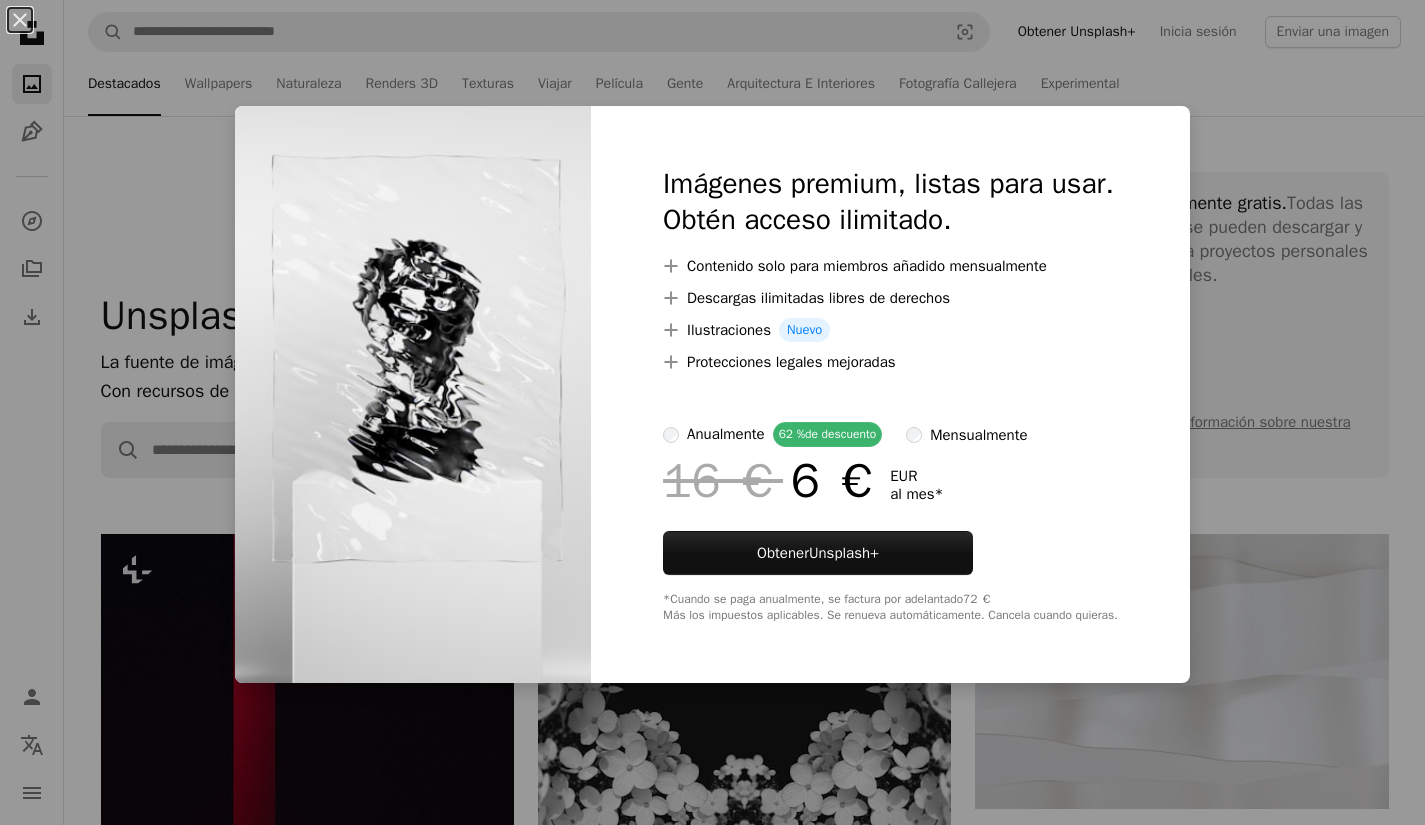 scroll, scrollTop: 900, scrollLeft: 0, axis: vertical 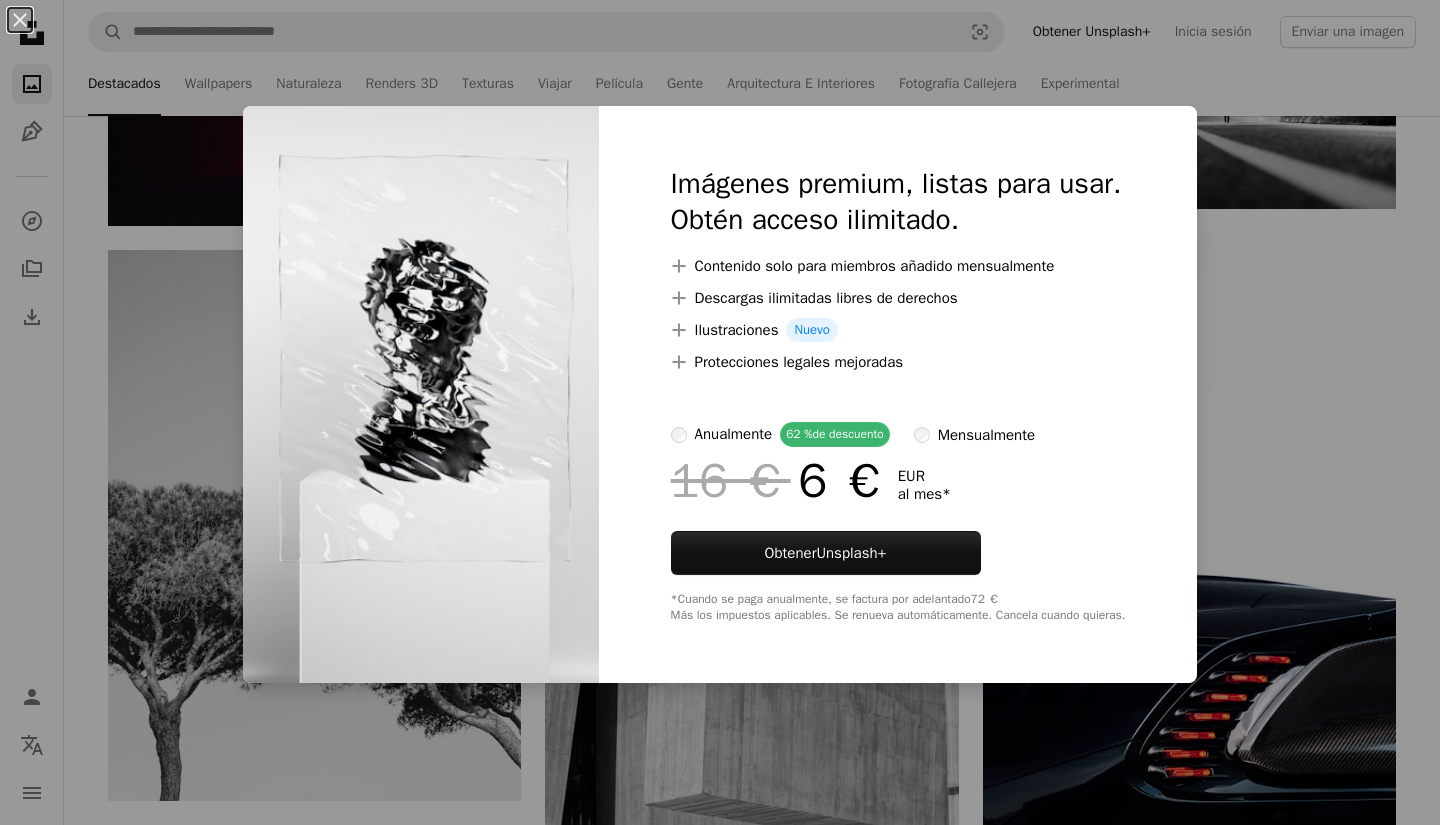click on "An X shape Imágenes premium, listas para usar. Obtén acceso ilimitado. A plus sign Contenido solo para miembros añadido mensualmente A plus sign Descargas ilimitadas libres de derechos A plus sign Ilustraciones  Nuevo A plus sign Protecciones legales mejoradas anualmente 62 %  de descuento mensualmente 16 €   6 € EUR al mes * Obtener  Unsplash+ *Cuando se paga anualmente, se factura por adelantado  72 € Más los impuestos aplicables. Se renueva automáticamente. Cancela cuando quieras." at bounding box center [720, 412] 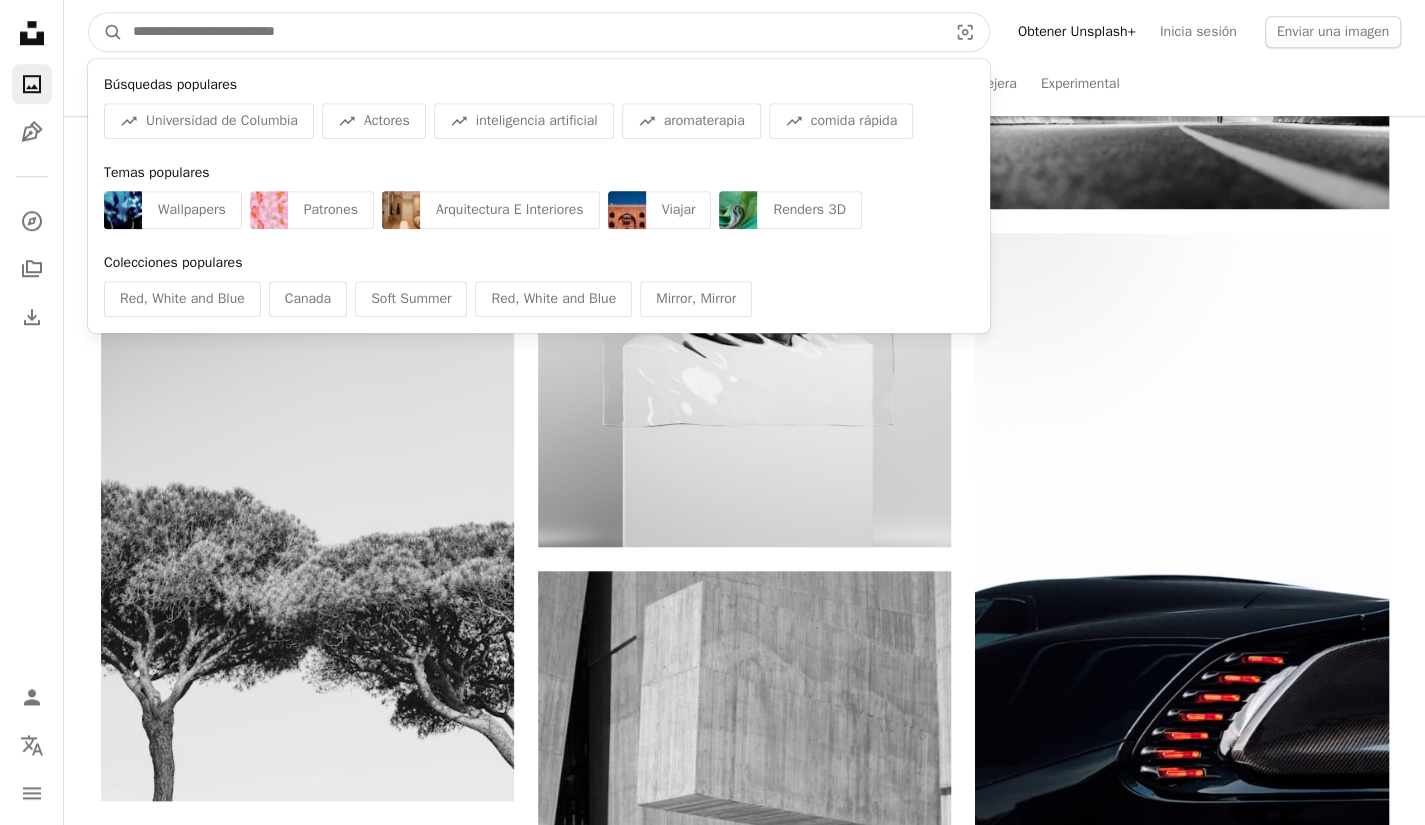 click at bounding box center (532, 32) 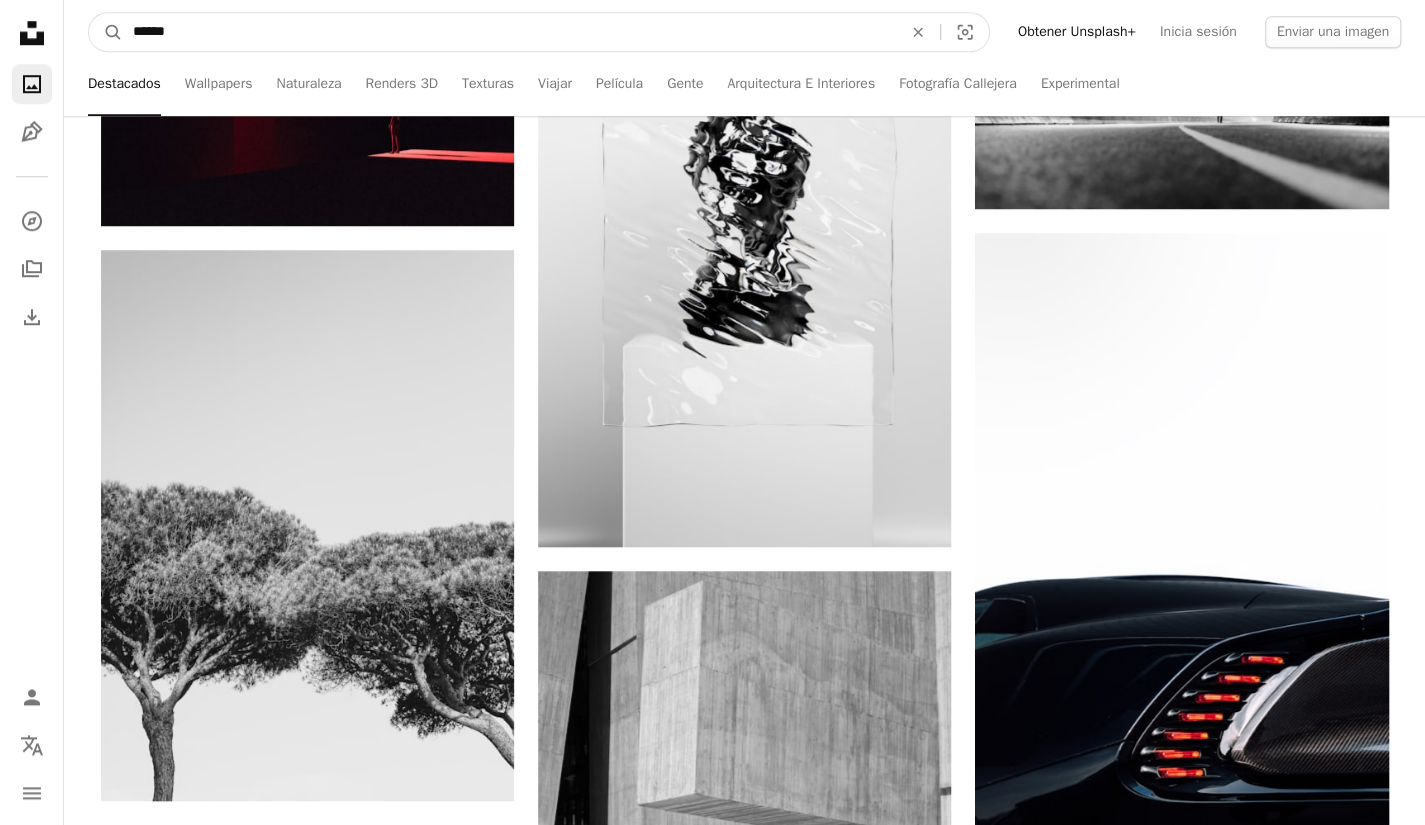 type on "******" 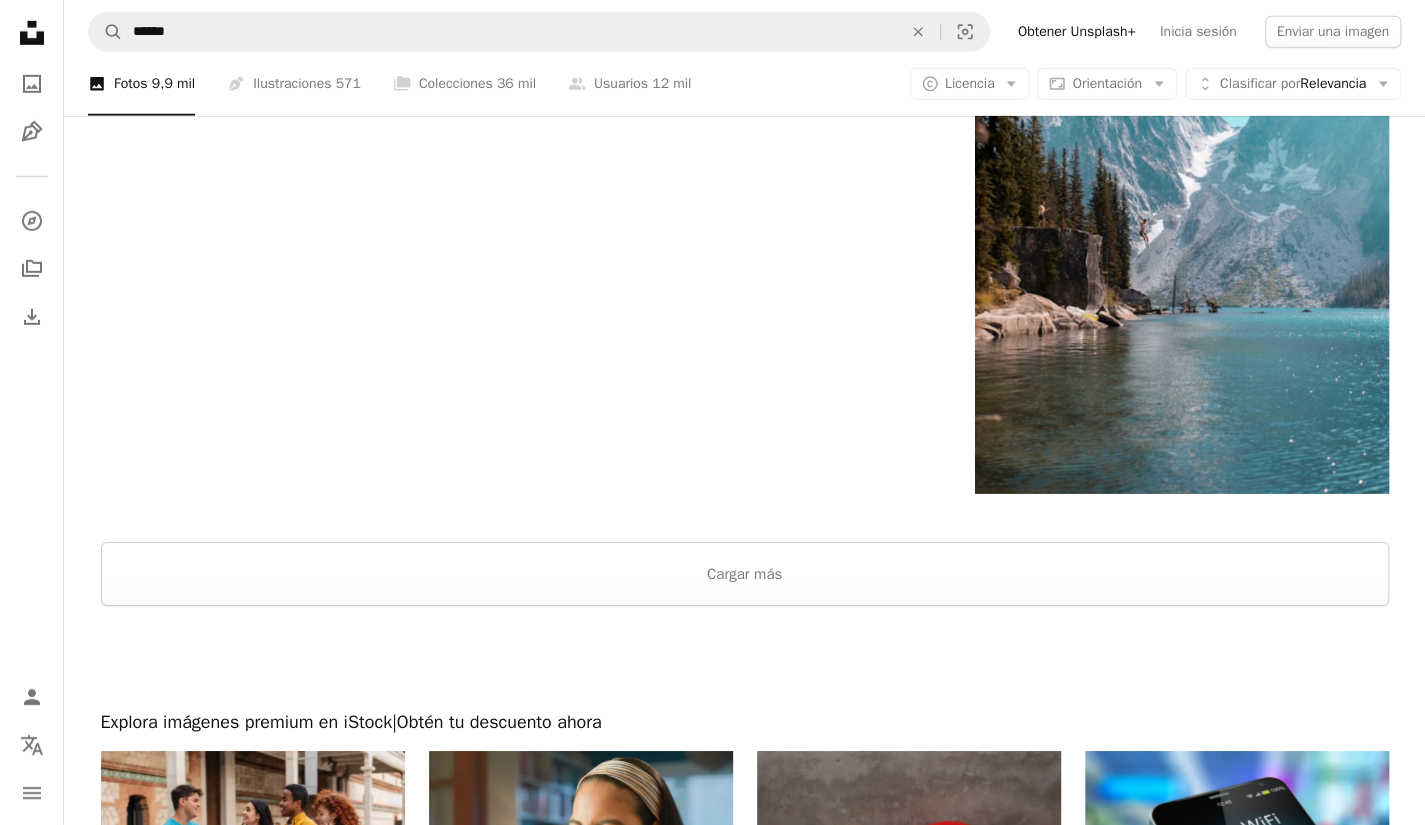 scroll, scrollTop: 3900, scrollLeft: 0, axis: vertical 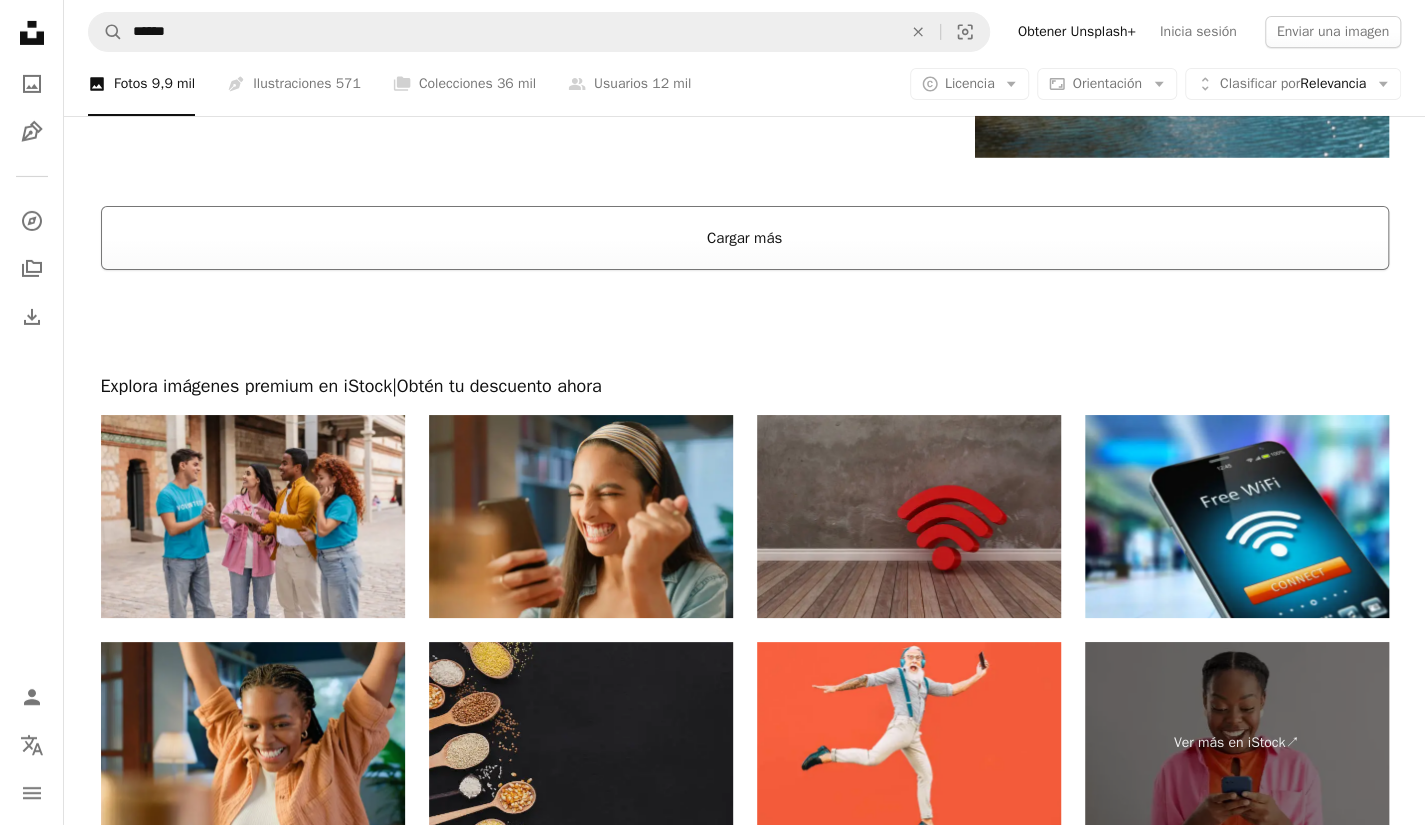 click on "Cargar más" at bounding box center [745, 238] 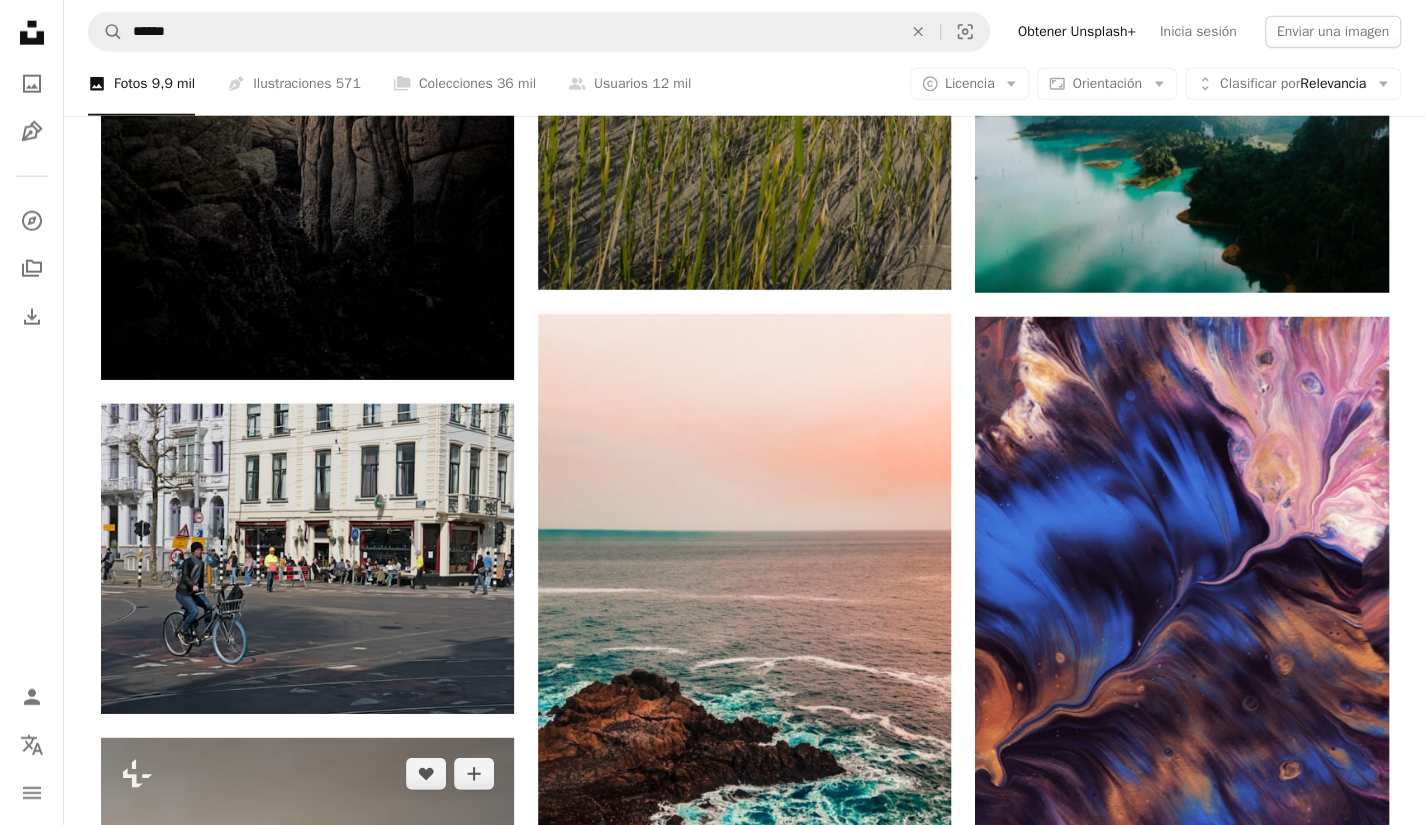 scroll, scrollTop: 15900, scrollLeft: 0, axis: vertical 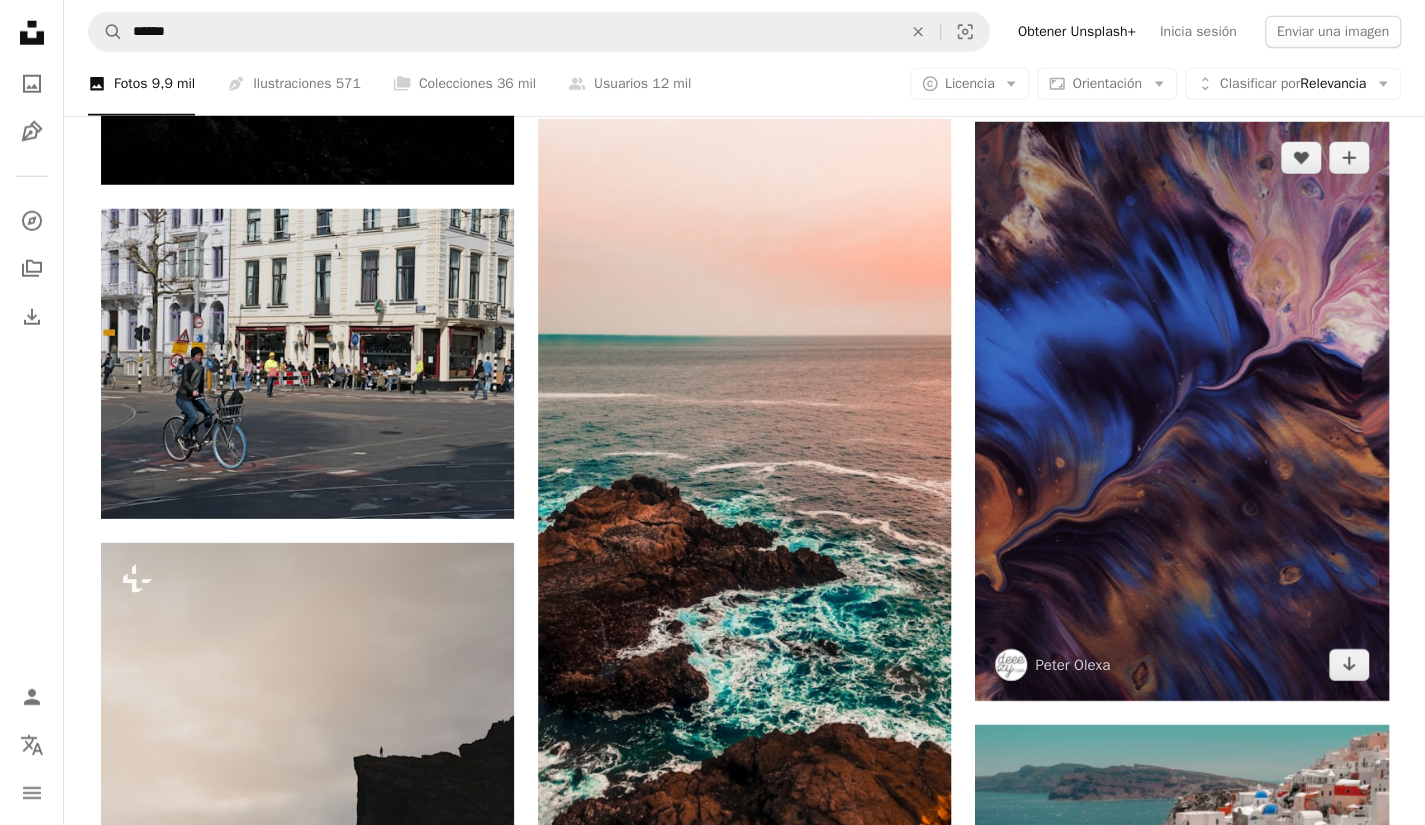 drag, startPoint x: 1347, startPoint y: 669, endPoint x: 1288, endPoint y: 646, distance: 63.324562 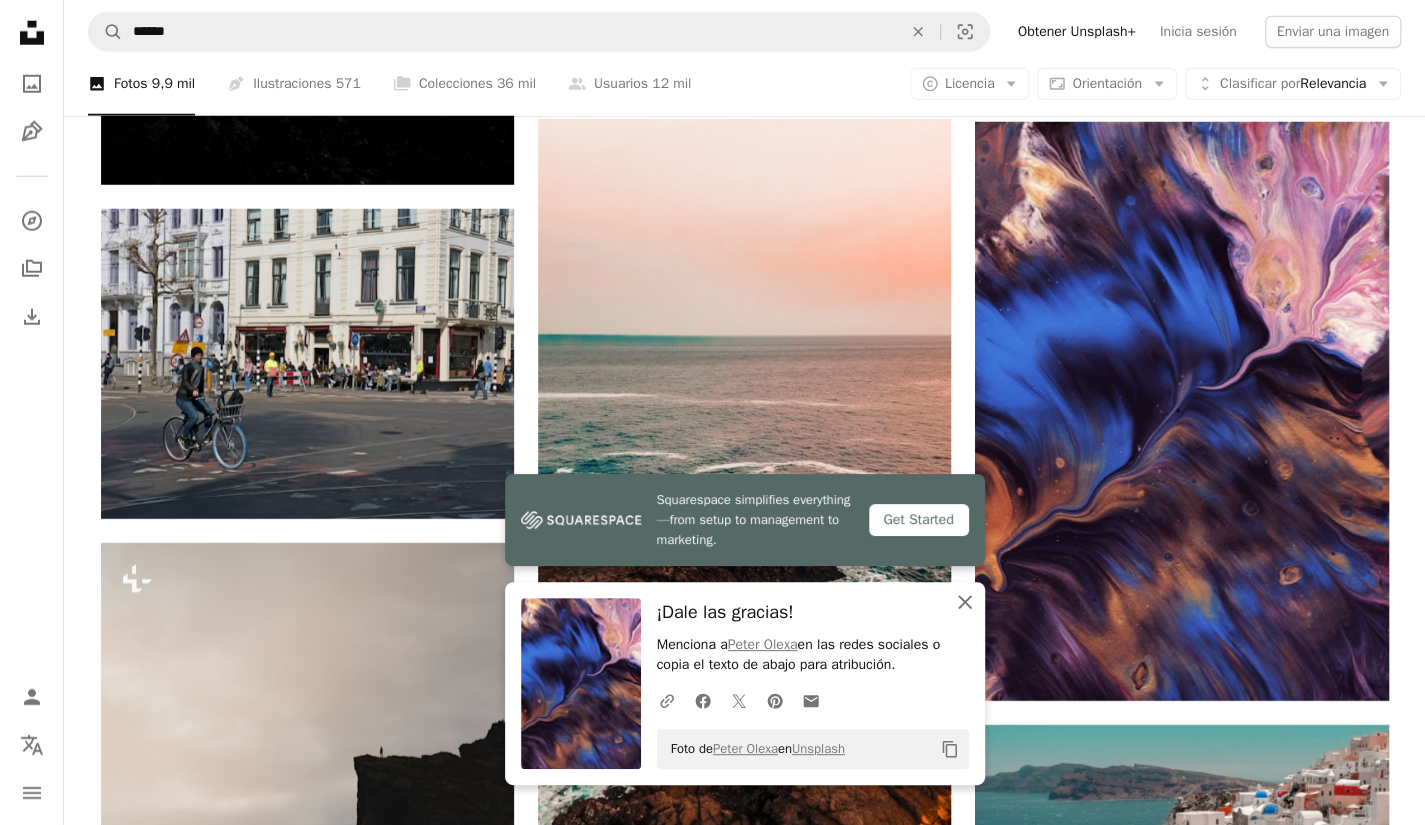 drag, startPoint x: 965, startPoint y: 598, endPoint x: 951, endPoint y: 585, distance: 19.104973 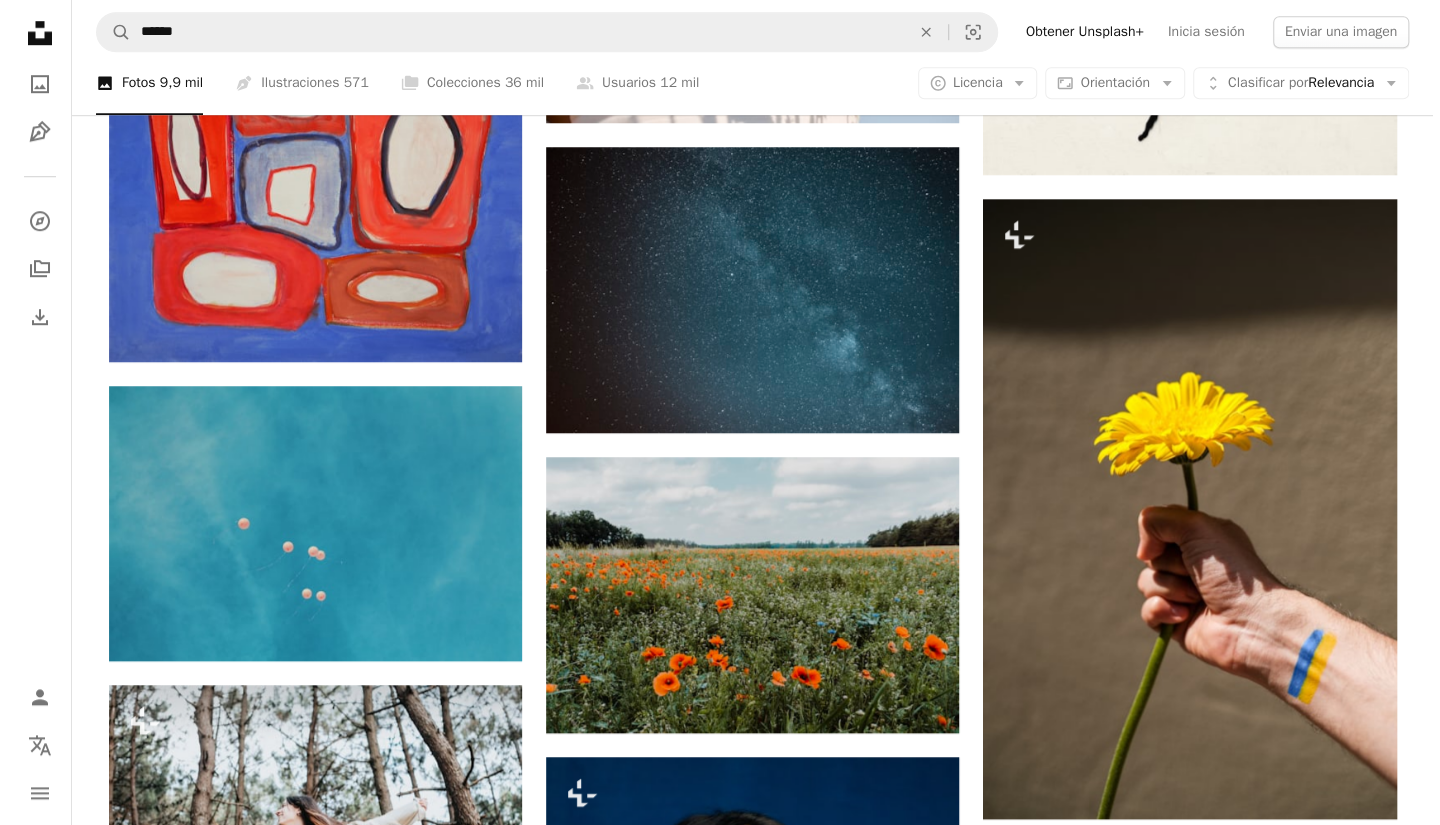 scroll, scrollTop: 22200, scrollLeft: 0, axis: vertical 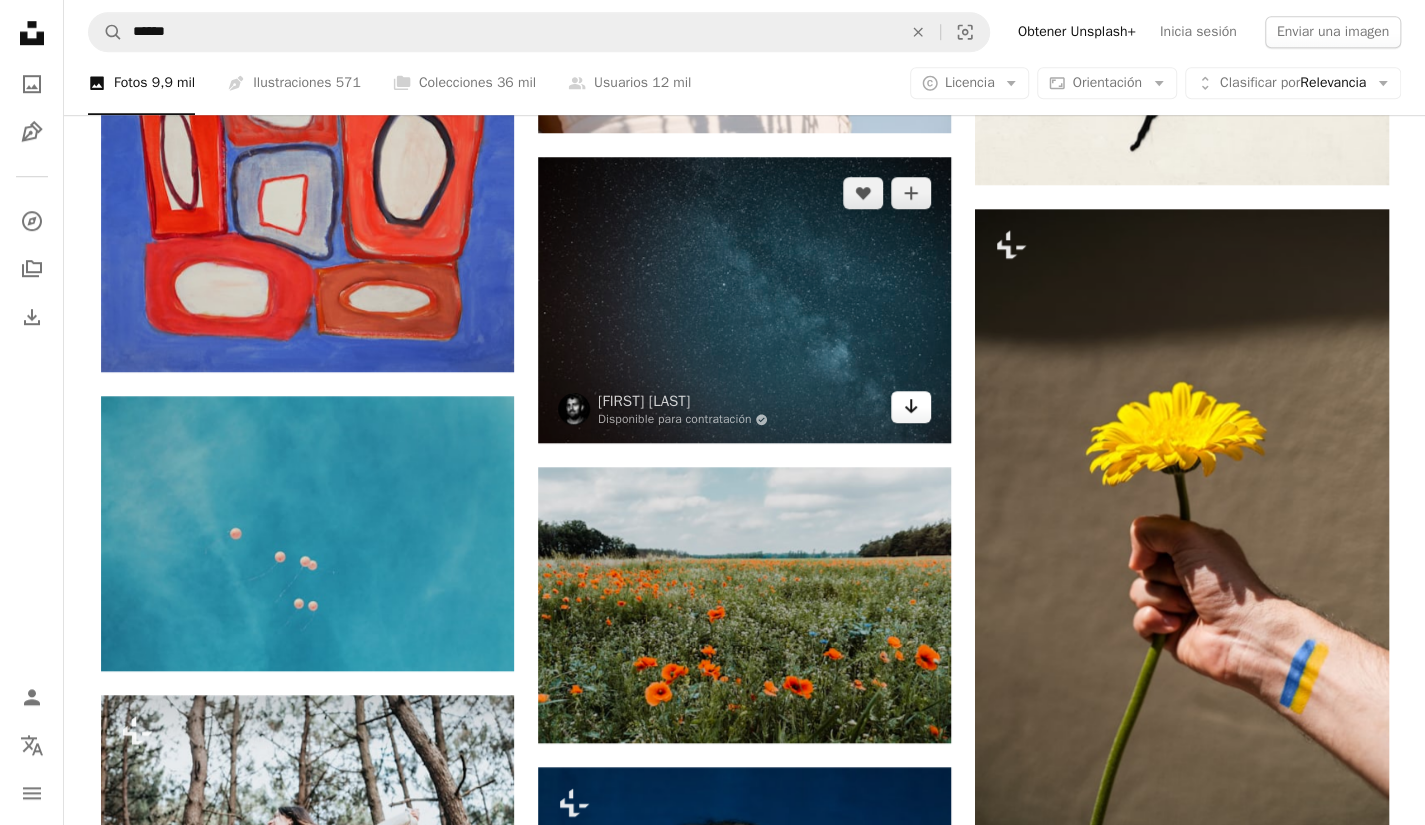 click on "Arrow pointing down" at bounding box center [911, 407] 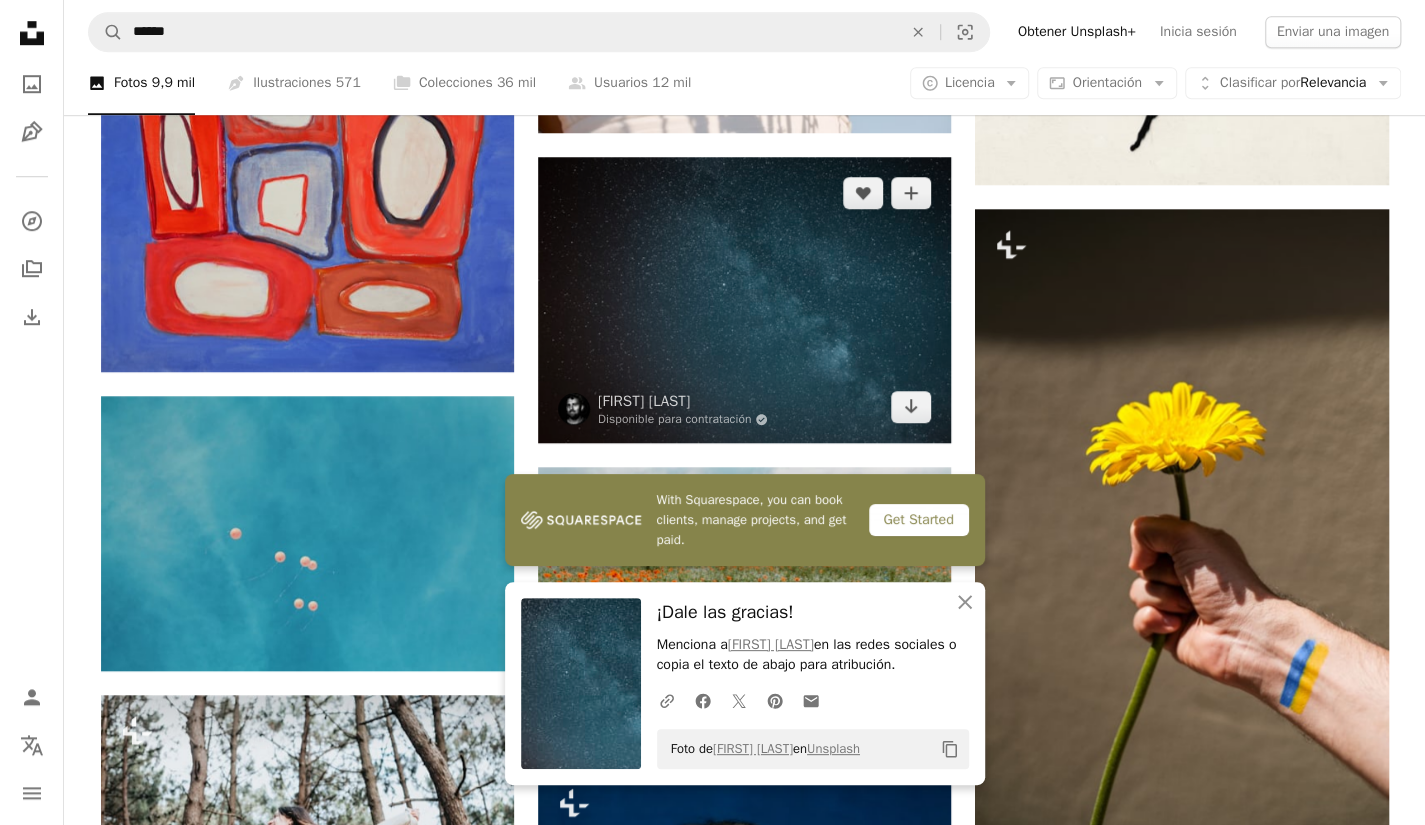 click at bounding box center [744, 300] 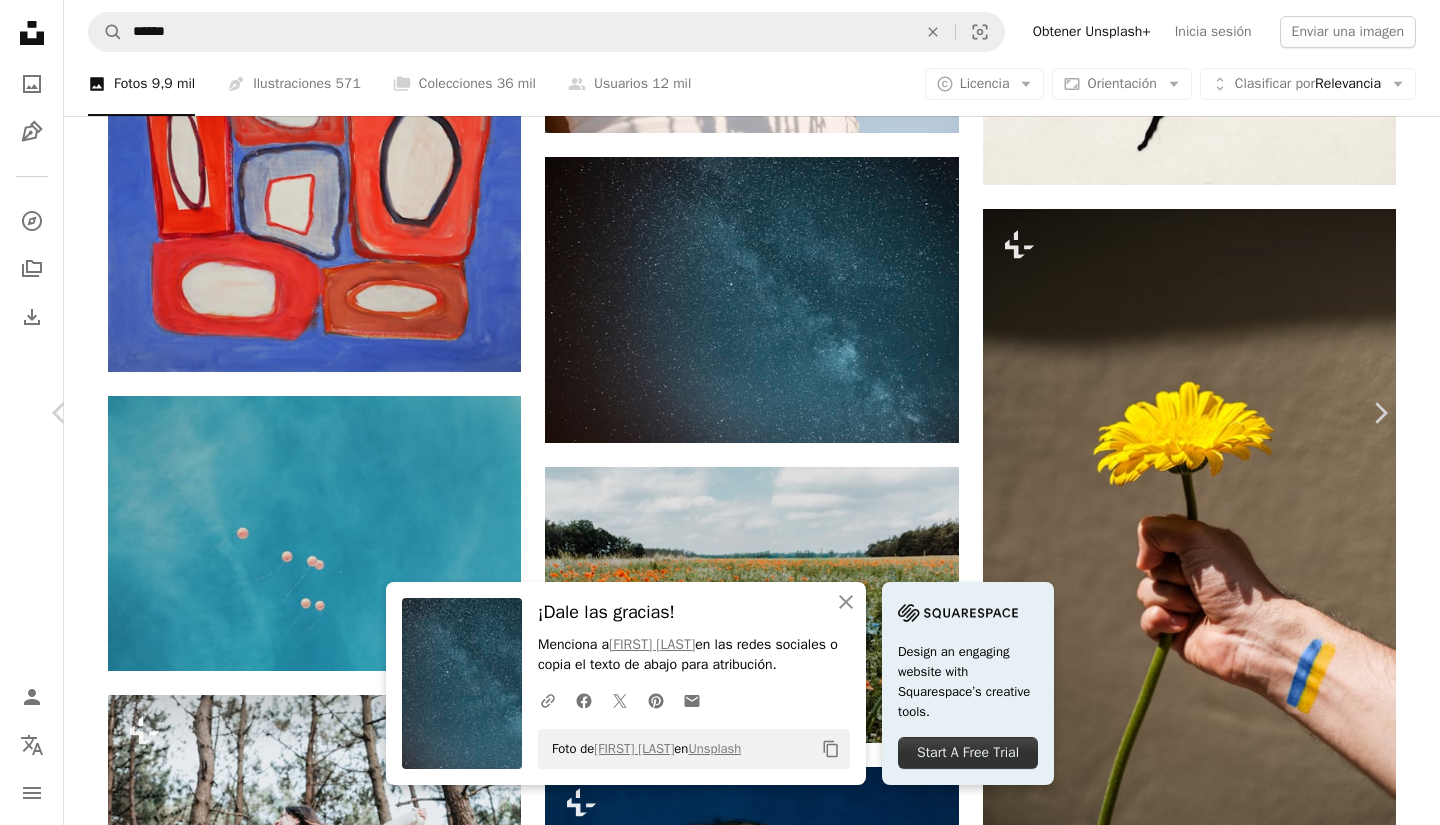 click on "Zoom in" at bounding box center [712, 5645] 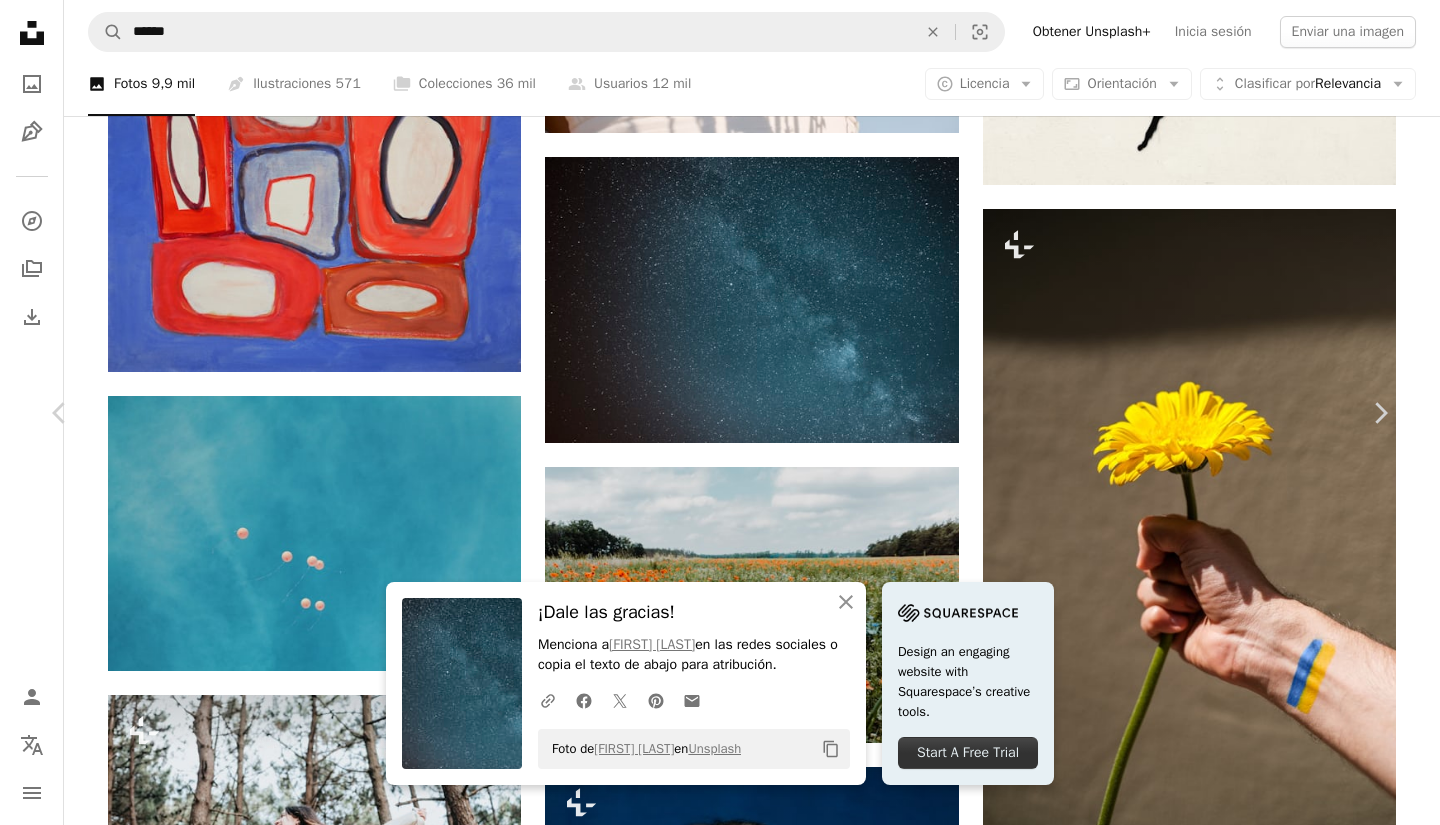 scroll, scrollTop: 10878, scrollLeft: 0, axis: vertical 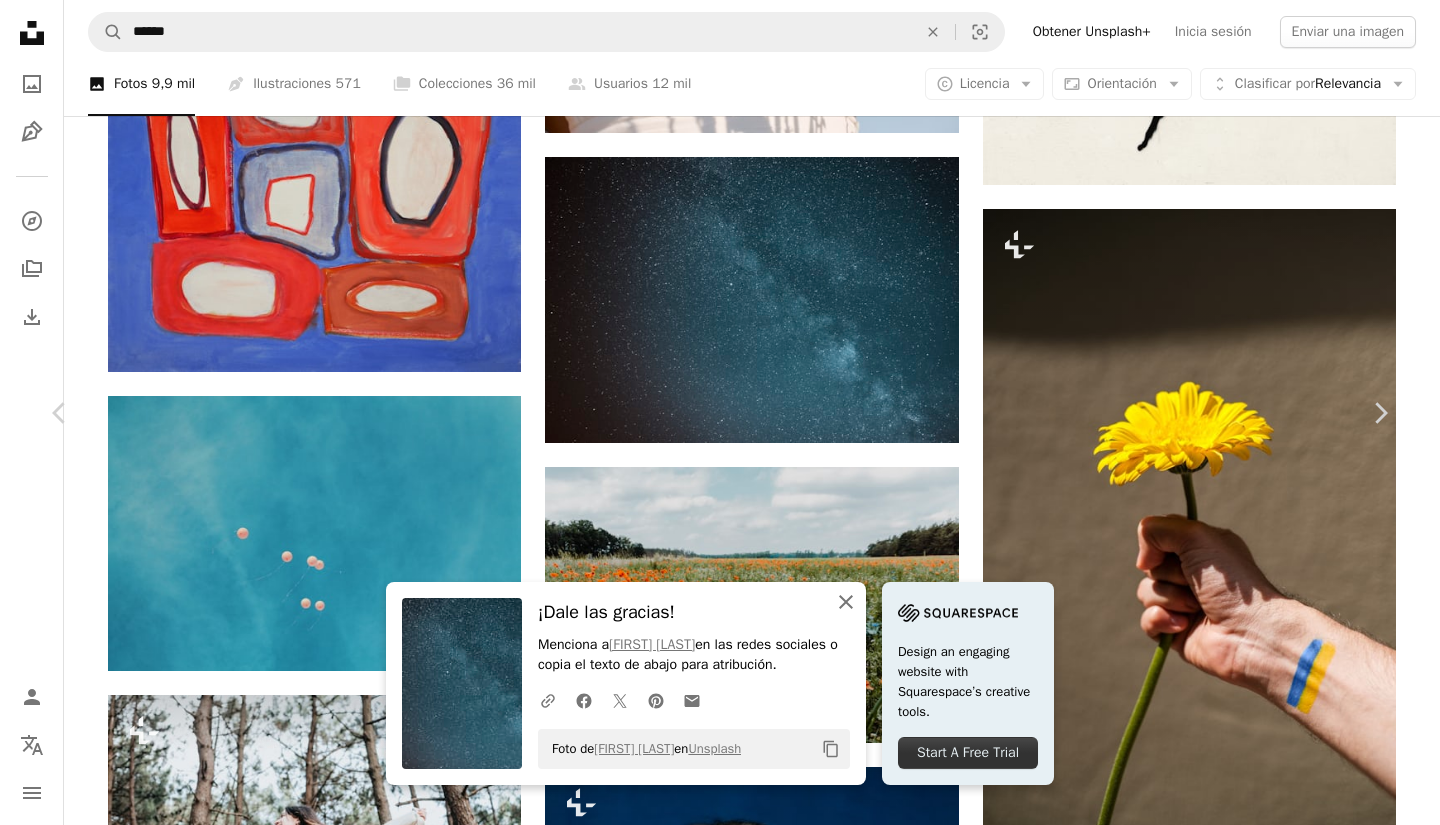 drag, startPoint x: 841, startPoint y: 609, endPoint x: 564, endPoint y: 447, distance: 320.89407 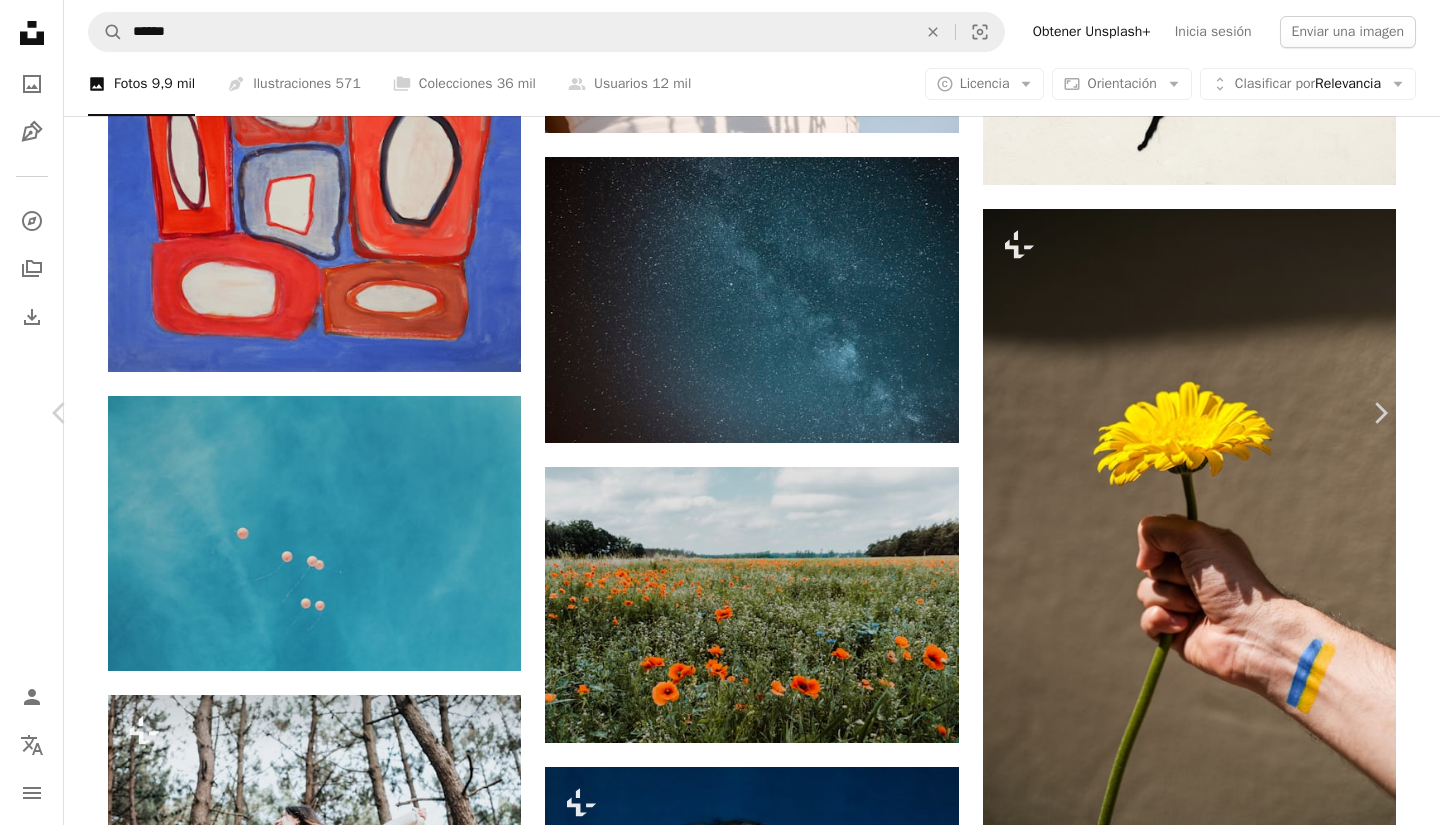 scroll, scrollTop: 11278, scrollLeft: 0, axis: vertical 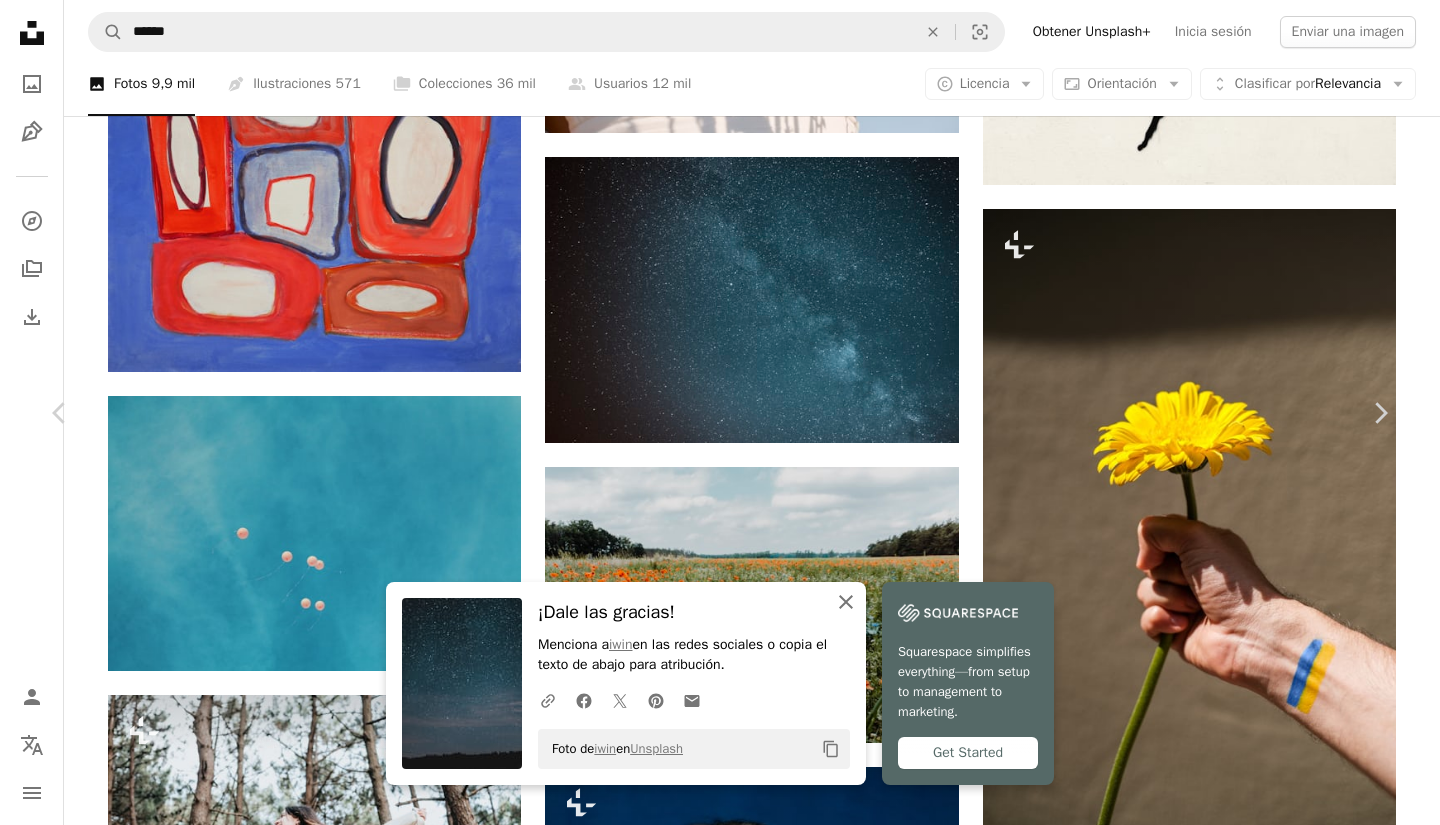 click 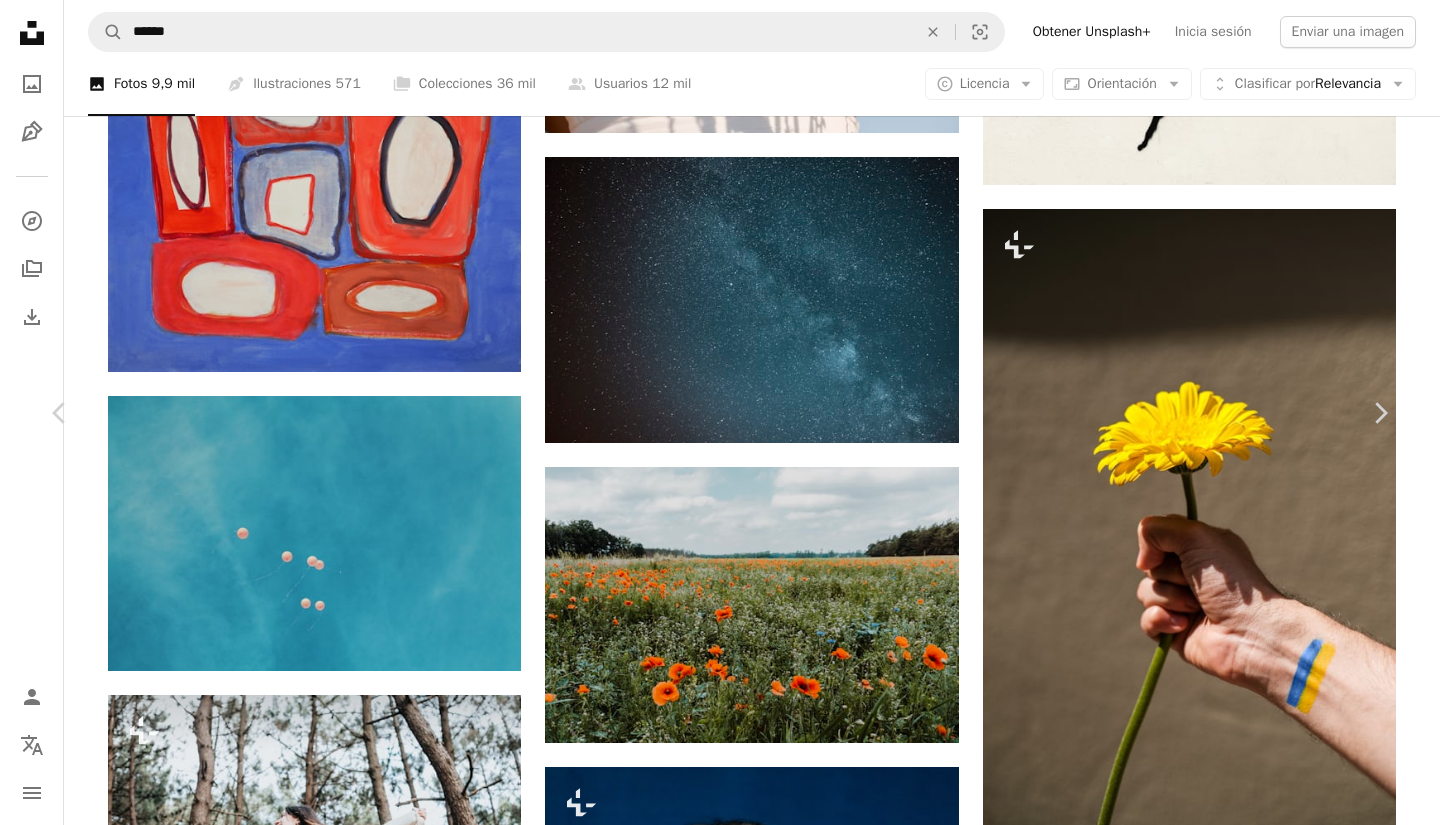 scroll, scrollTop: 11892, scrollLeft: 0, axis: vertical 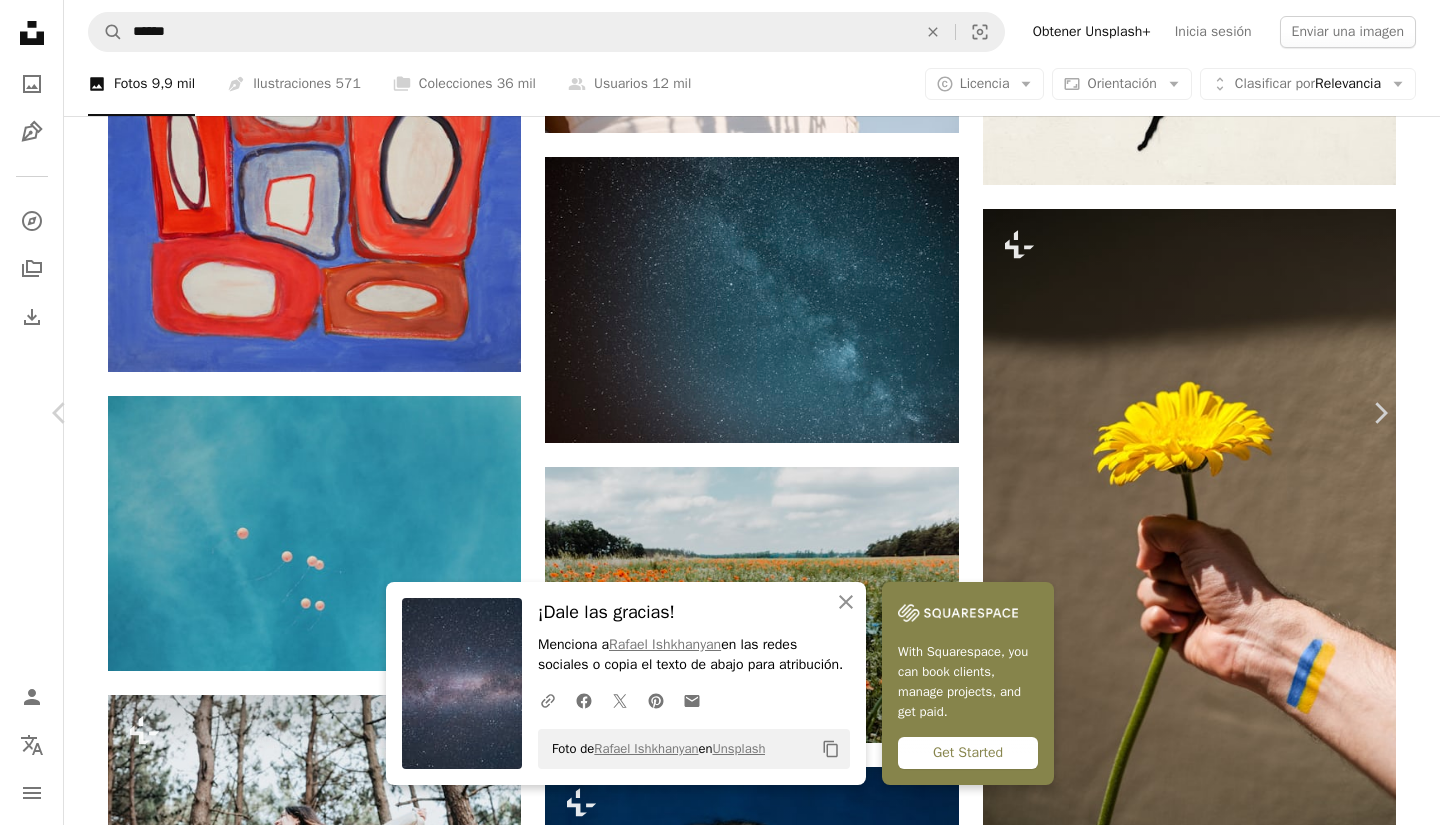 click on "A lock Descargar" at bounding box center (822, 5621) 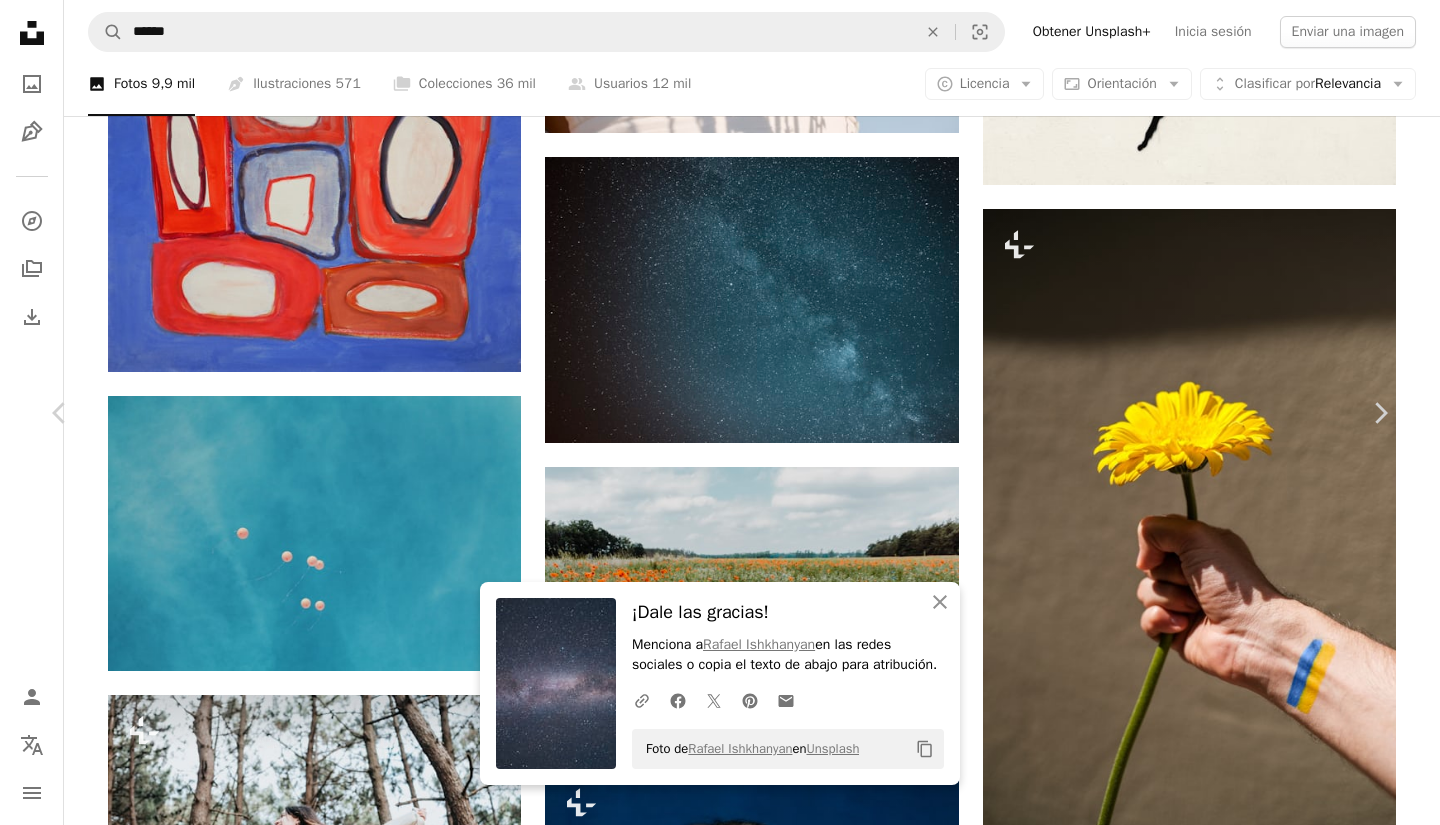 click on "An X shape An X shape Cerrar ¡Dale las gracias! Menciona a Rafael Ishkhanyan en las redes sociales o copia el texto de abajo para atribución. A URL sharing icon (chains) Facebook icon X (formerly Twitter) icon Pinterest icon An envelope Foto de Rafael Ishkhanyan en Unsplash
Copy content Imágenes premium, listas para usar. Obtén acceso ilimitado. A plus sign Contenido solo para miembros añadido mensualmente A plus sign Descargas ilimitadas libres de derechos A plus sign Ilustraciones Nuevo A plus sign Protecciones legales mejoradas anualmente 62 % de descuento mensualmente 16 € 6 € EUR al mes * Obtener Unsplash+ *Cuando se paga anualmente, se factura por adelantado 72 € Más los impuestos aplicables. Se renueva automáticamente. Cancela cuando quieras." at bounding box center [720, 5644] 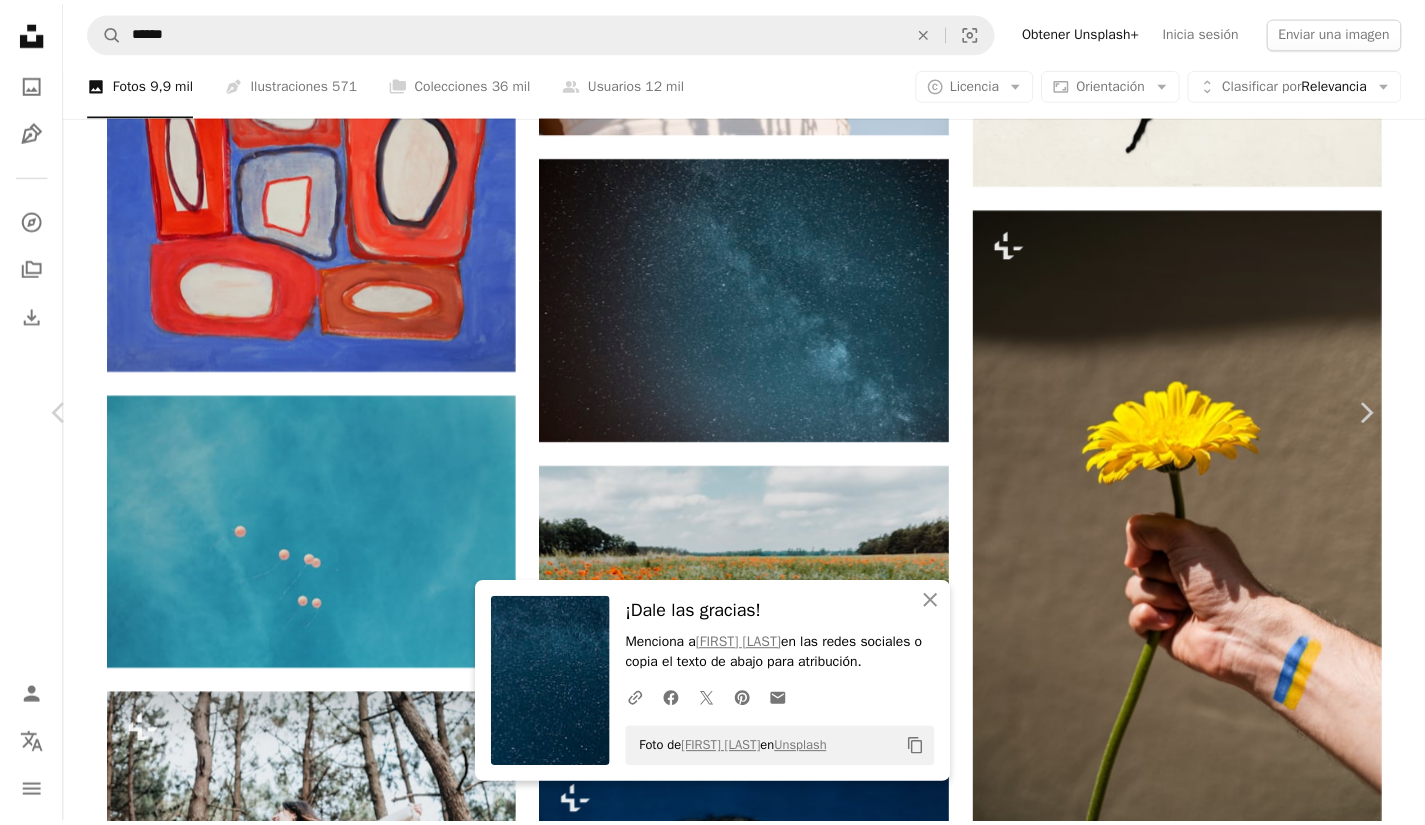 scroll, scrollTop: 14781, scrollLeft: 0, axis: vertical 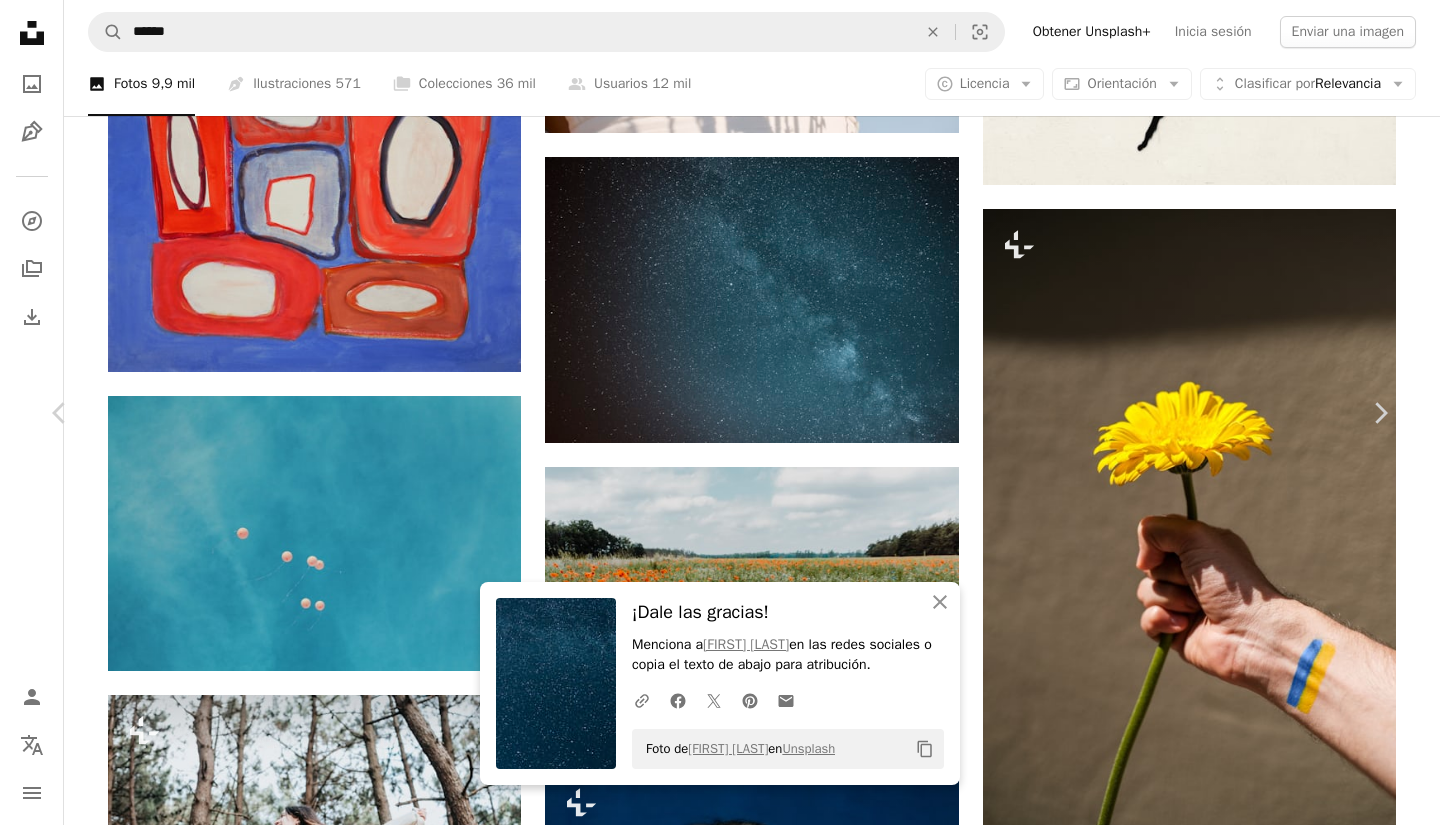click on "Arrow pointing down" 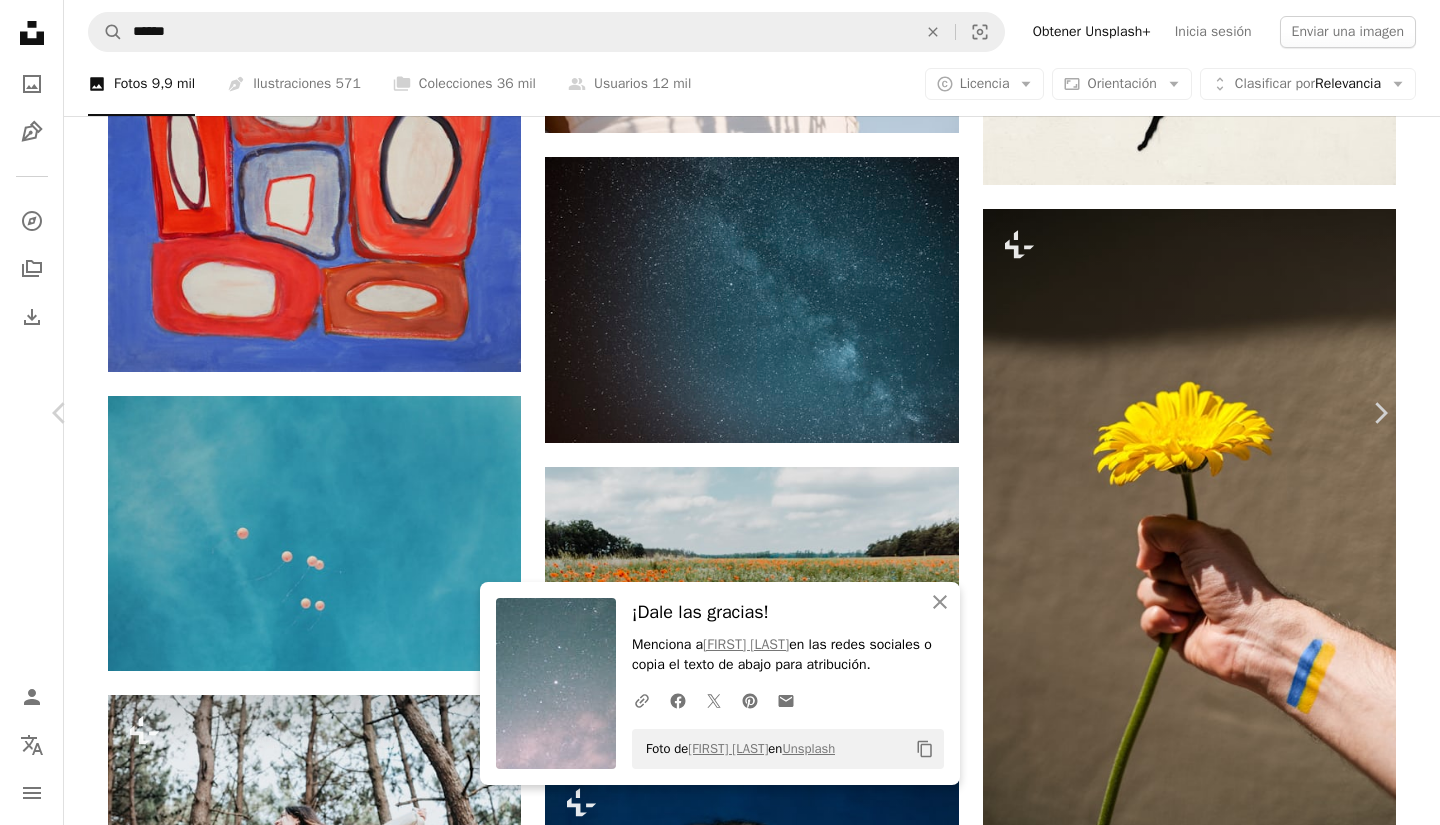 click on "An X shape" at bounding box center [20, 20] 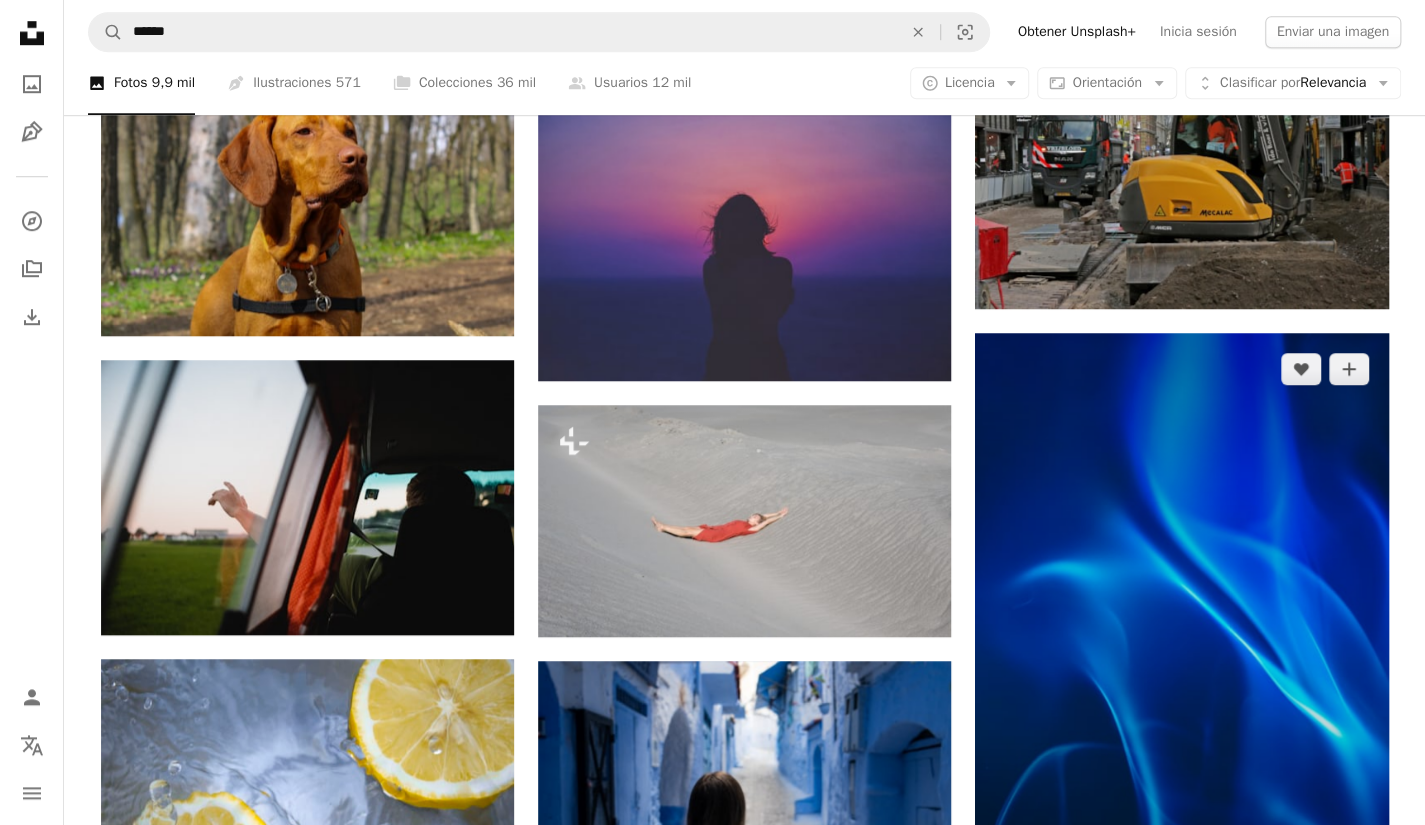 scroll, scrollTop: 26800, scrollLeft: 0, axis: vertical 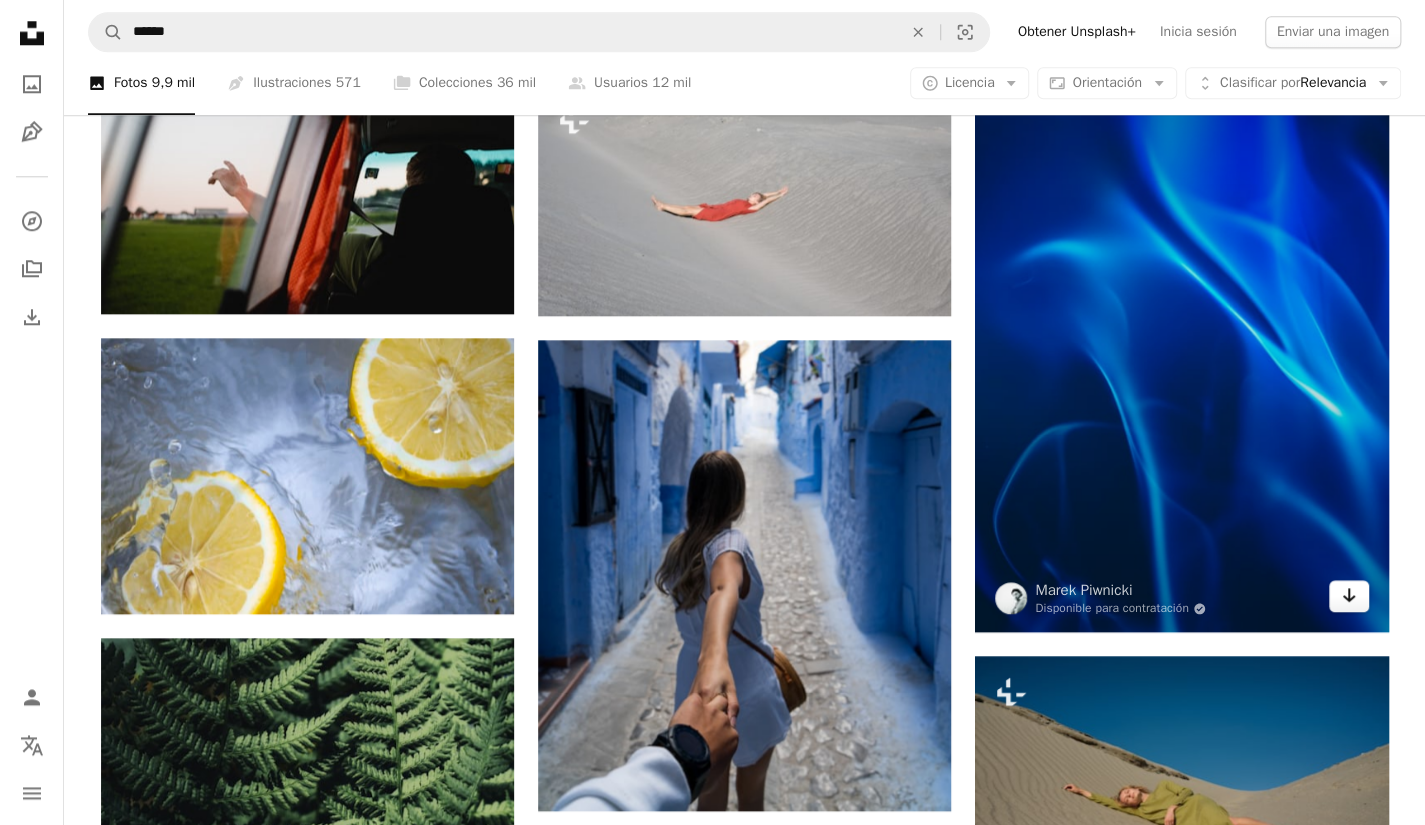 click on "Arrow pointing down" 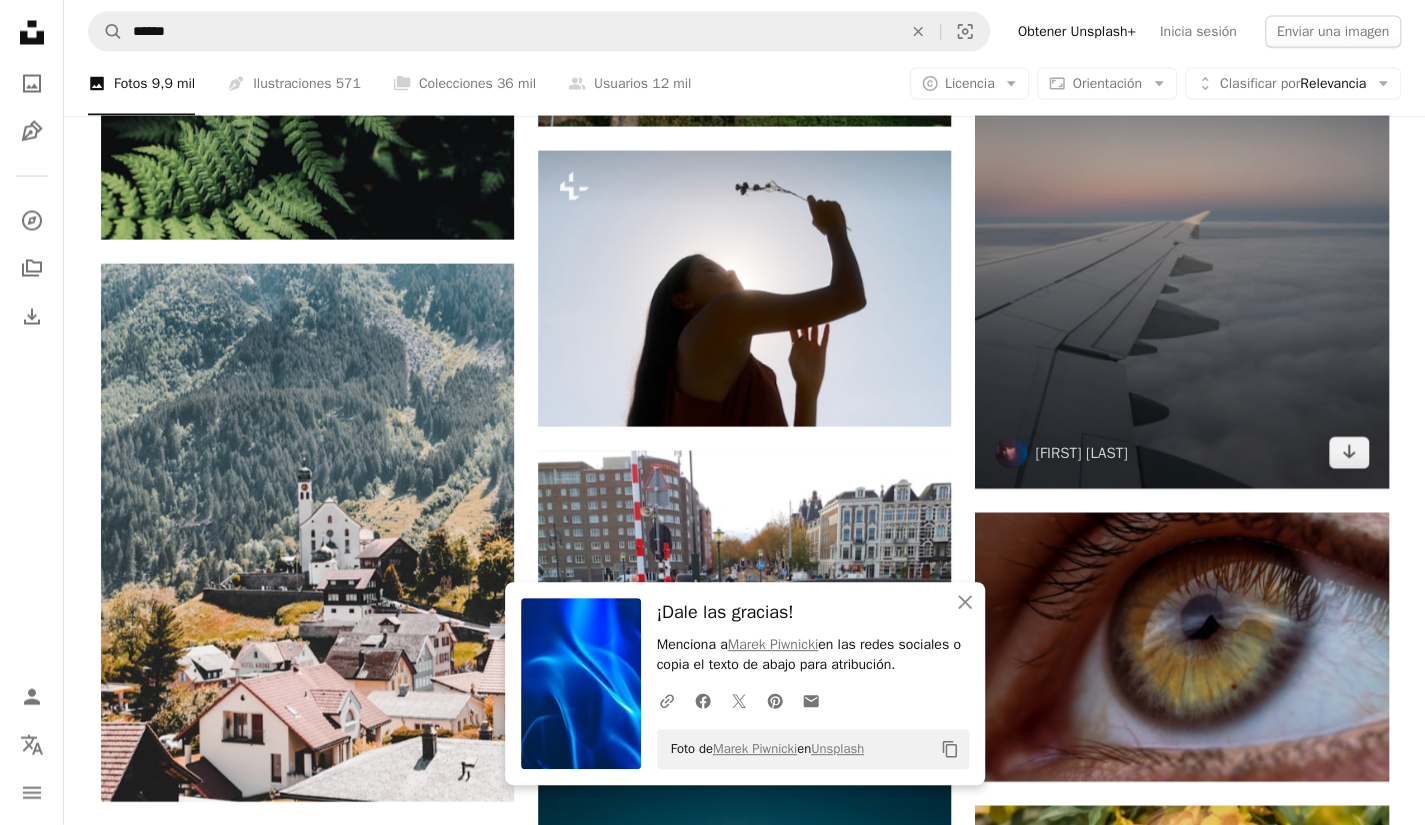 scroll, scrollTop: 28000, scrollLeft: 0, axis: vertical 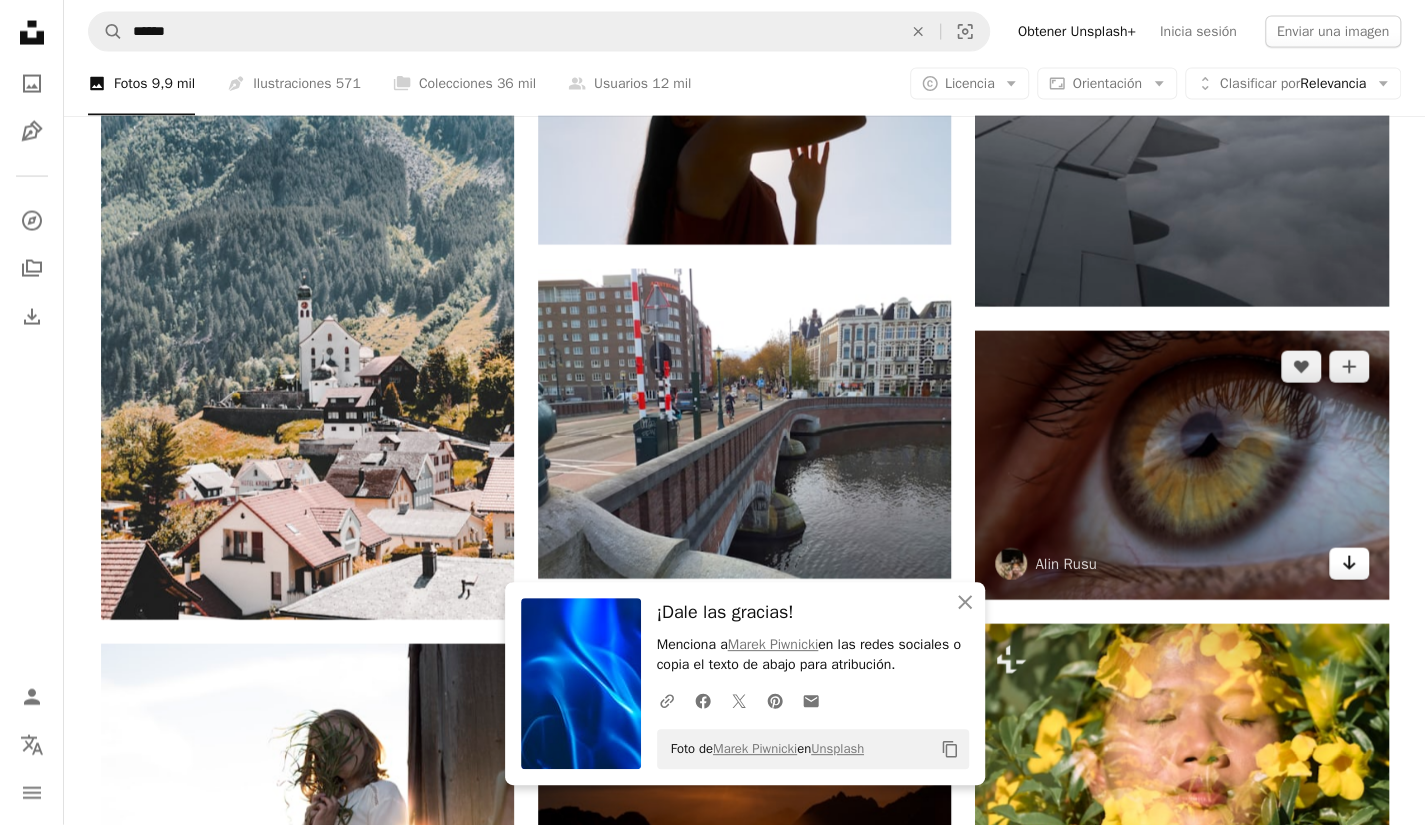 click 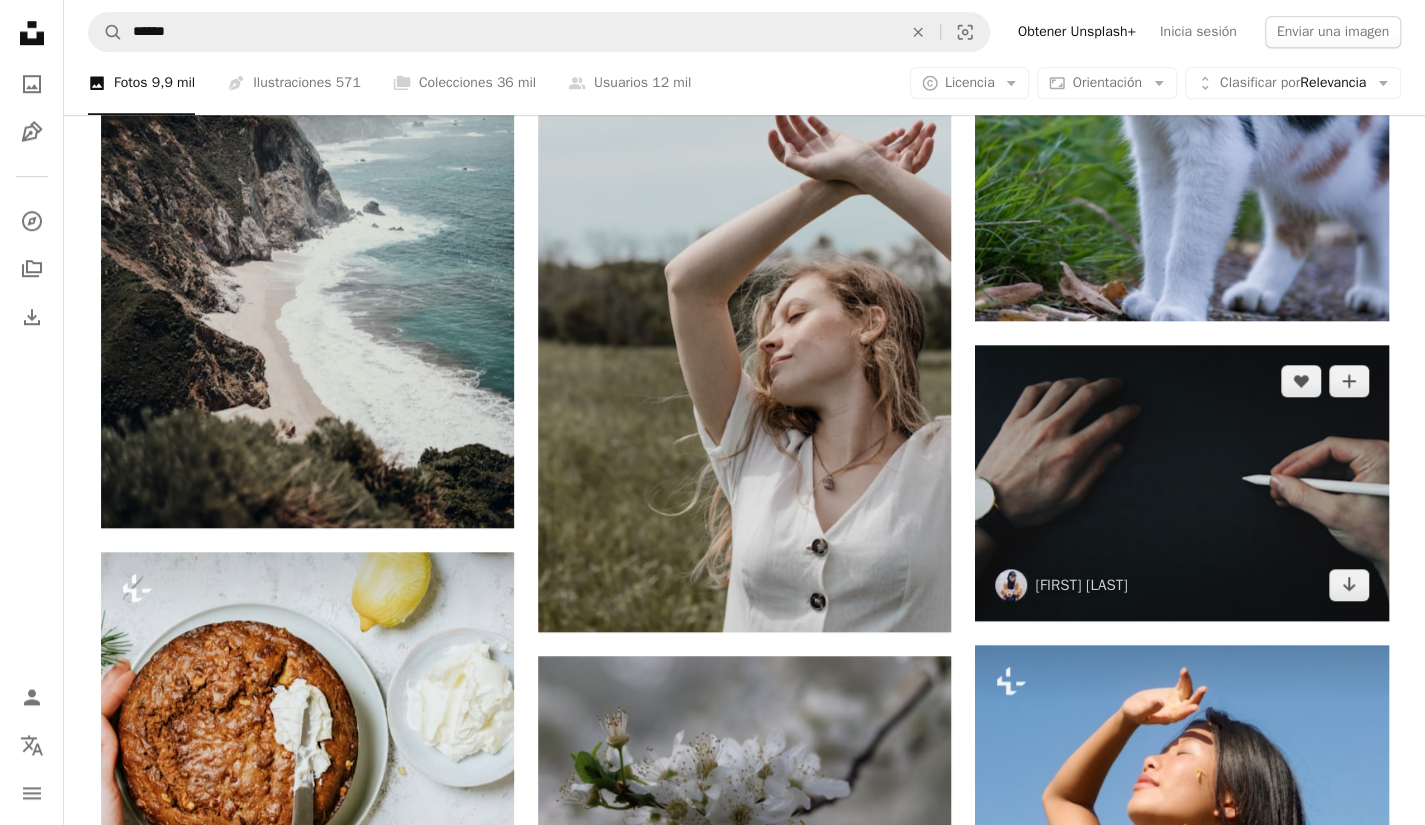 scroll, scrollTop: 30800, scrollLeft: 0, axis: vertical 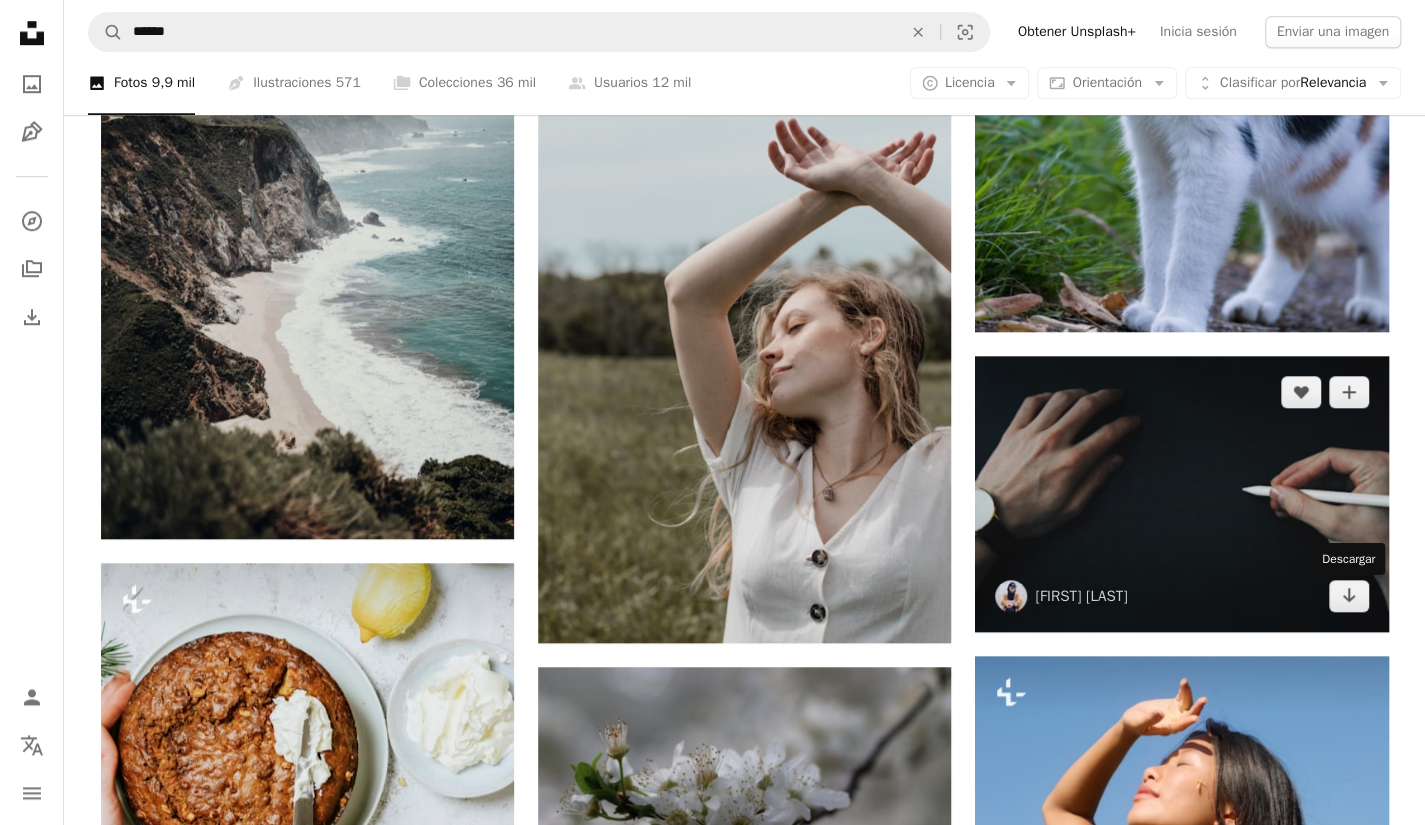 drag, startPoint x: 1346, startPoint y: 609, endPoint x: 1326, endPoint y: 615, distance: 20.880613 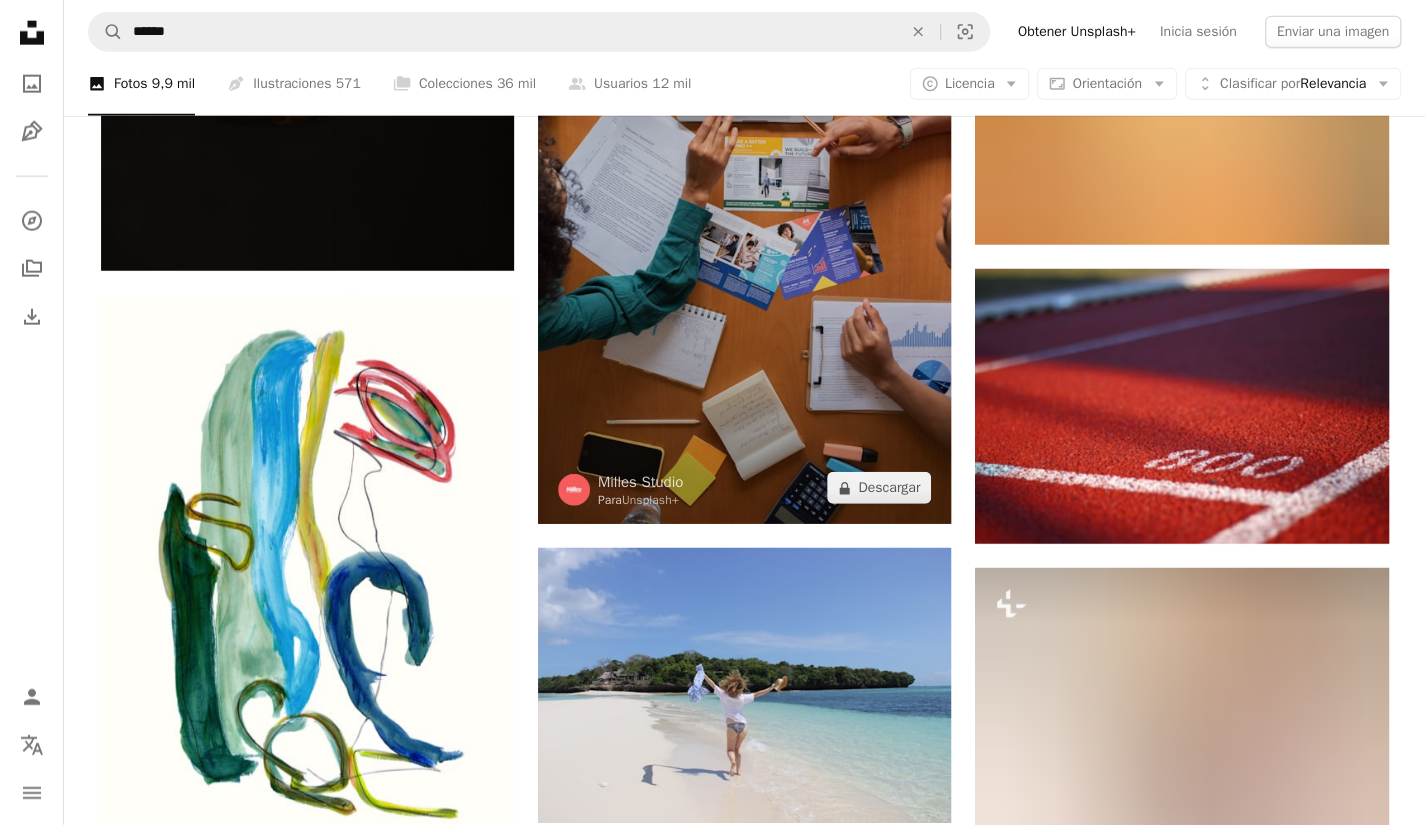 scroll, scrollTop: 37000, scrollLeft: 0, axis: vertical 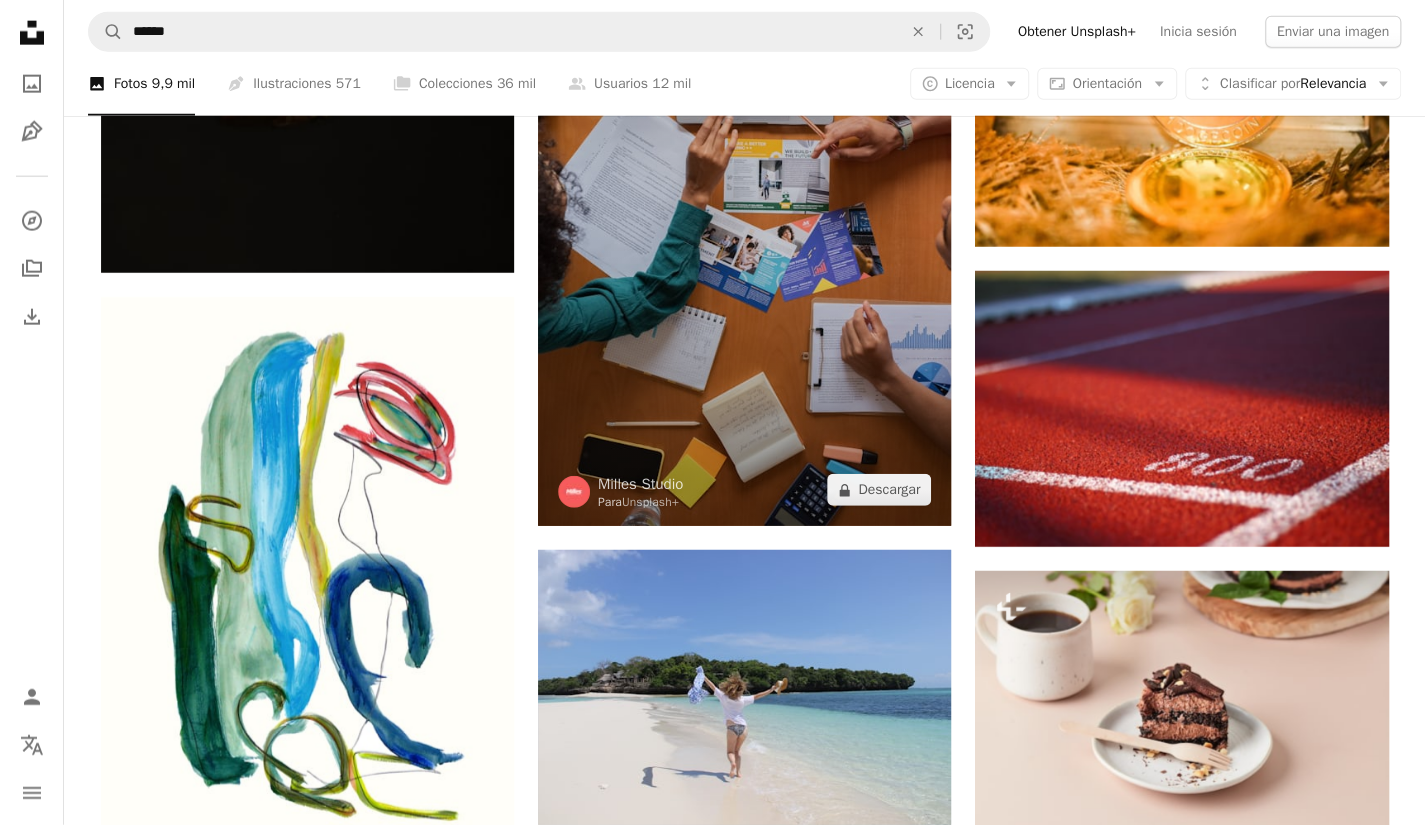 click at bounding box center (744, 216) 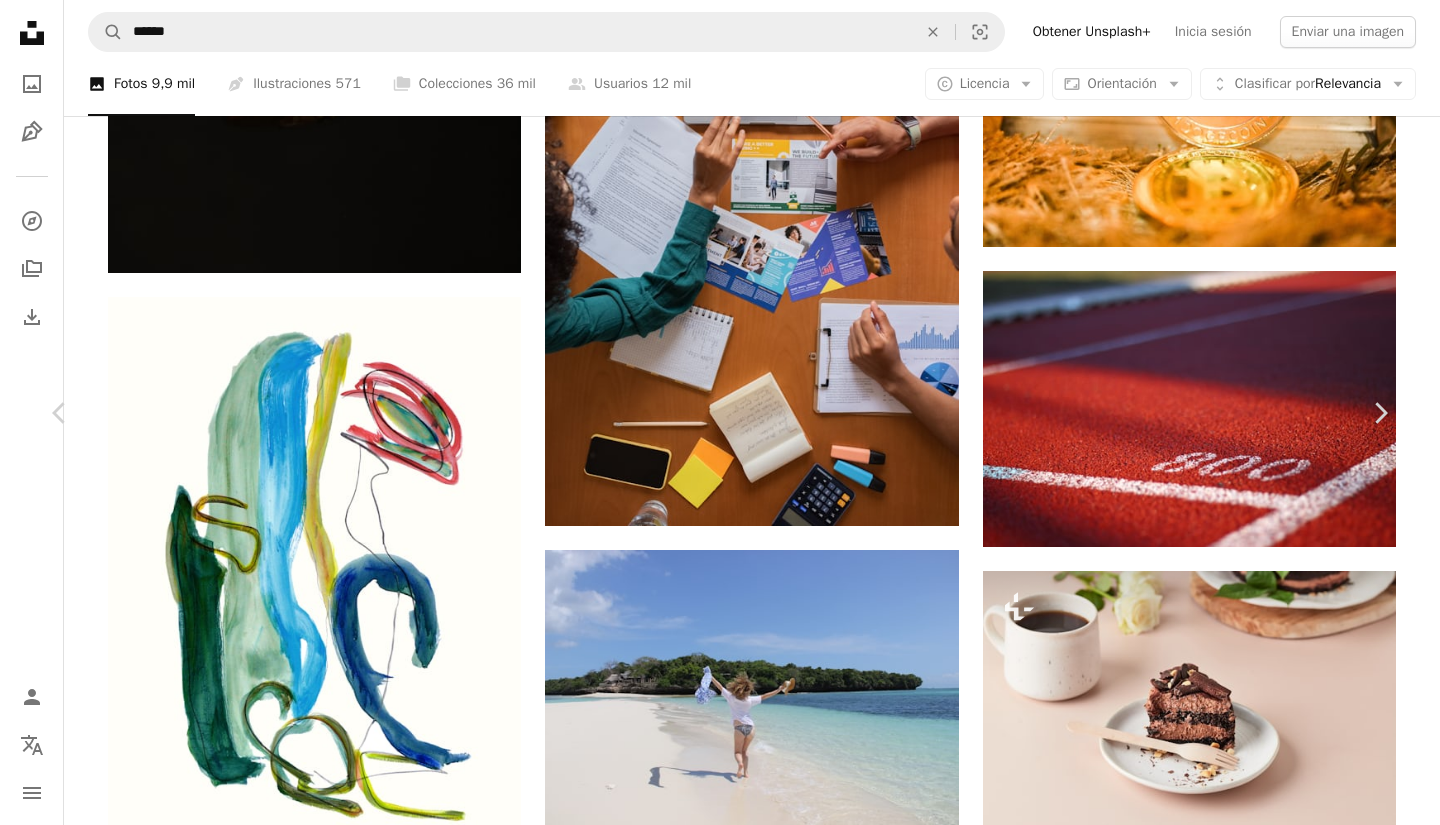 click on "An X shape Chevron left Chevron right Milles Studio Para Unsplash+ A heart A plus sign A lock Descargar Zoom in Presentado en Negocios y Trabajo A forward-right arrow Compartir More Actions Calendar outlined Publicado el 12 de julio de 2023 Camera NIKON CORPORATION, NIKON D810 Safety Con la Licencia Unsplash+ negocio finanzas comunicación inversión financiero ahorro Planificación financiera presupuestación monitorización Libertad financiera inversiones Finanzas personales financiación préstamos Educación financiera tasa de interés Velocidad Imágenes de dominio público De esta serie Chevron right Plus sign for Unsplash+ Plus sign for Unsplash+ Plus sign for Unsplash+ Plus sign for Unsplash+ Plus sign for Unsplash+ Plus sign for Unsplash+ Plus sign for Unsplash+ Plus sign for Unsplash+ Plus sign for Unsplash+ Plus sign for Unsplash+ Plus sign for Unsplash+ Imágenes relacionadas Plus sign for Unsplash+ A heart A plus sign Milles Studio Para Unsplash+ A lock Descargar Plus sign for Unsplash+ A heart A plus sign Para" at bounding box center [720, 4911] 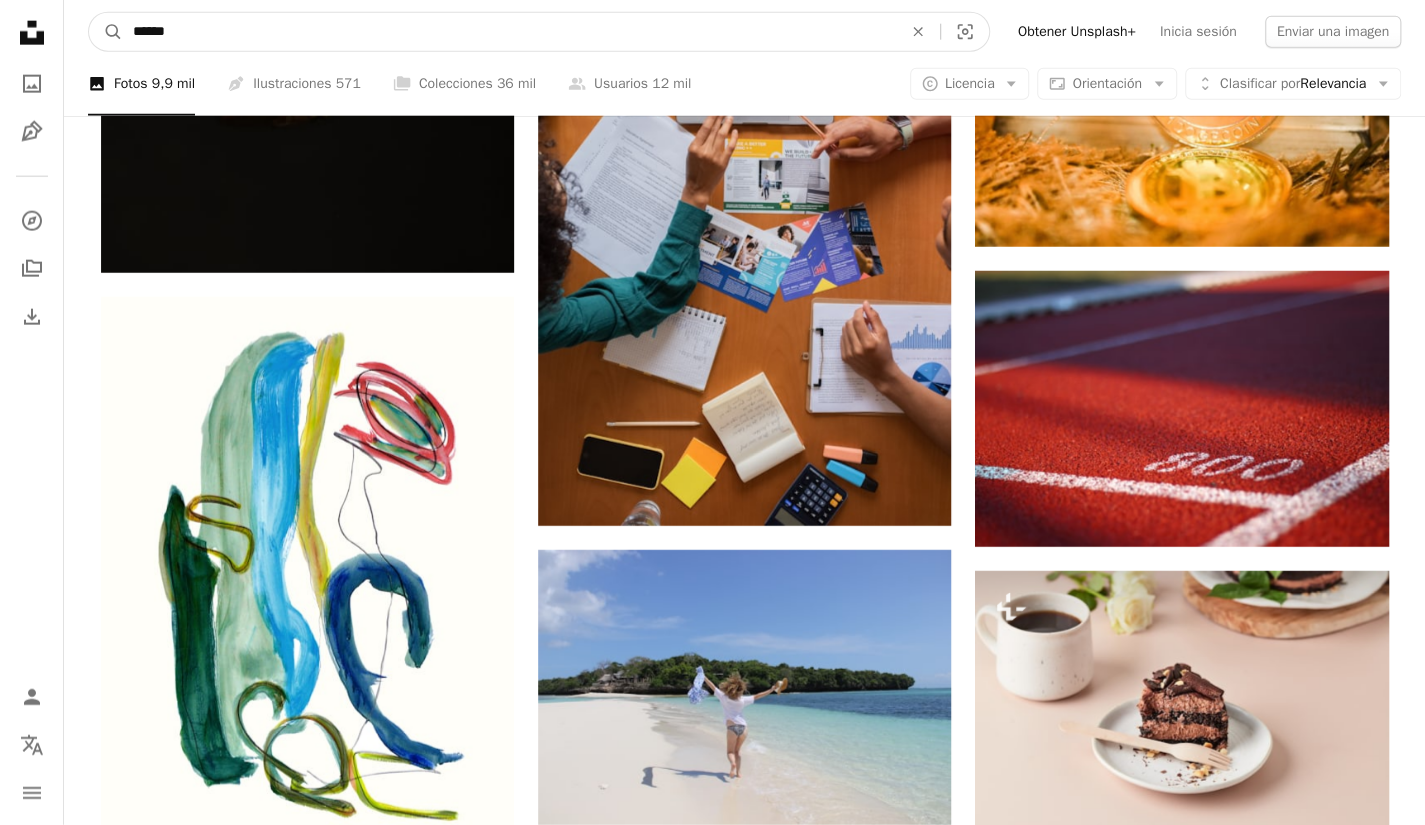 click on "******" at bounding box center (509, 32) 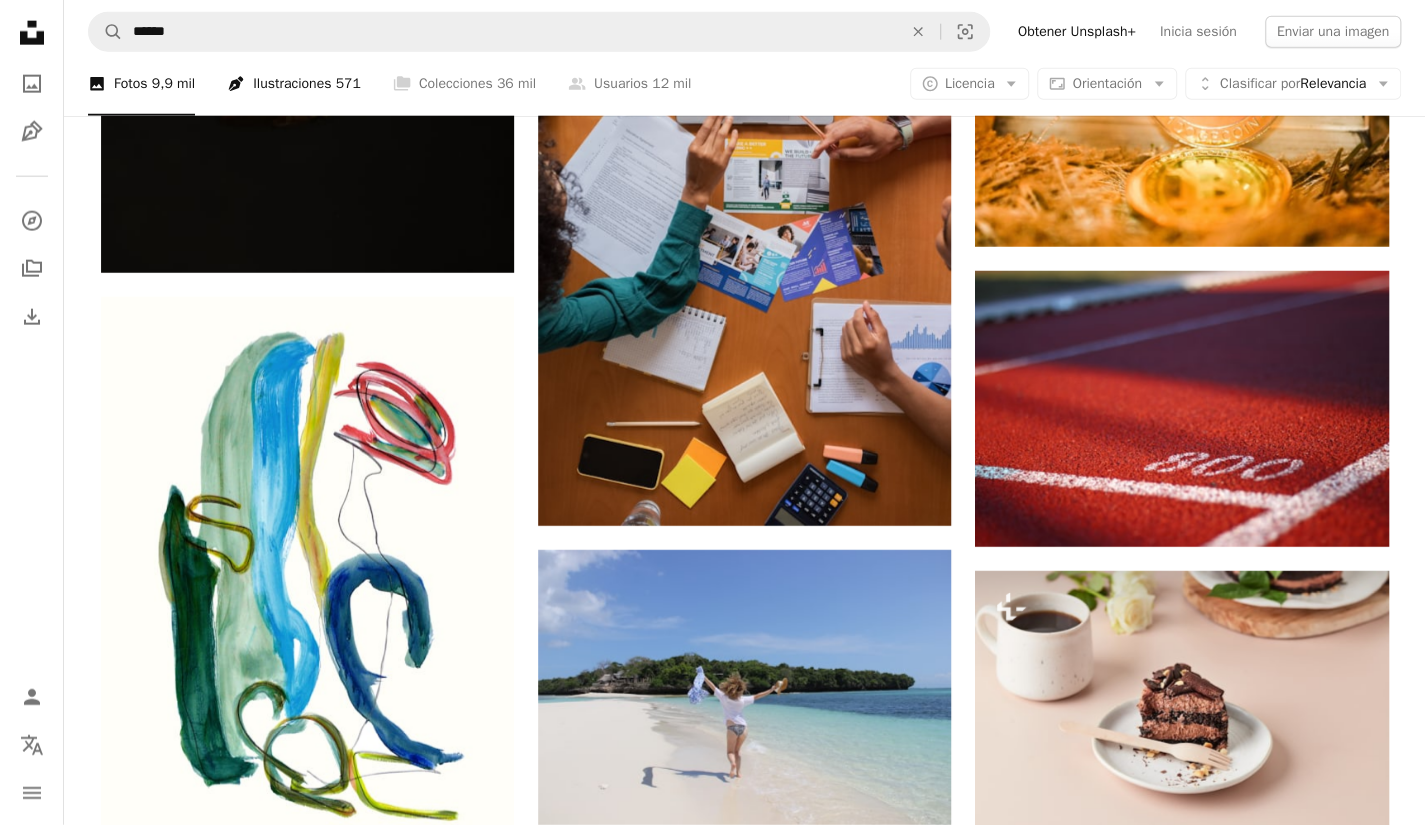 click on "Pen Tool Ilustraciones   571" at bounding box center (294, 84) 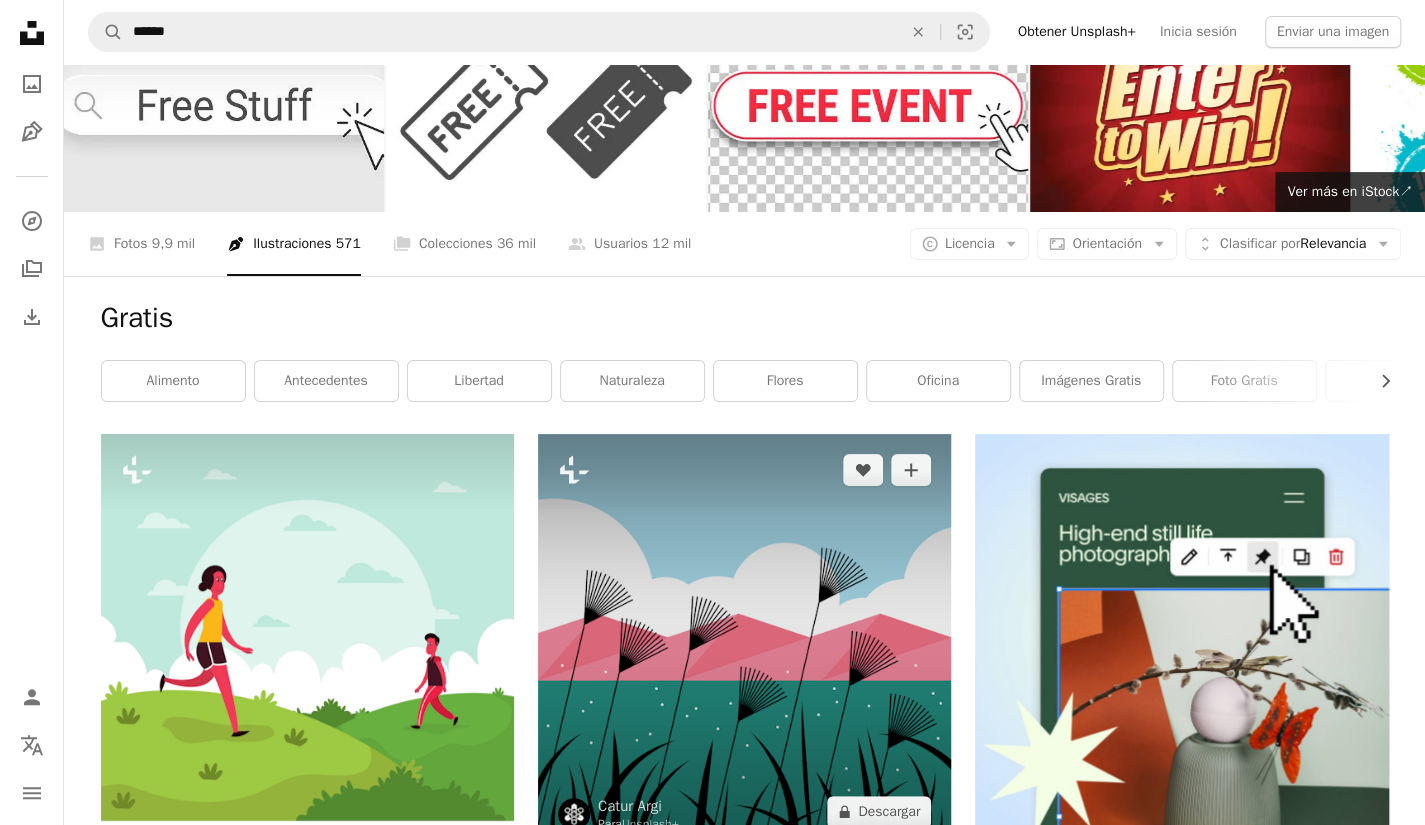 scroll, scrollTop: 0, scrollLeft: 0, axis: both 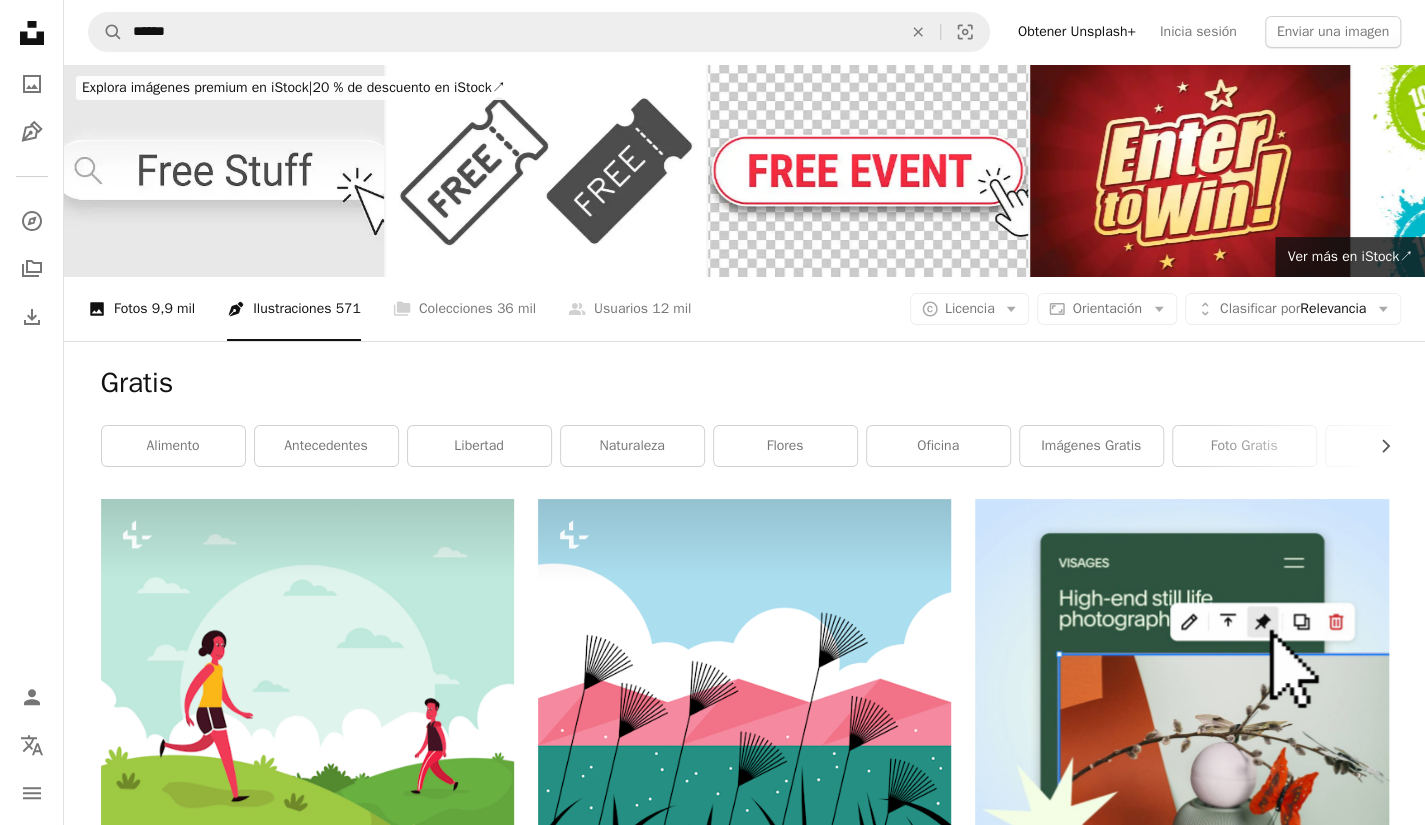 click on "A photo Fotos   9,9 mil" at bounding box center [141, 309] 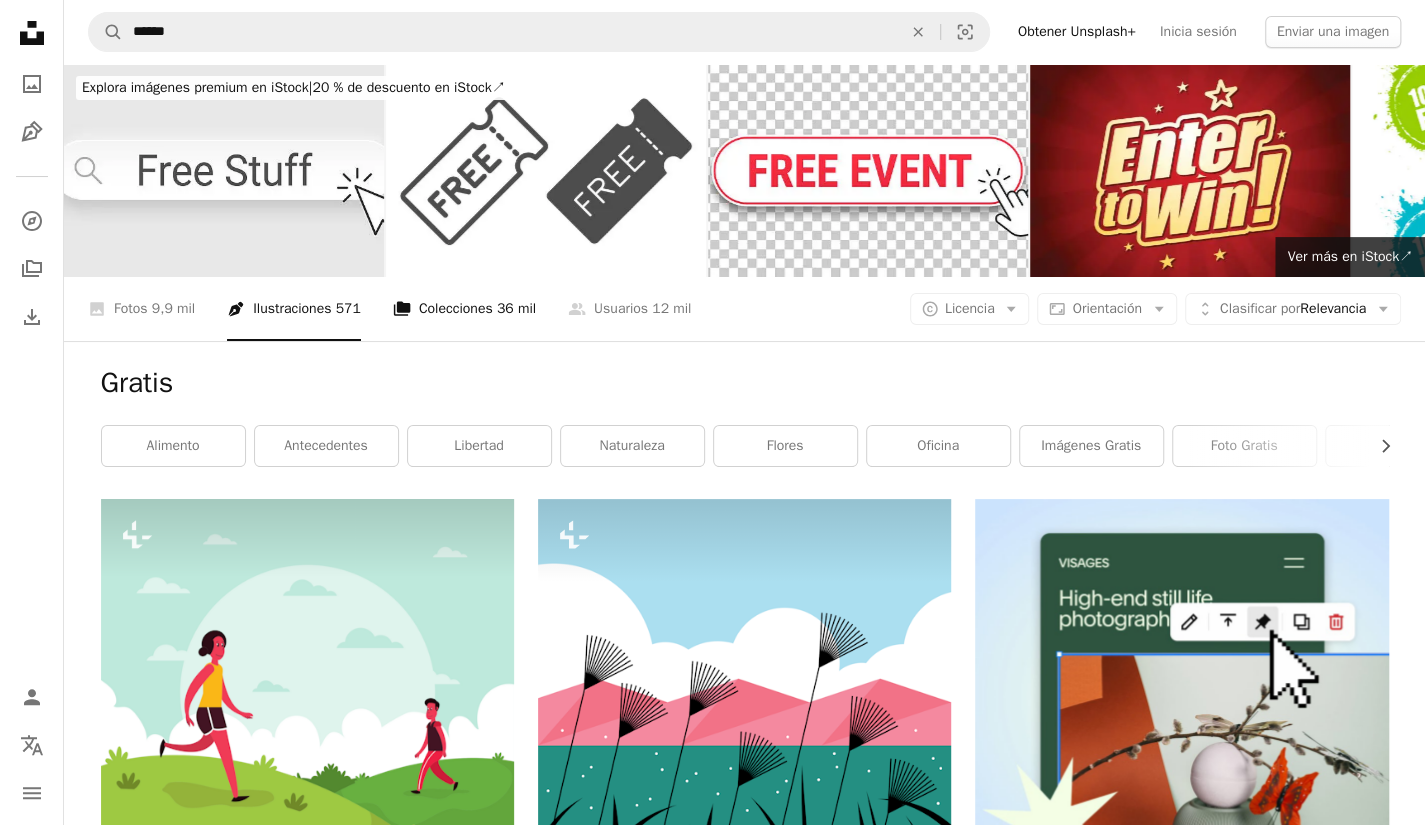 click on "A stack of folders Colecciones   36 mil" at bounding box center [464, 309] 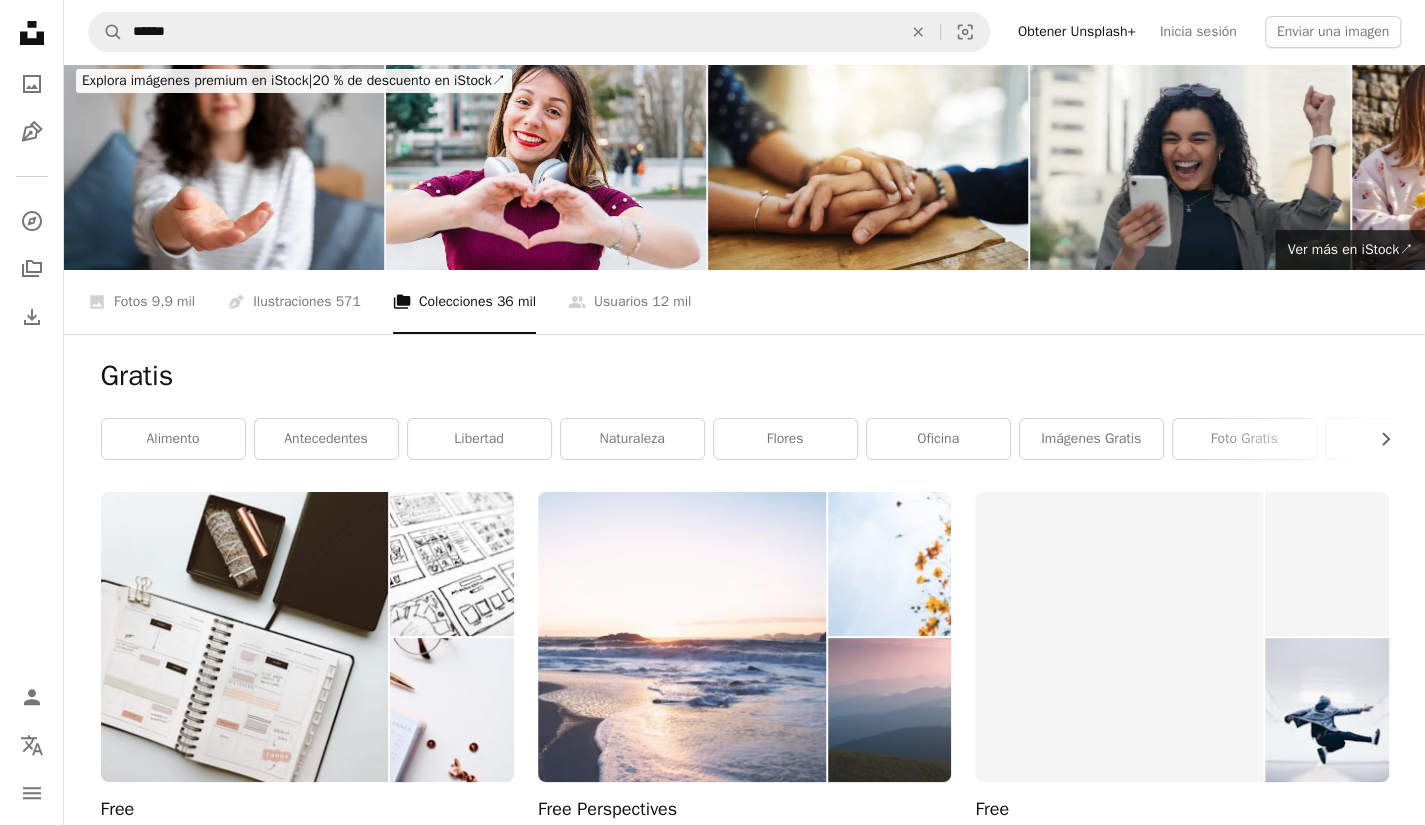 scroll, scrollTop: 0, scrollLeft: 0, axis: both 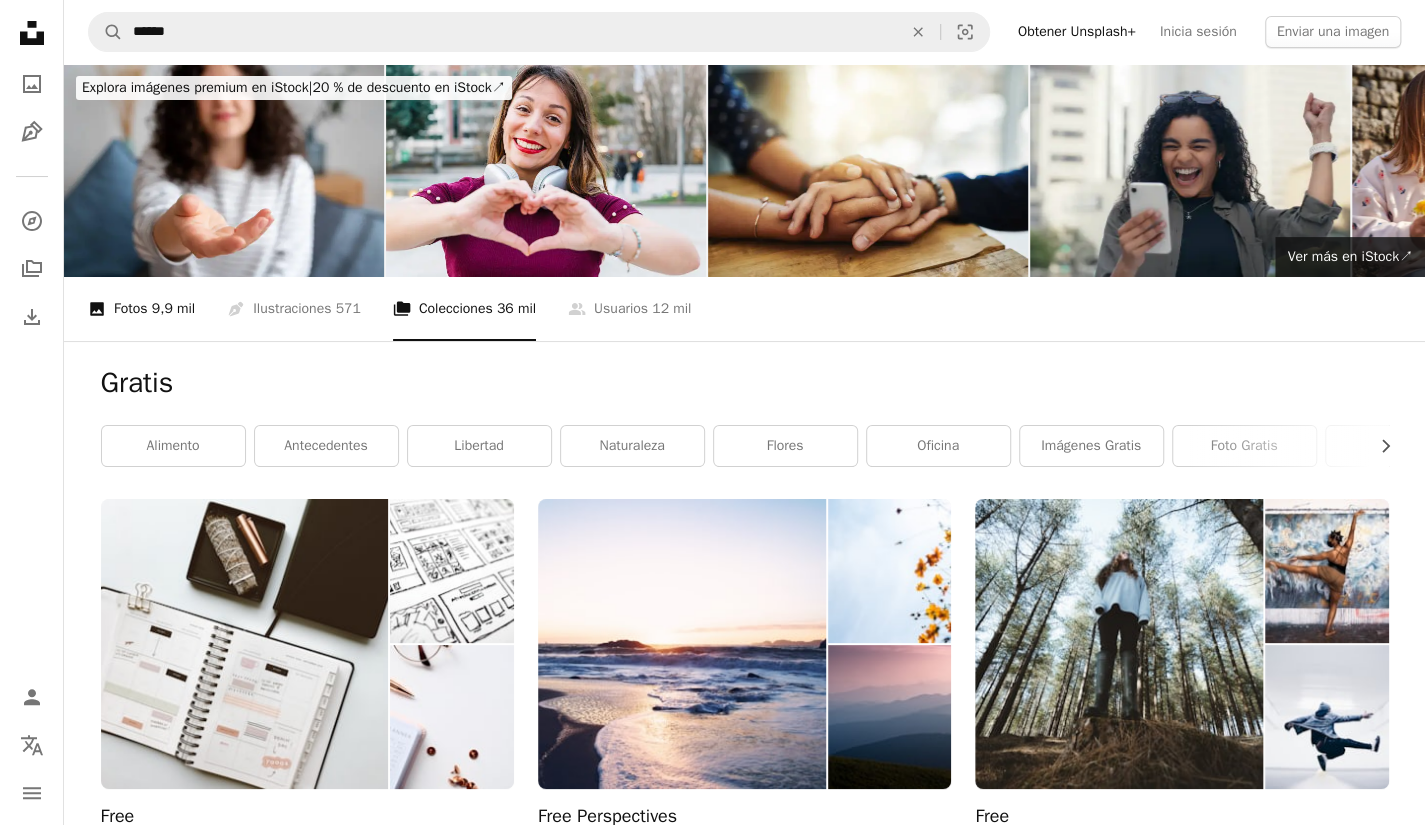 click on "9,9 mil" at bounding box center (173, 309) 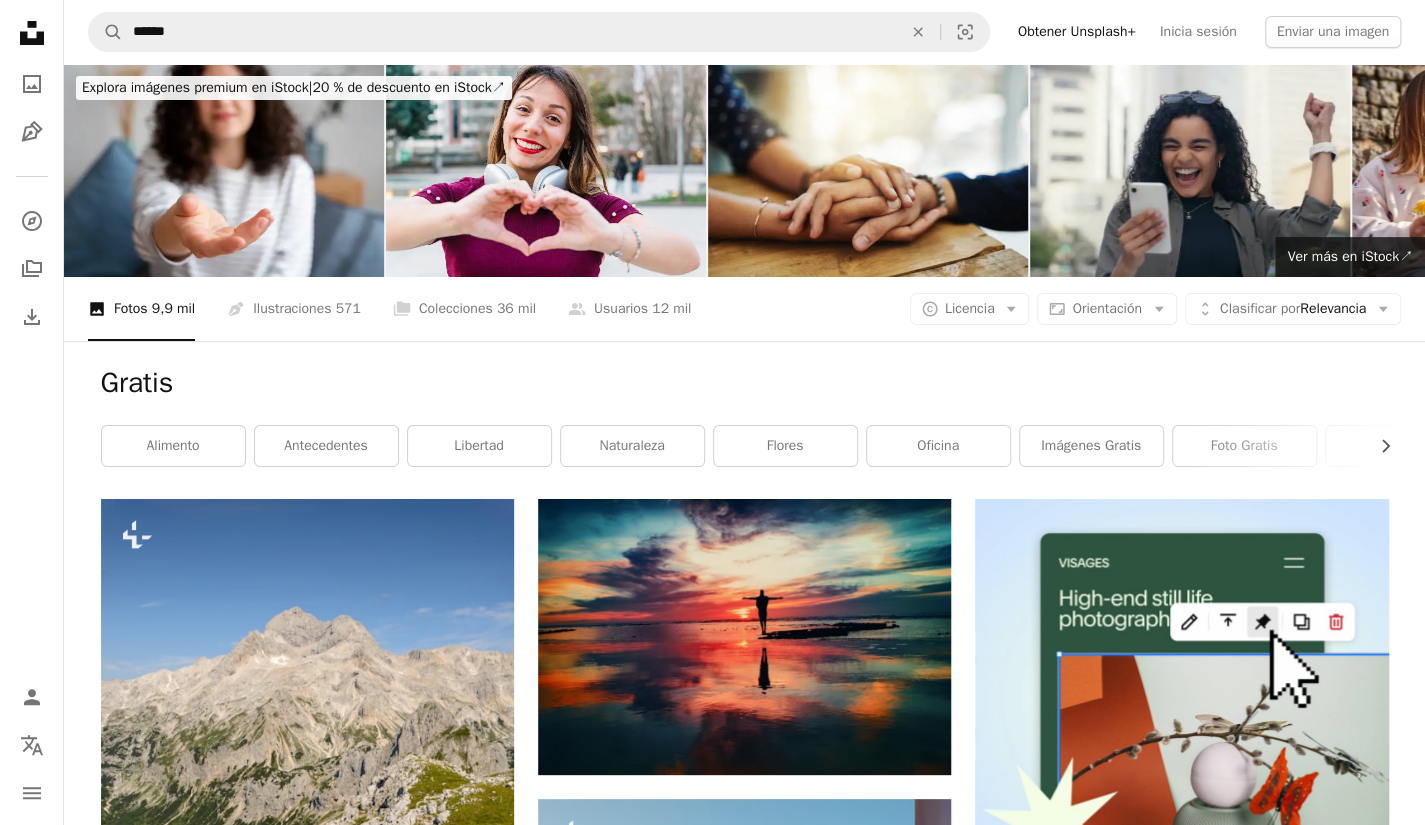 click on "Gratis Chevron right alimento antecedentes libertad naturaleza flores oficina imágenes gratis Foto gratis imagen costum amanecer" at bounding box center [745, 420] 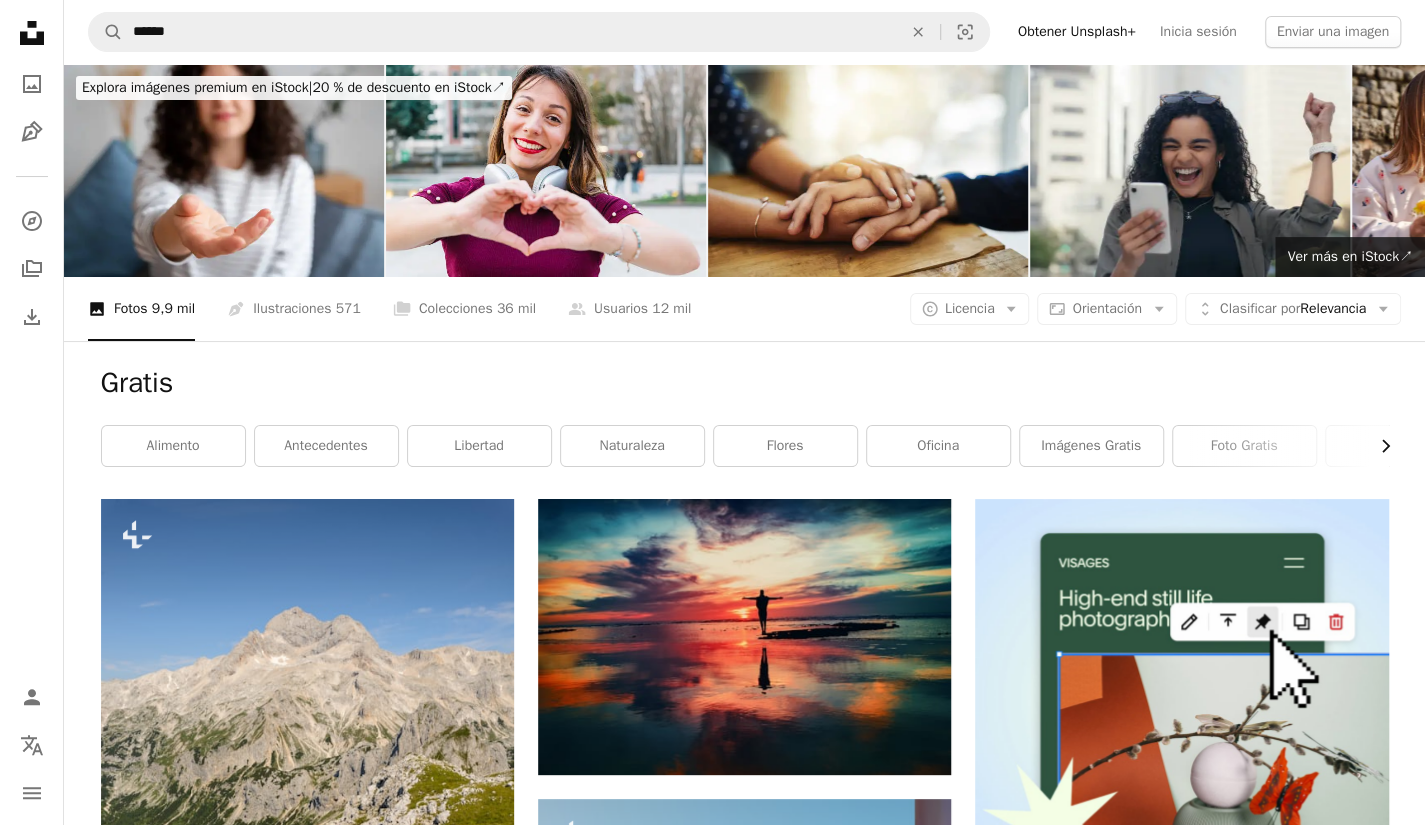 click on "Chevron right" 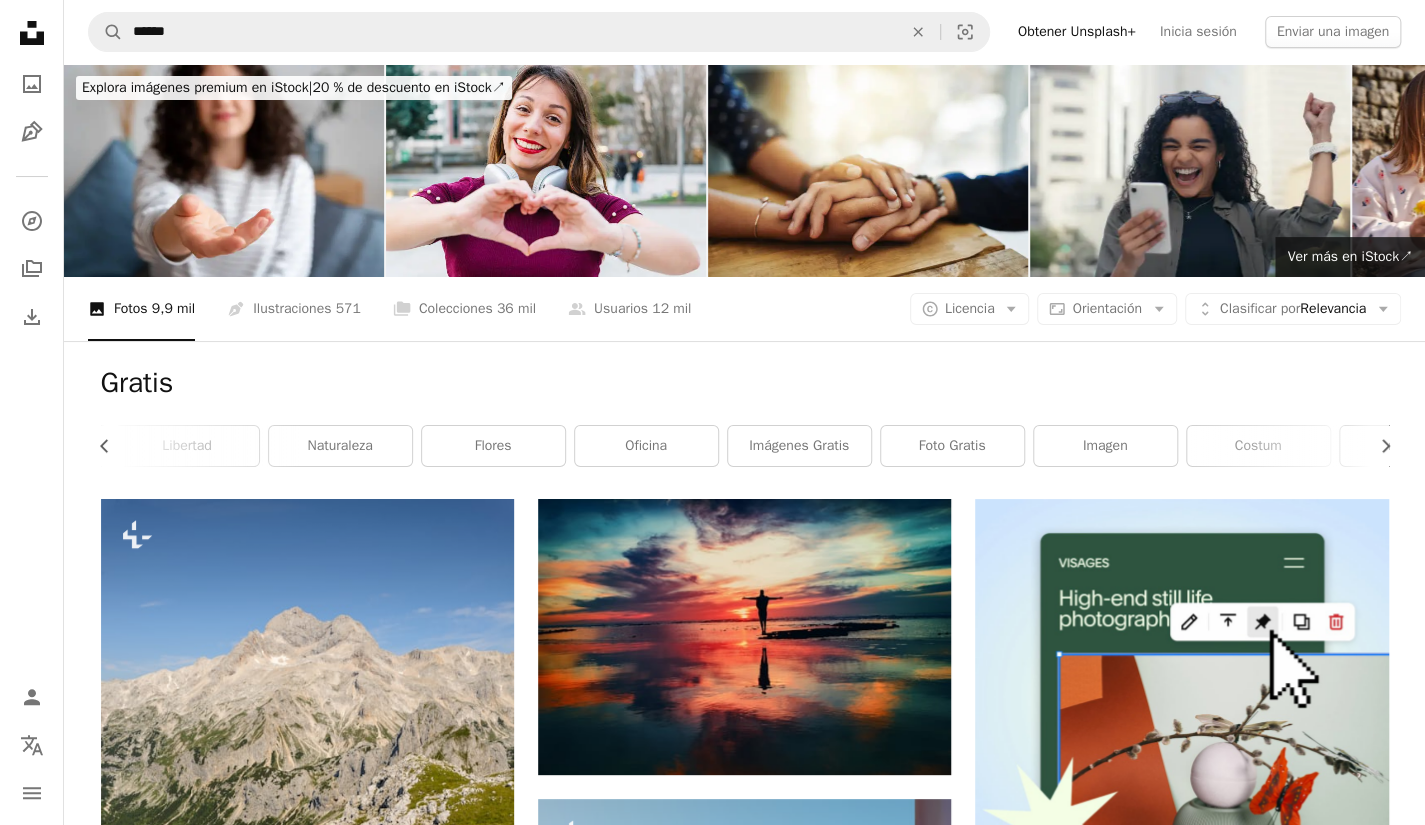 scroll, scrollTop: 0, scrollLeft: 300, axis: horizontal 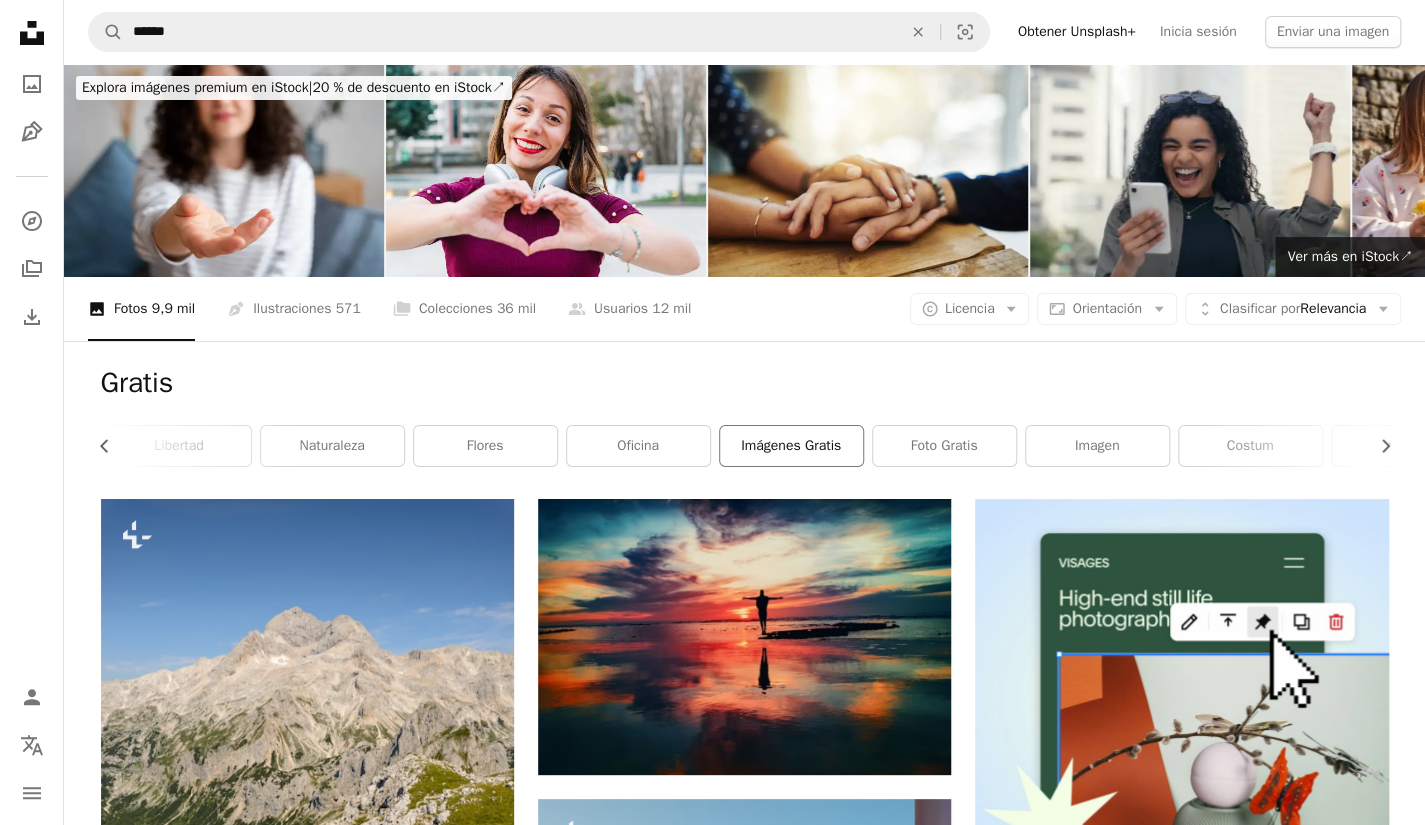 click on "imágenes gratis" at bounding box center (791, 446) 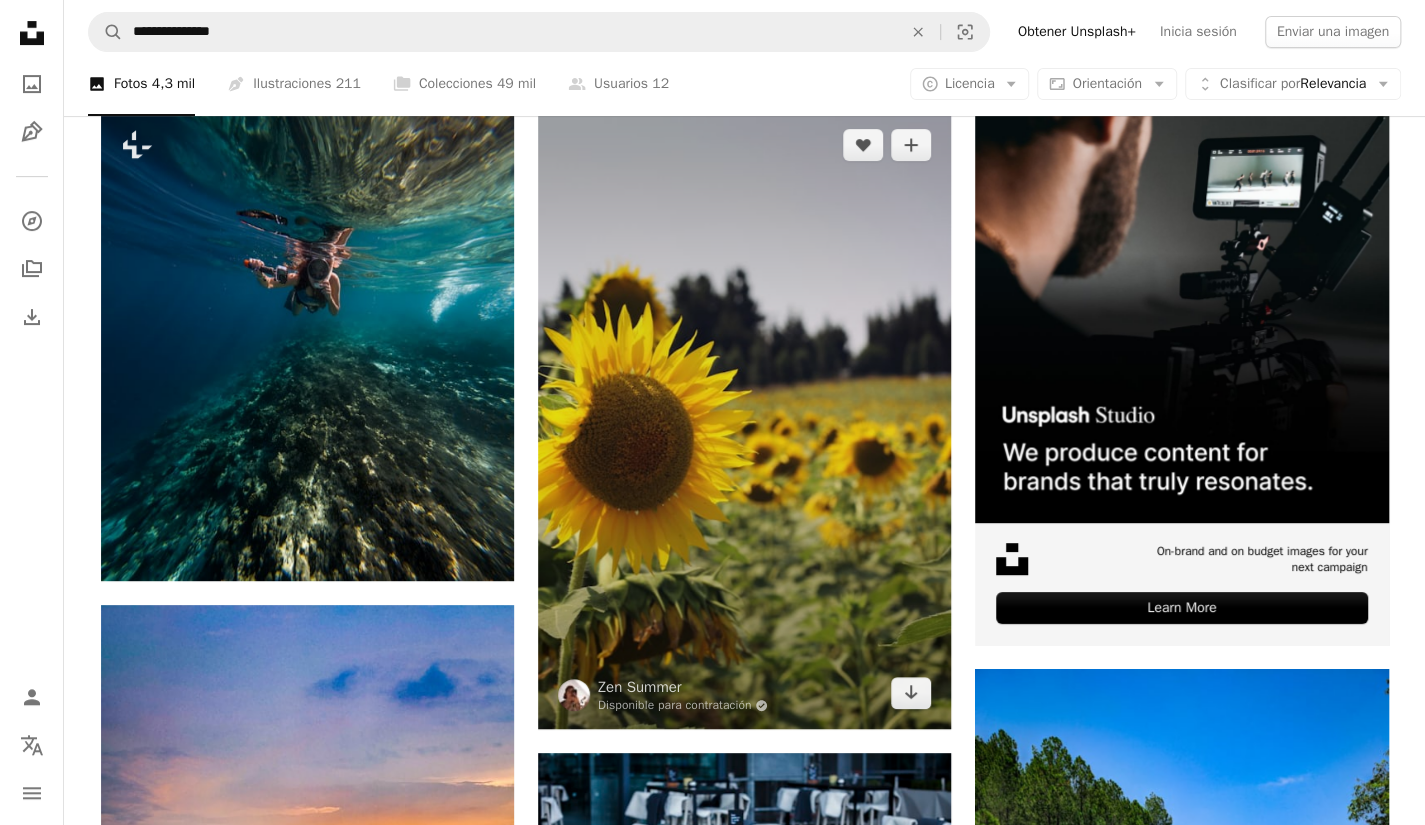 scroll, scrollTop: 400, scrollLeft: 0, axis: vertical 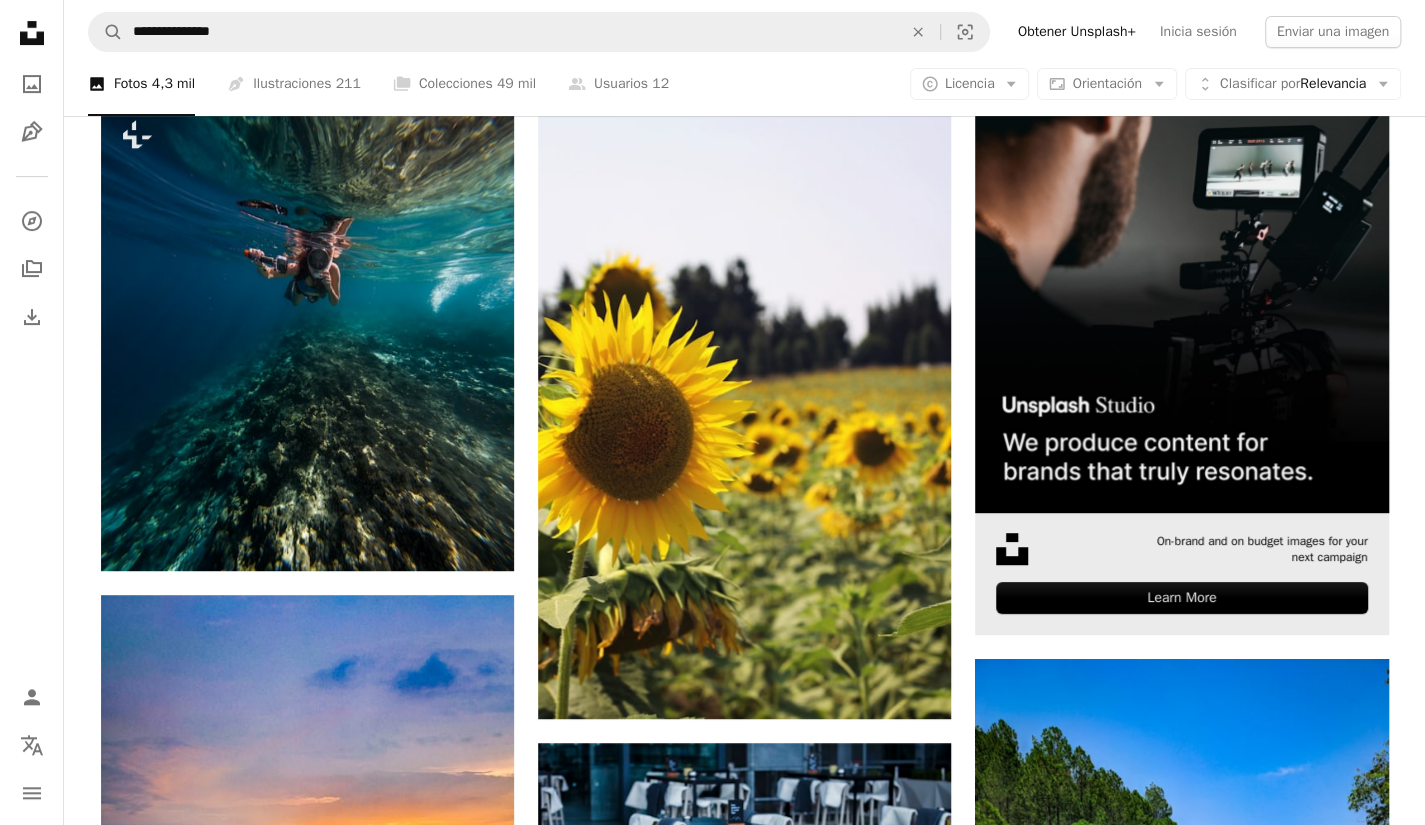 click at bounding box center [1181, 305] 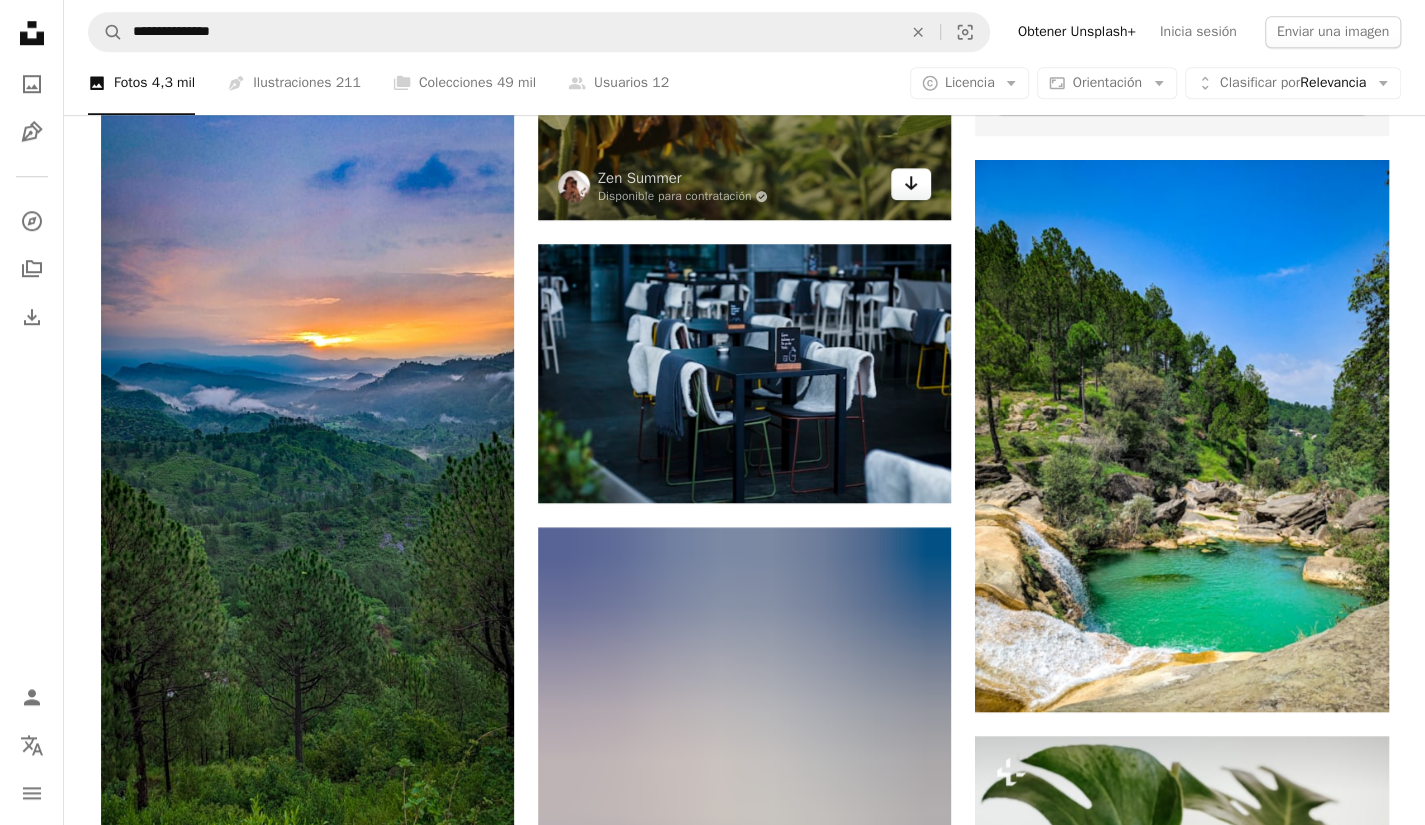 scroll, scrollTop: 900, scrollLeft: 0, axis: vertical 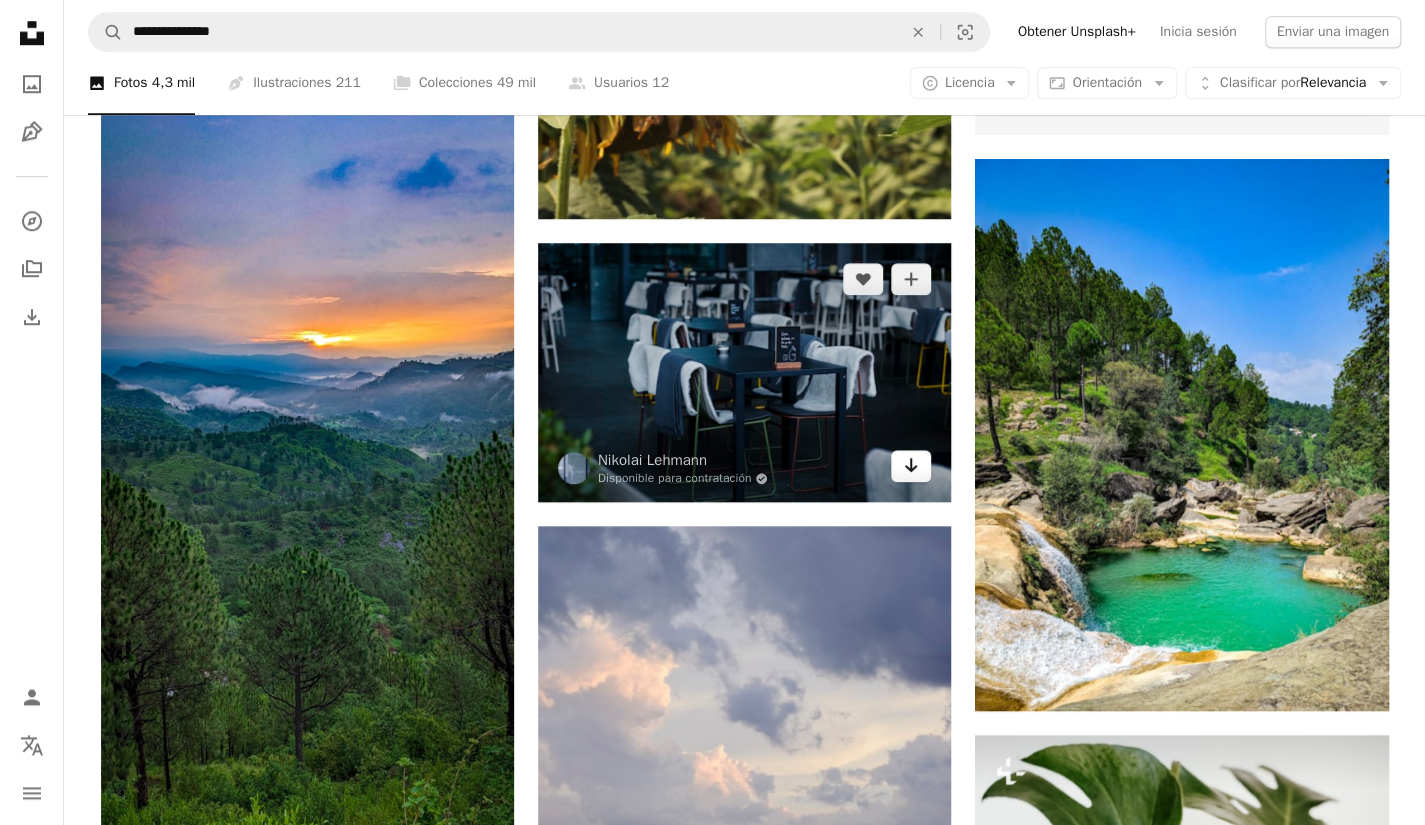 click on "Arrow pointing down" 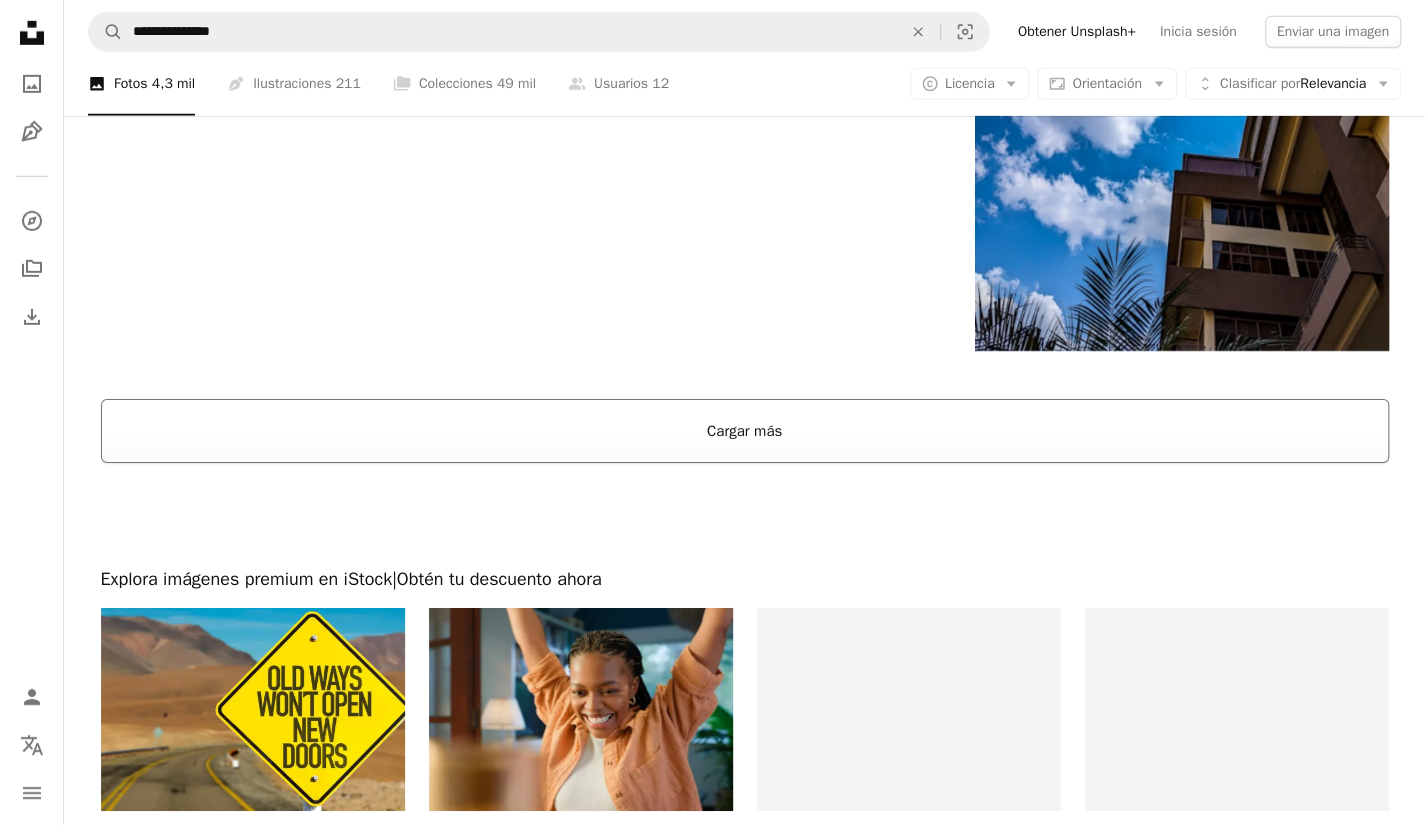 scroll, scrollTop: 3900, scrollLeft: 0, axis: vertical 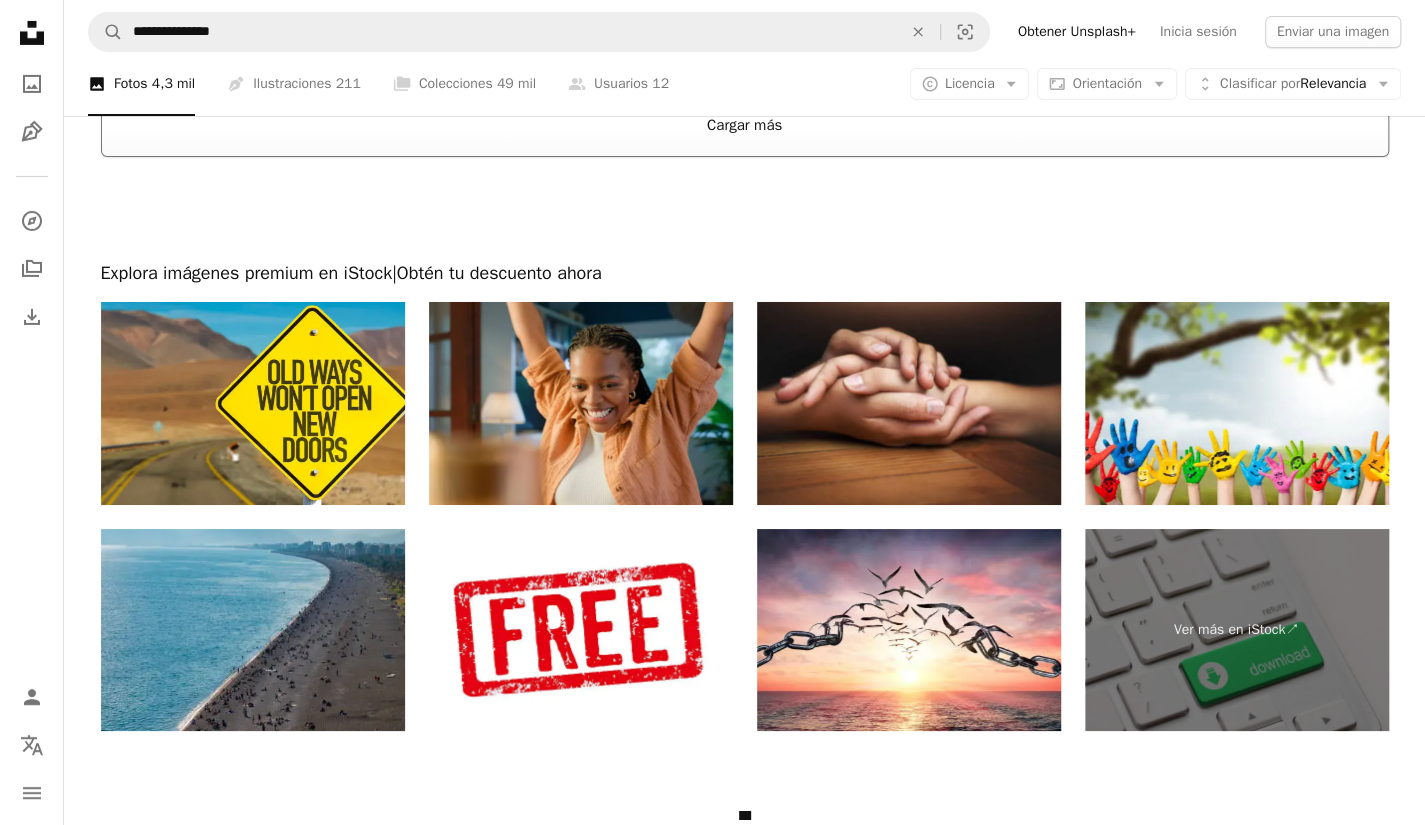 click on "Cargar más" at bounding box center [745, 125] 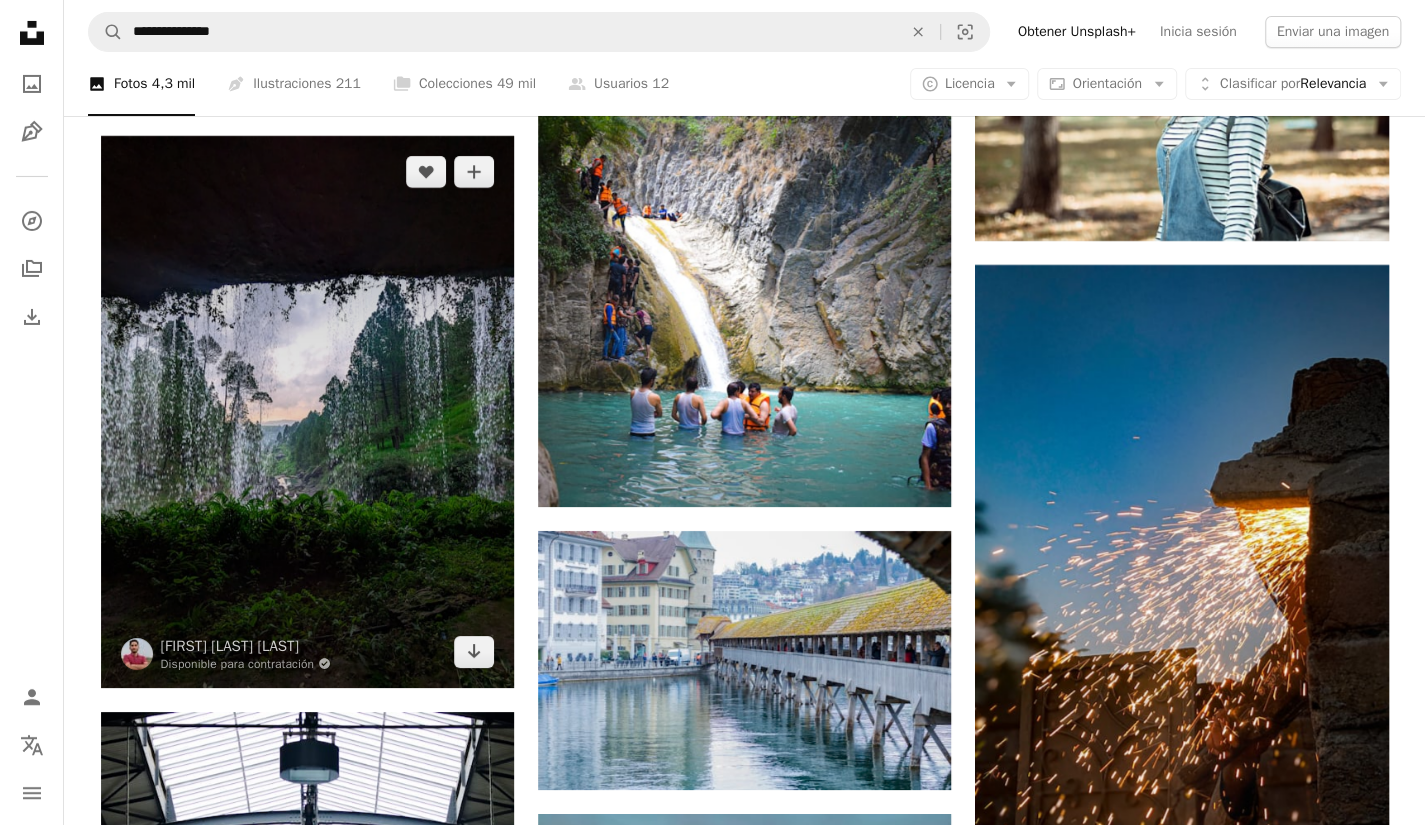 scroll, scrollTop: 4000, scrollLeft: 0, axis: vertical 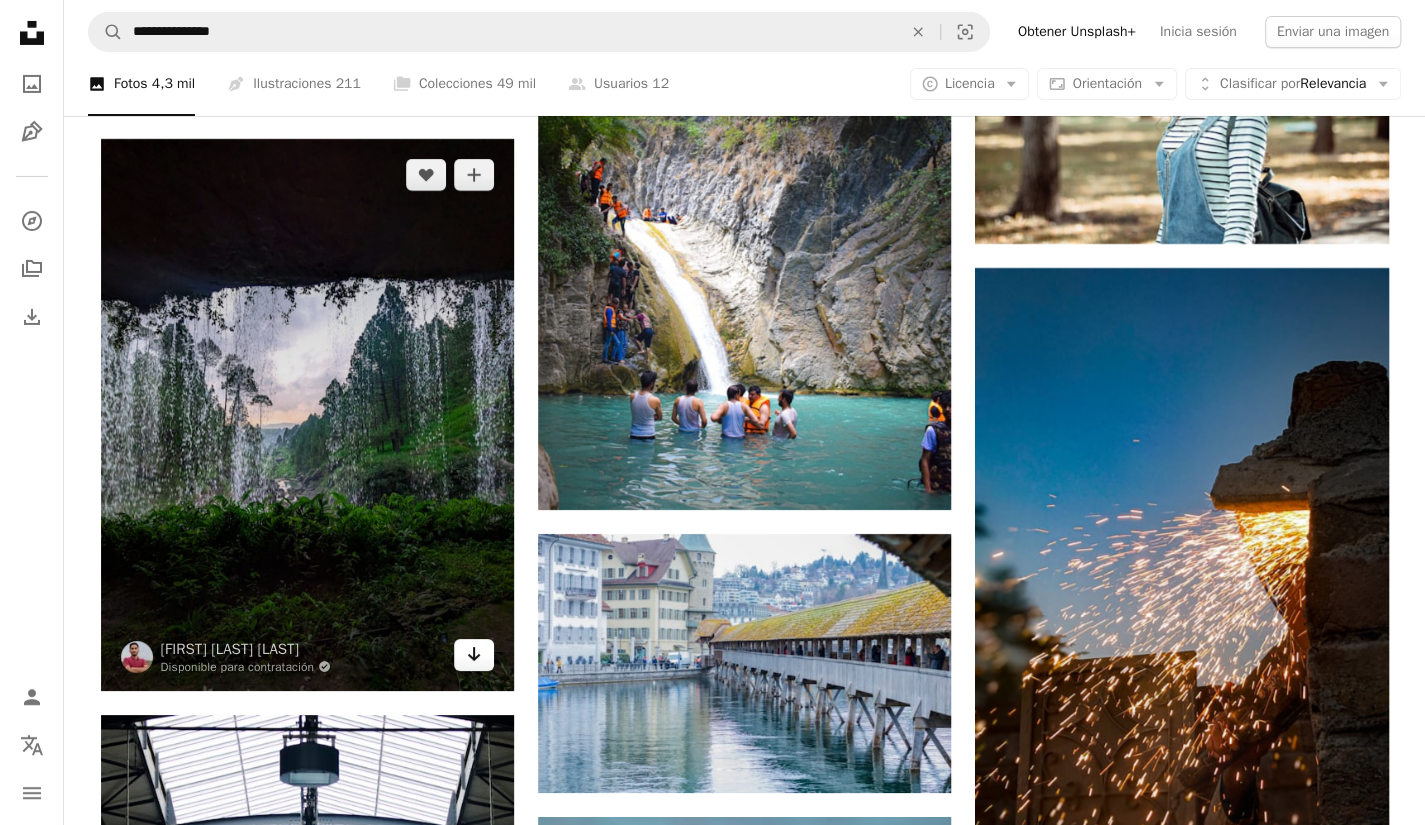 click on "Arrow pointing down" 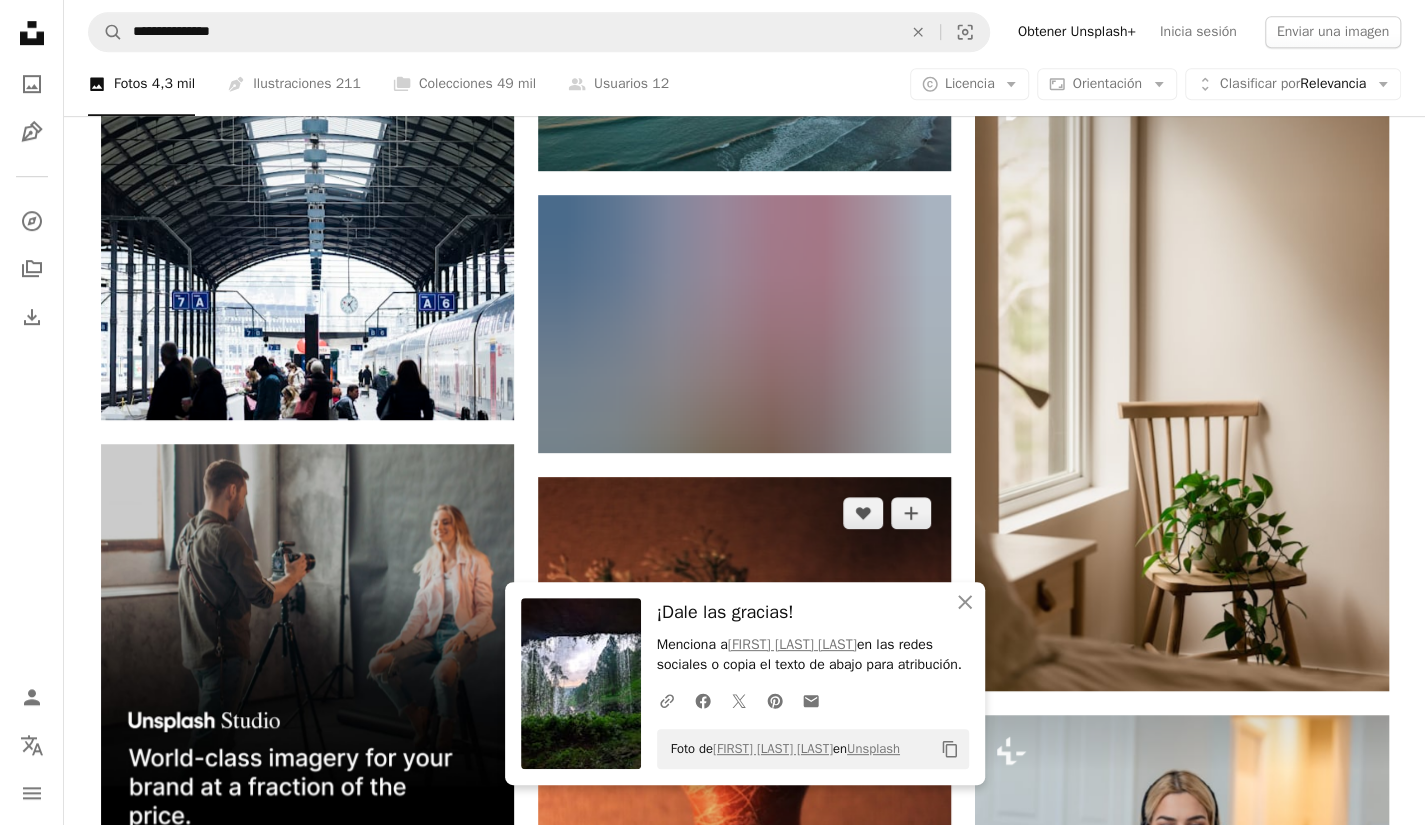 scroll, scrollTop: 5200, scrollLeft: 0, axis: vertical 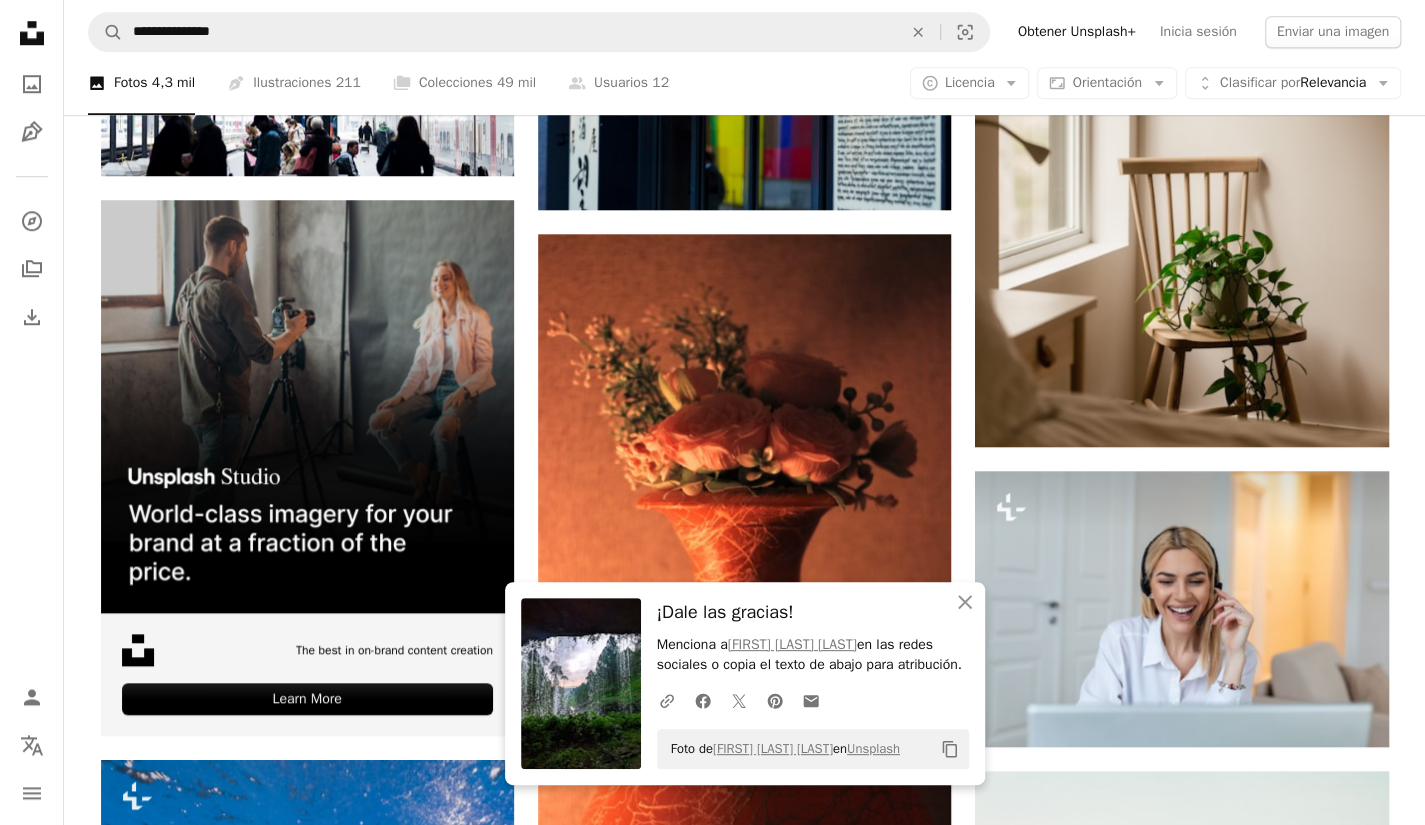 click on "**********" at bounding box center [744, 32] 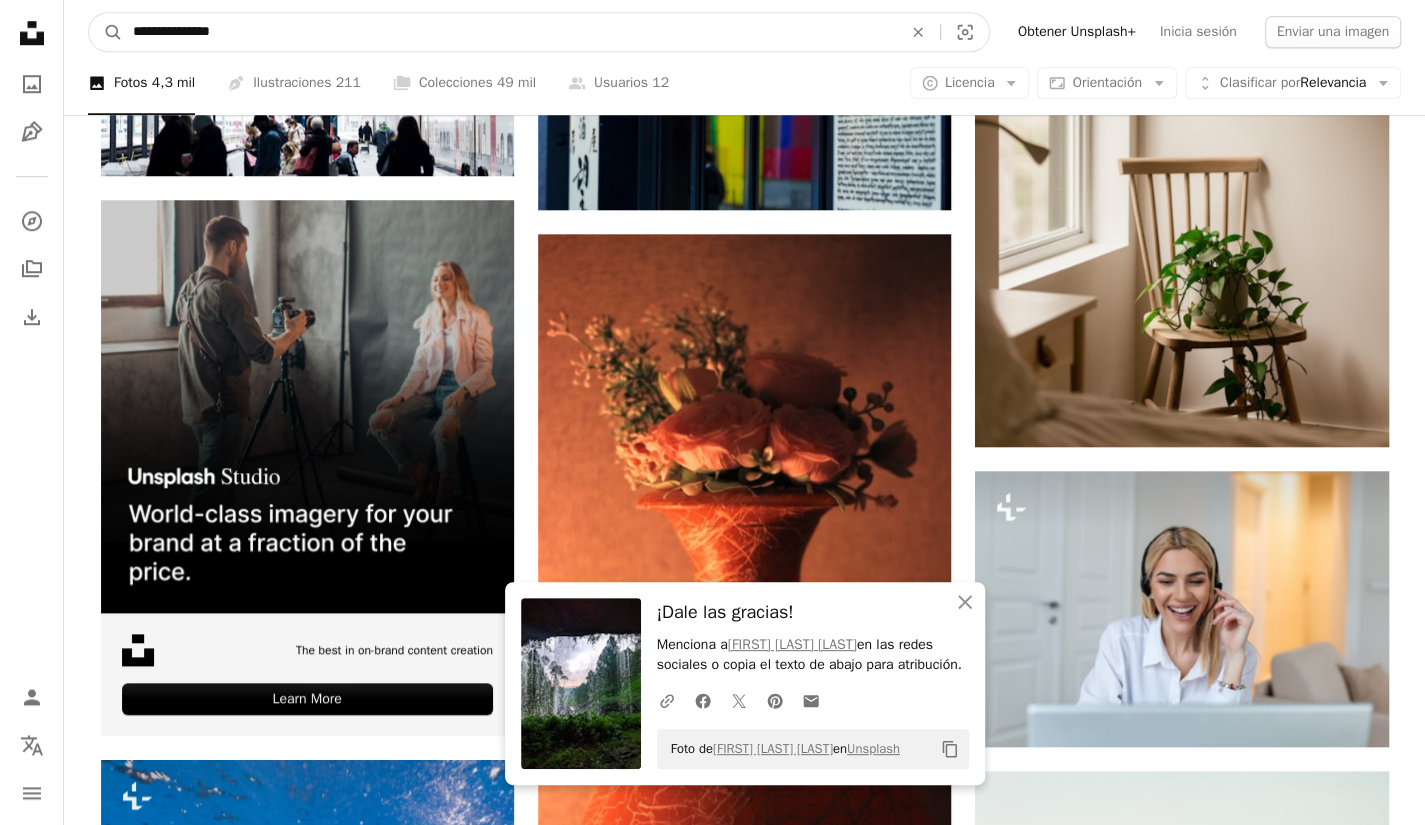 click on "**********" at bounding box center (509, 32) 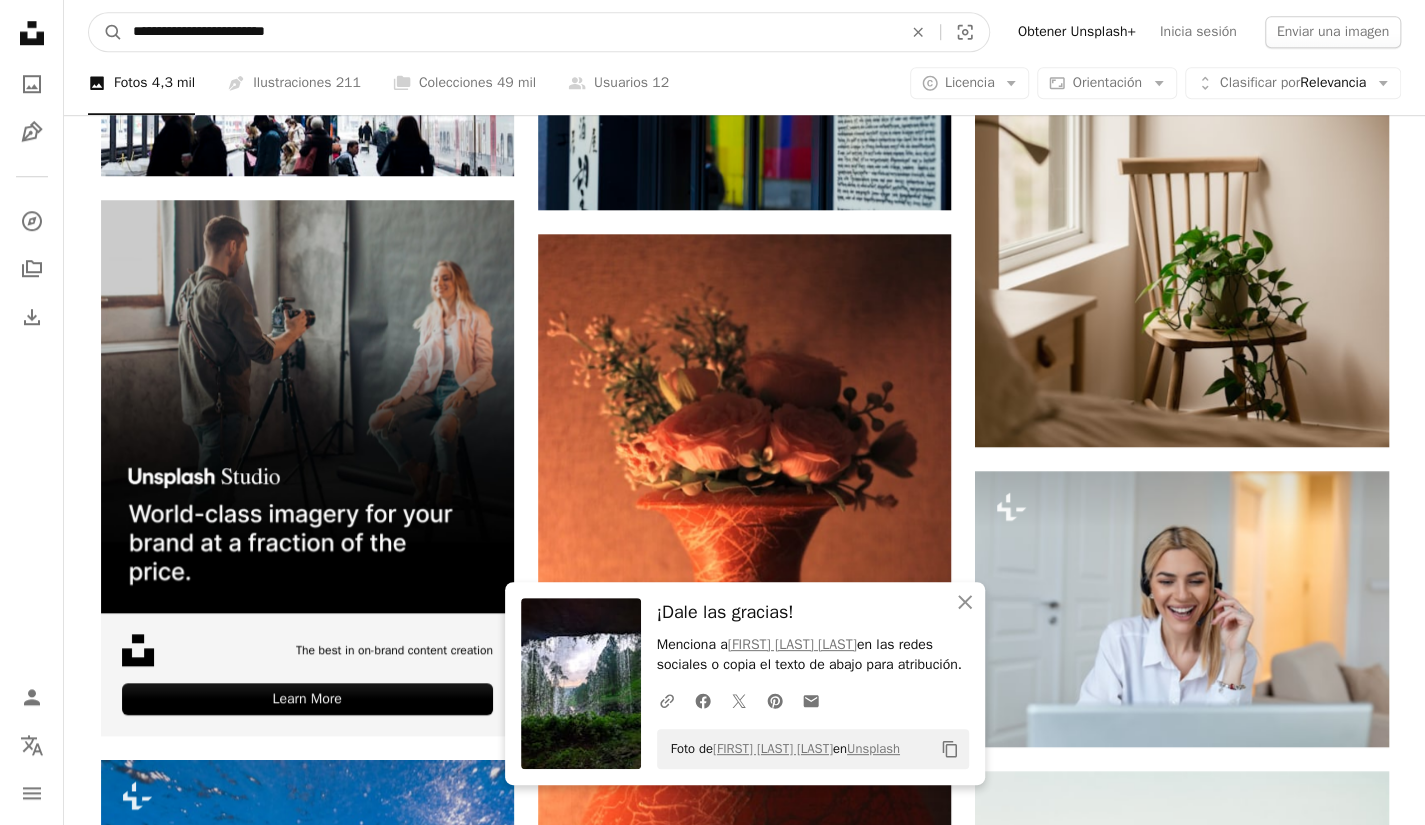 type on "**********" 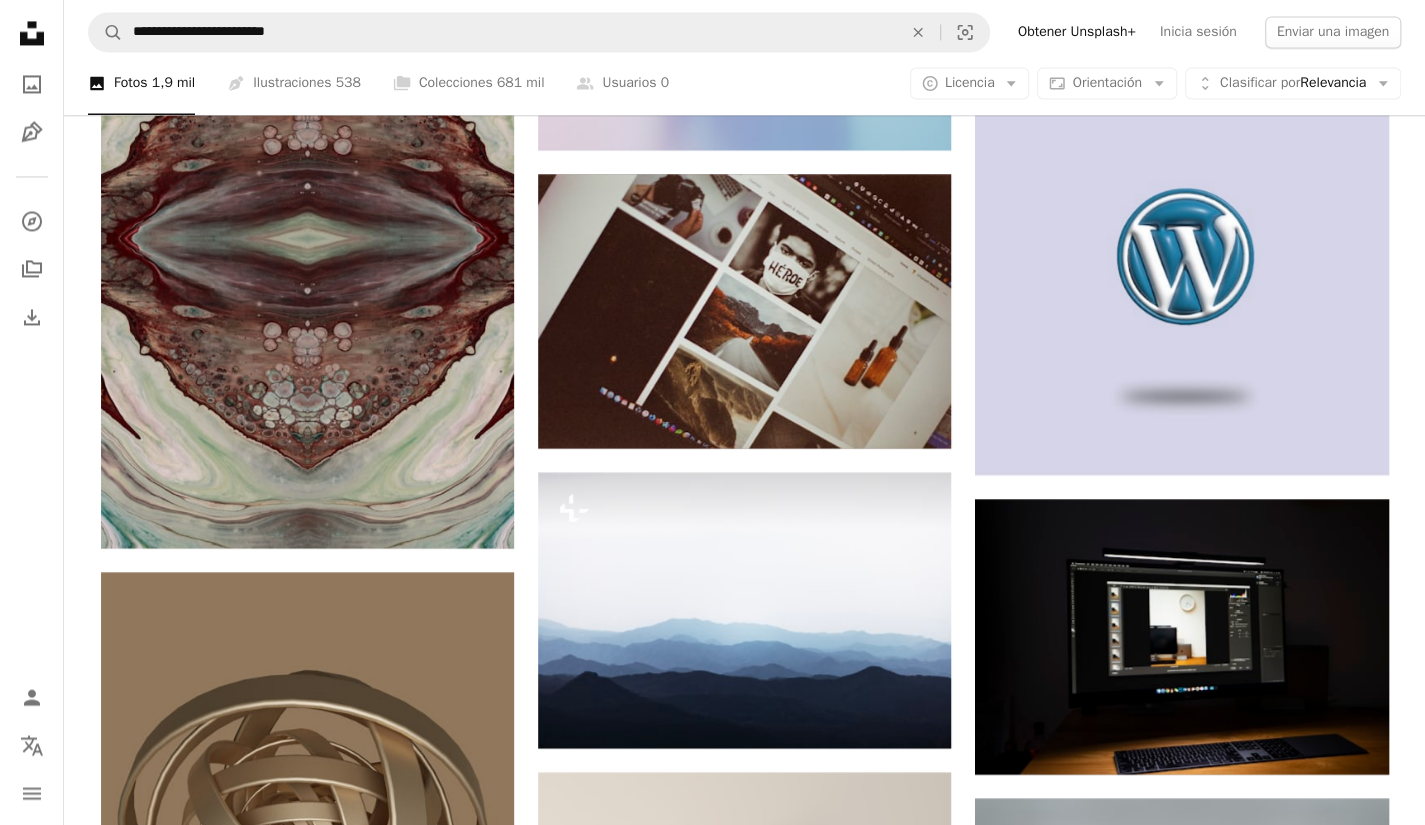 scroll, scrollTop: 1900, scrollLeft: 0, axis: vertical 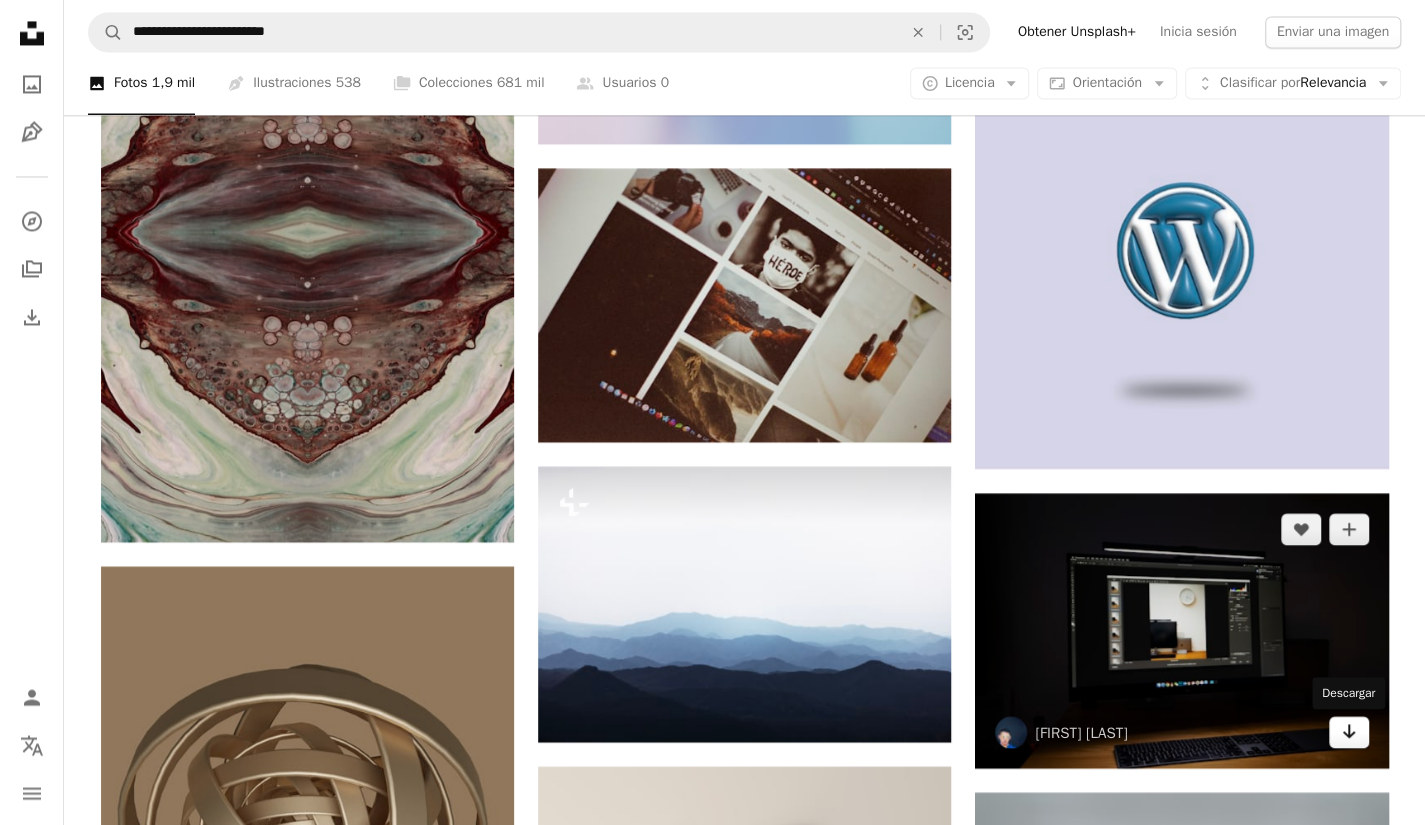 click on "Arrow pointing down" 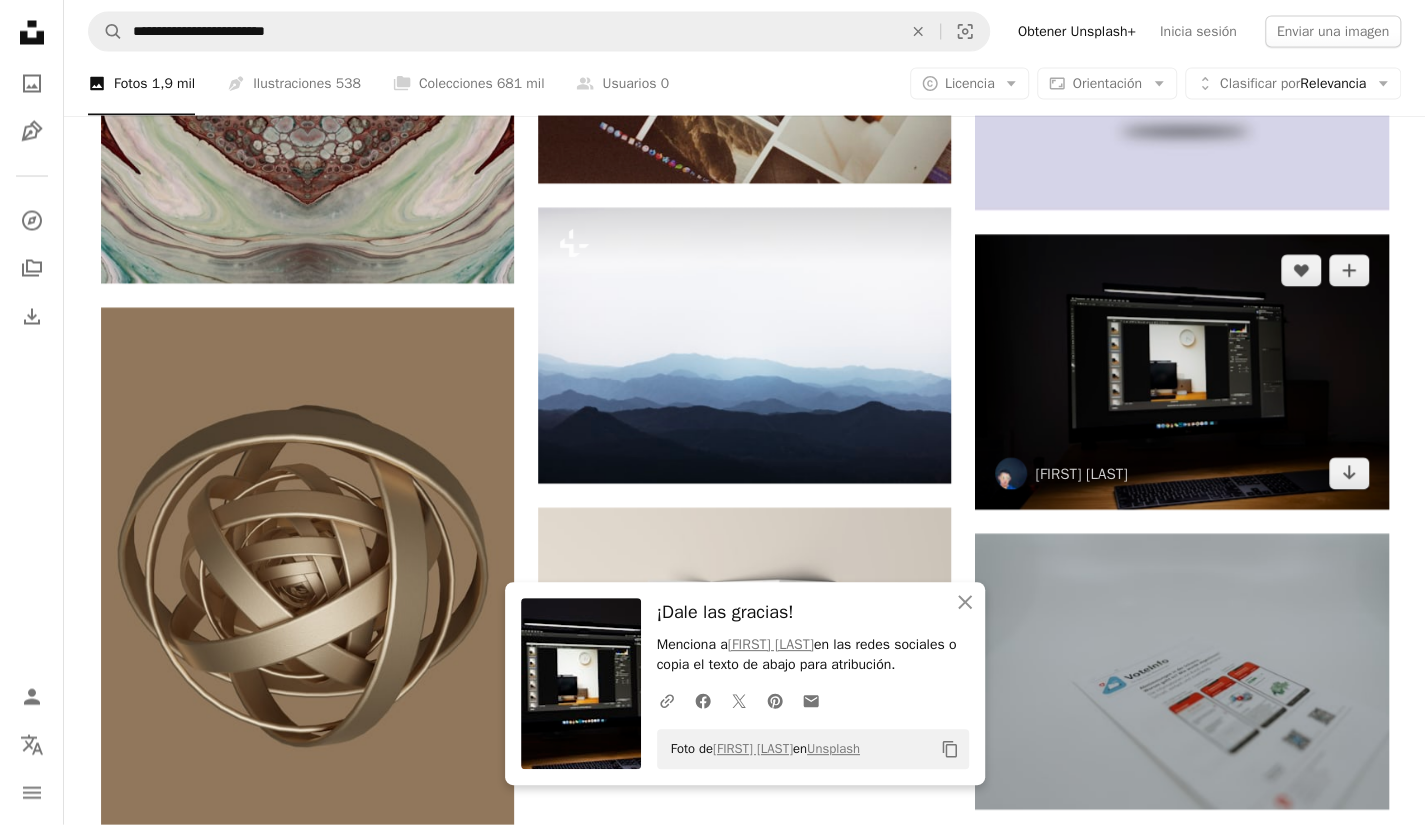 scroll, scrollTop: 2200, scrollLeft: 0, axis: vertical 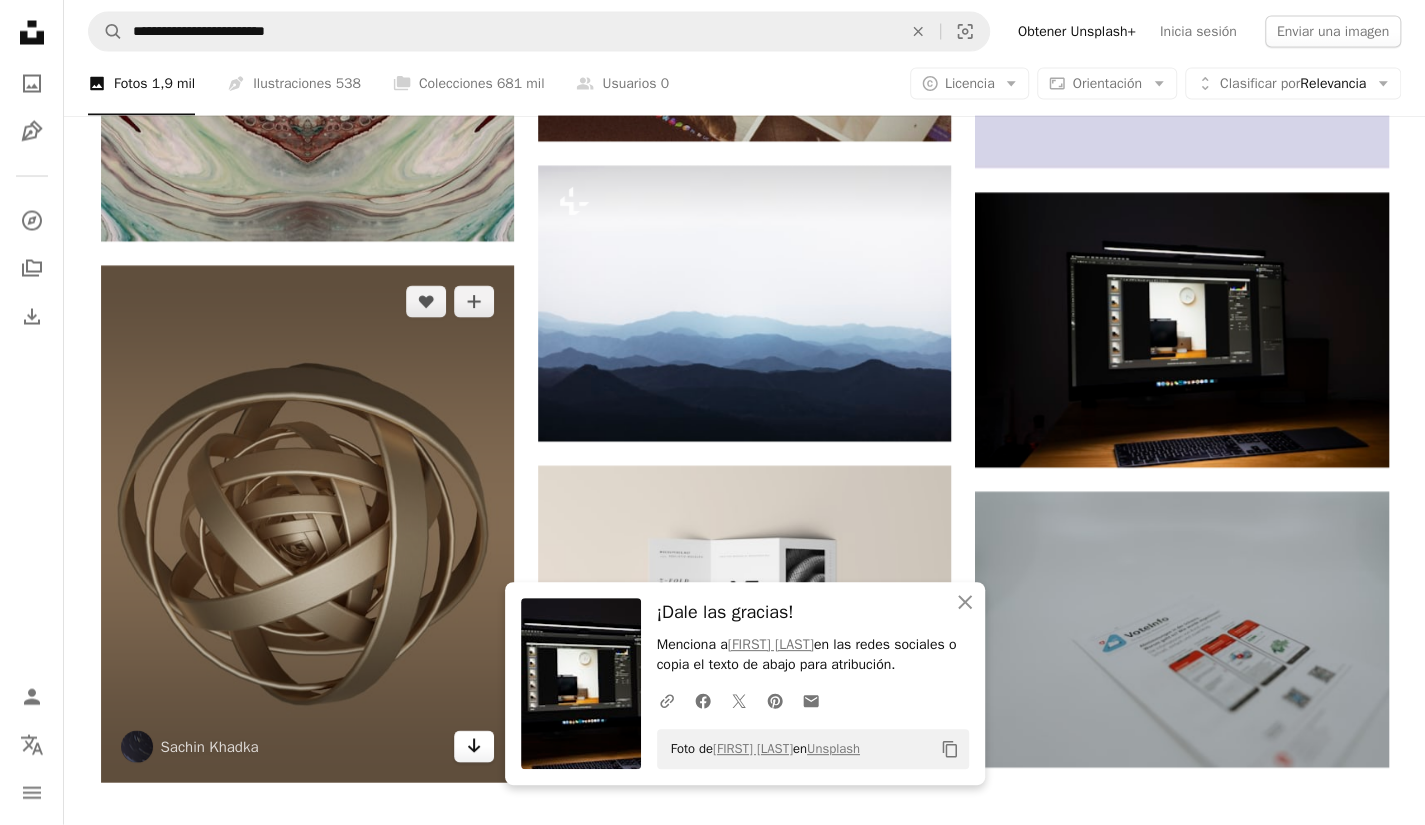 click on "Arrow pointing down" at bounding box center [474, 747] 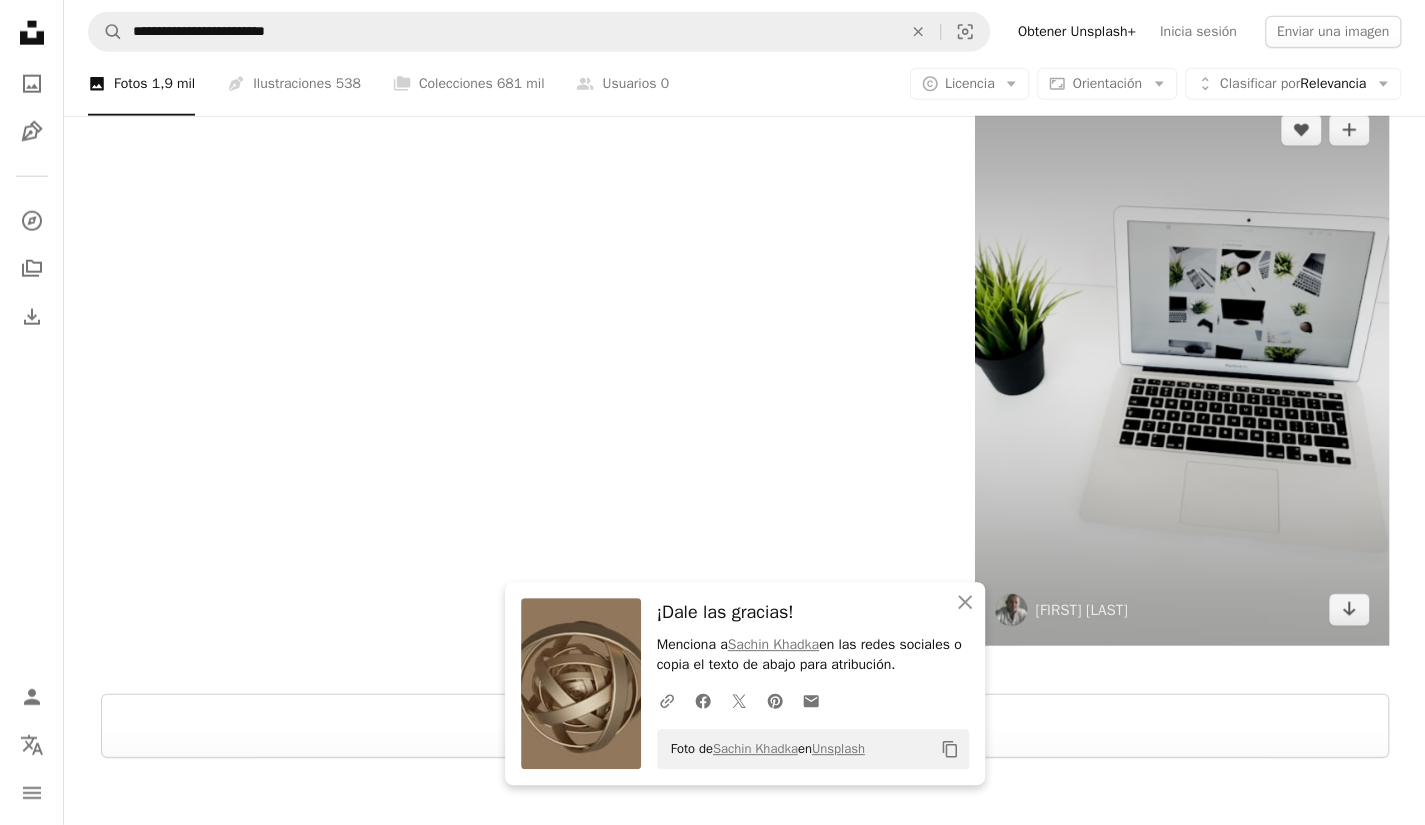 scroll, scrollTop: 2900, scrollLeft: 0, axis: vertical 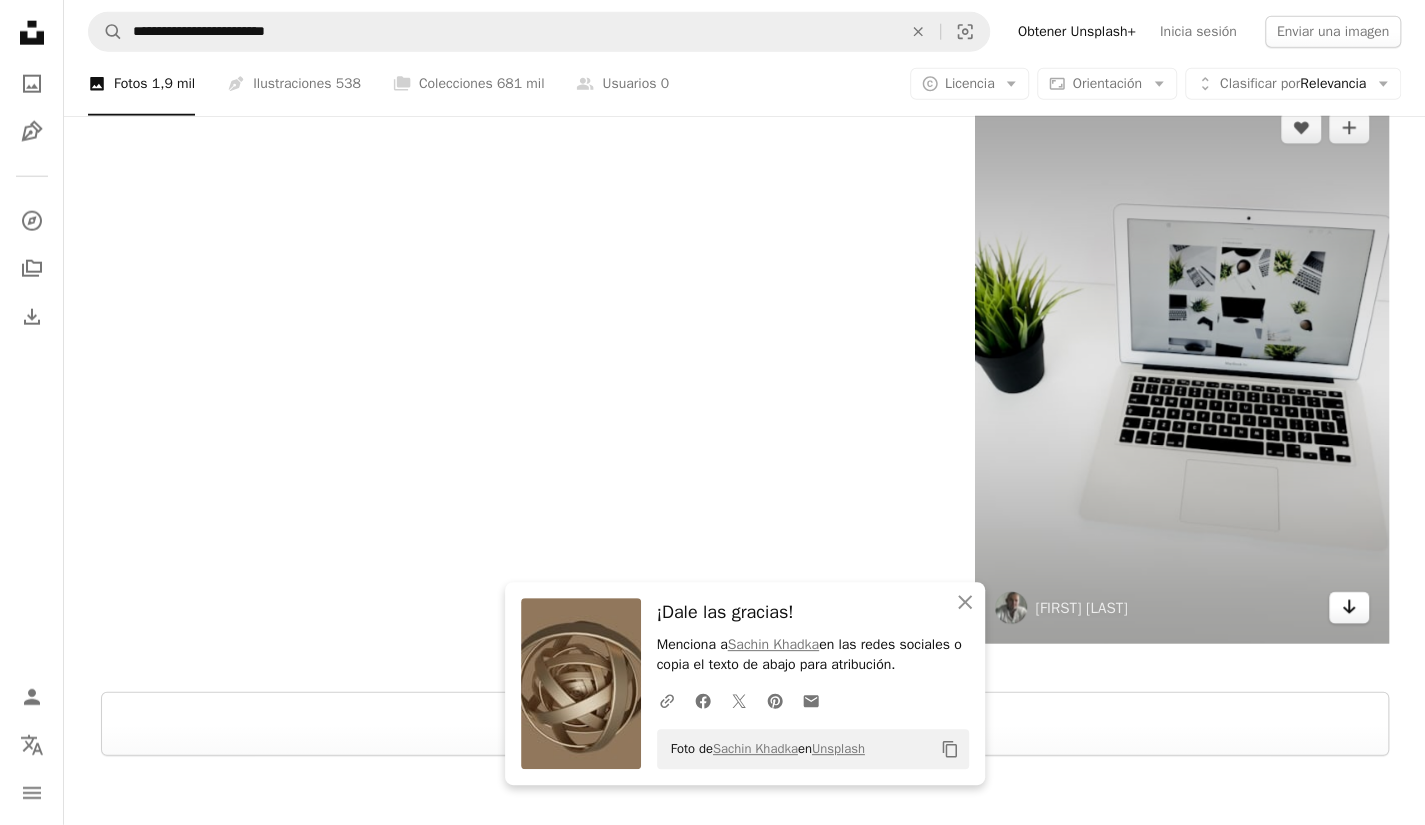 click on "Arrow pointing down" at bounding box center [1349, 608] 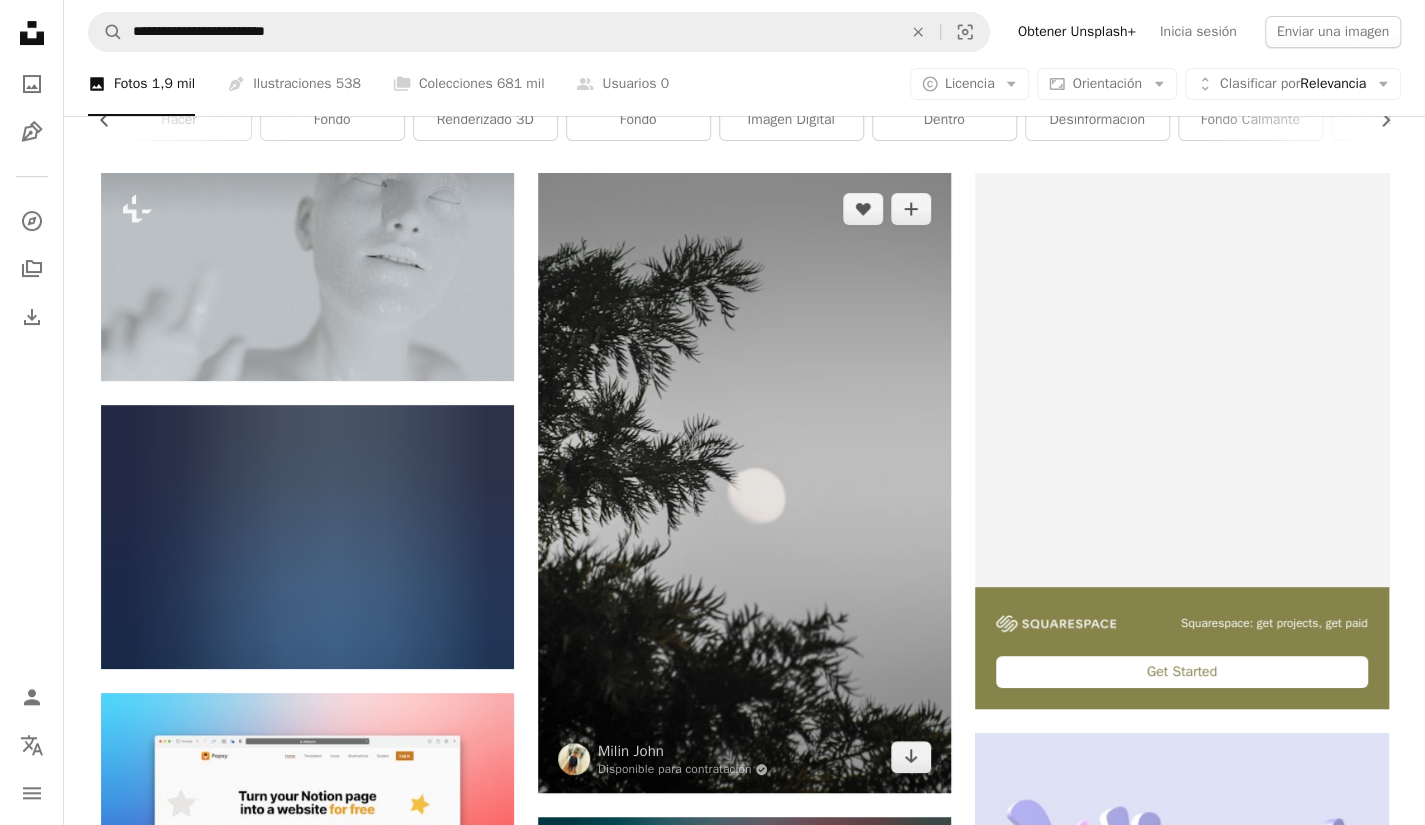scroll, scrollTop: 0, scrollLeft: 0, axis: both 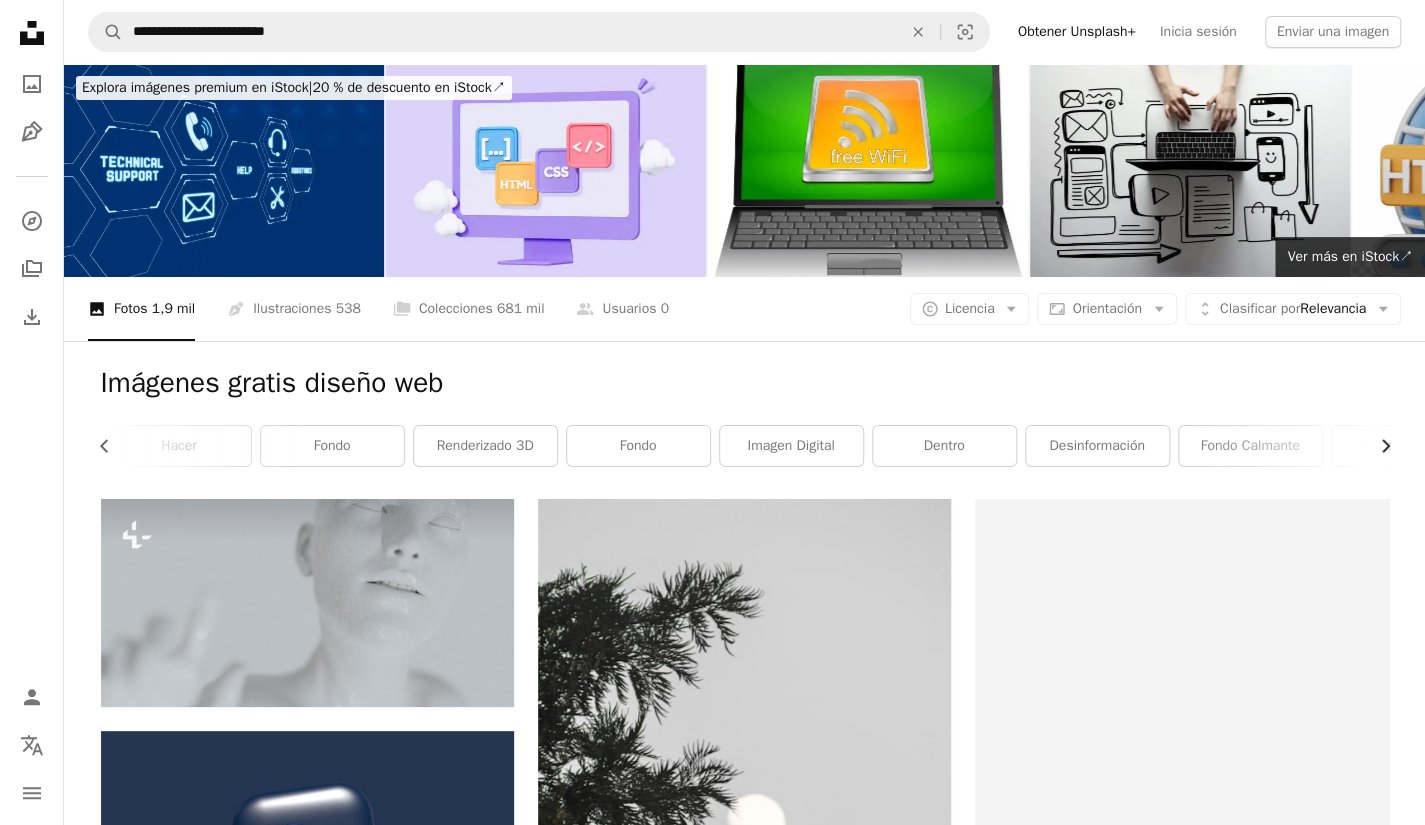 click on "Chevron right" 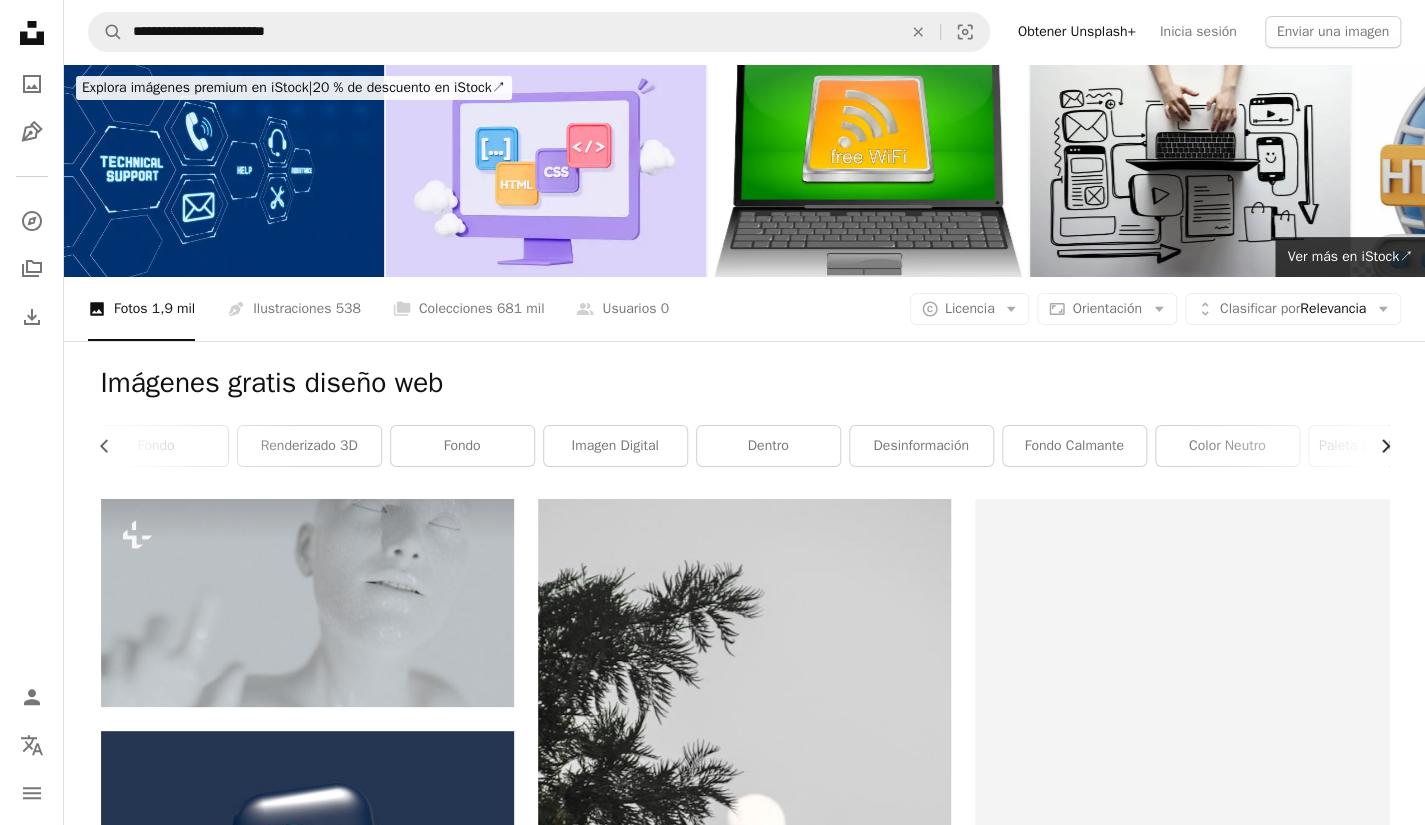scroll, scrollTop: 0, scrollLeft: 540, axis: horizontal 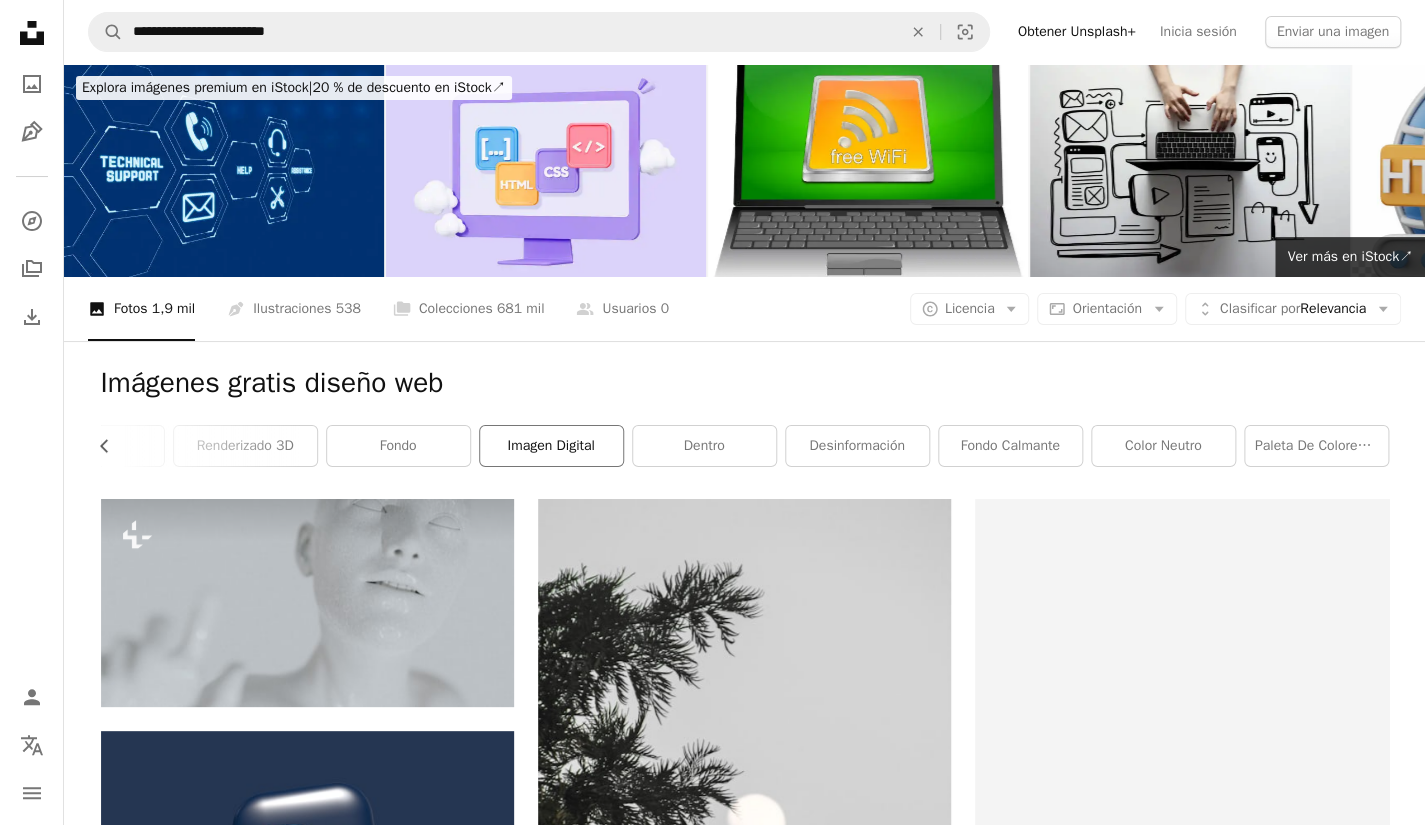 click on "Imagen digital" at bounding box center (551, 446) 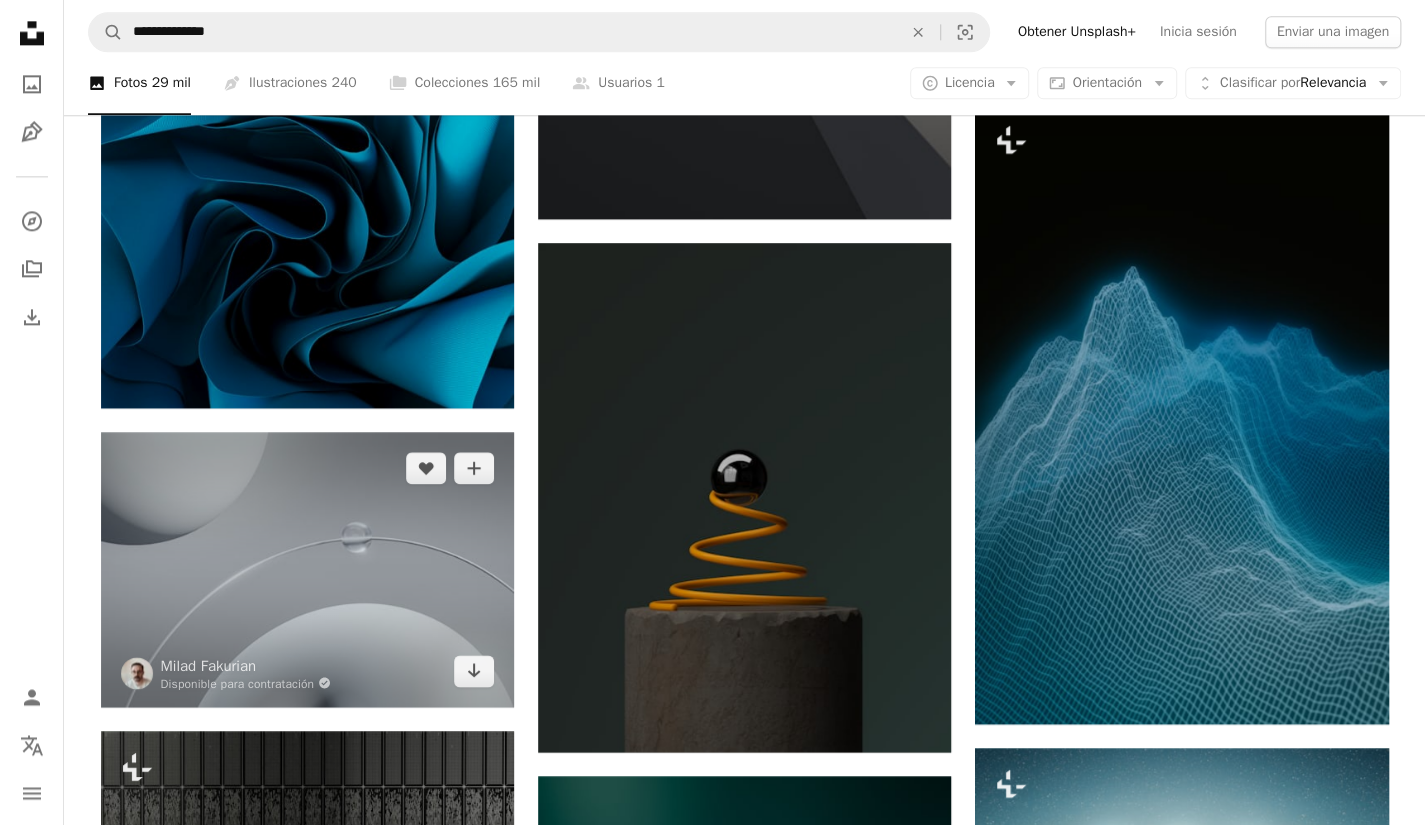 scroll, scrollTop: 1466, scrollLeft: 0, axis: vertical 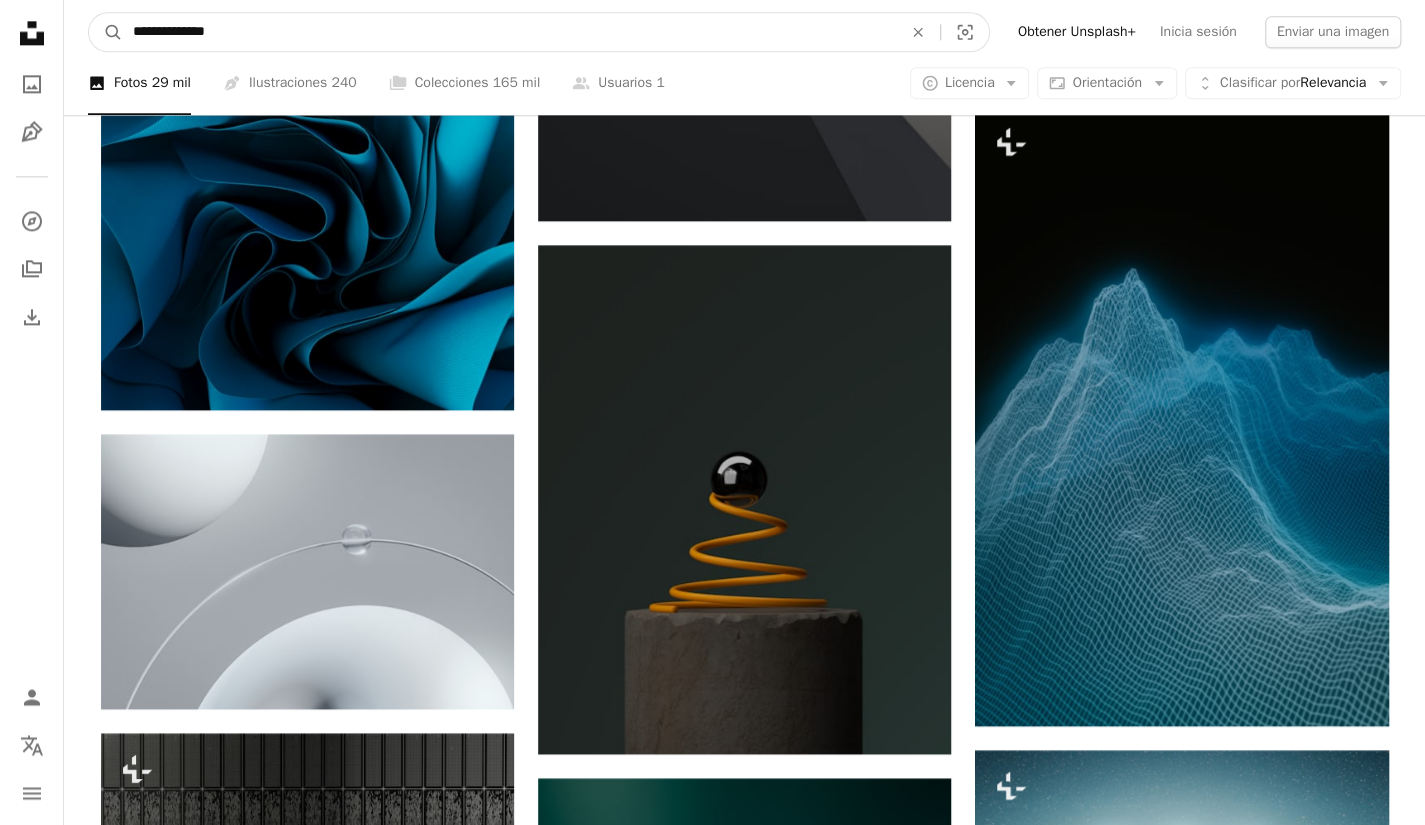 click on "**********" at bounding box center [509, 32] 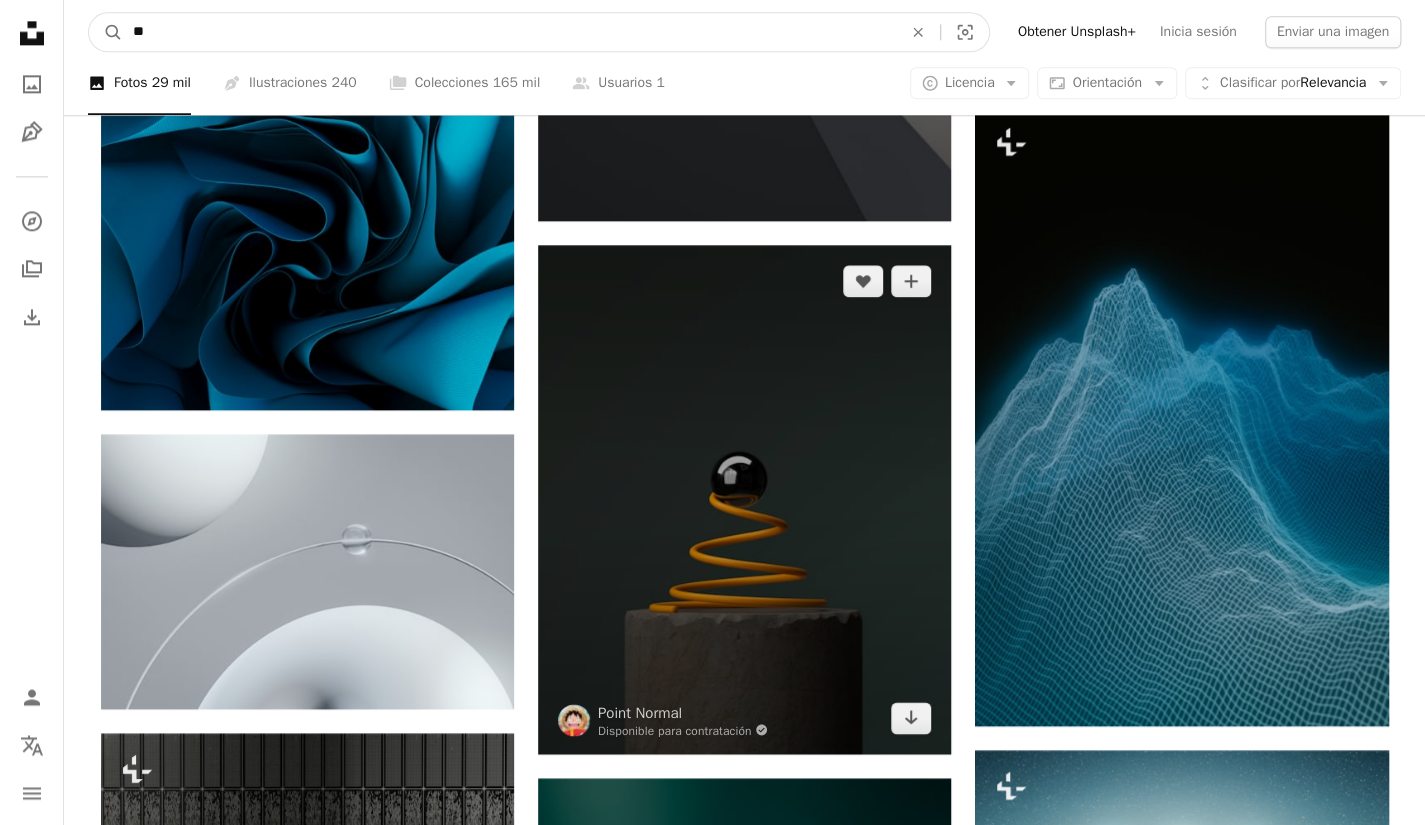 type on "*" 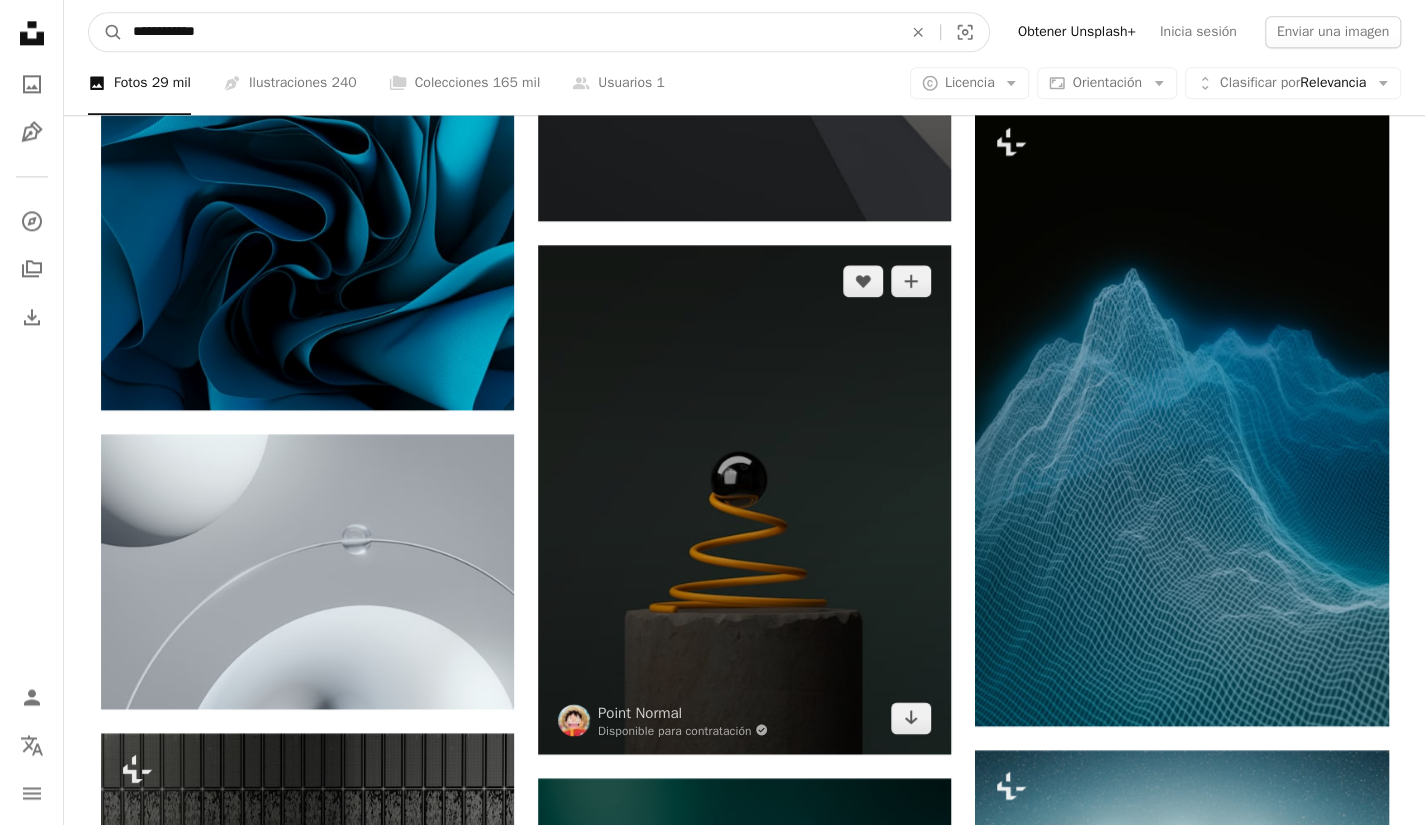 type on "**********" 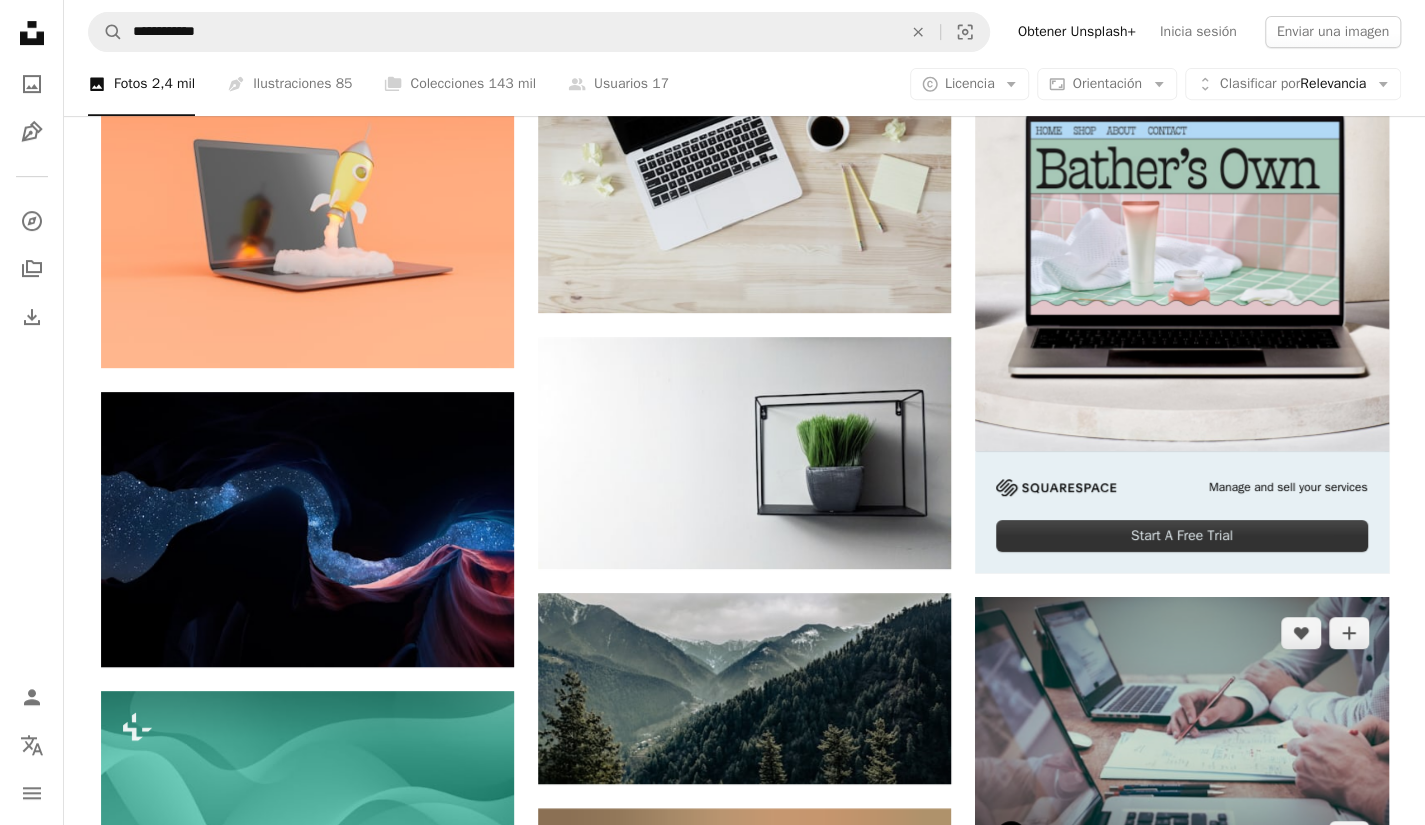 scroll, scrollTop: 600, scrollLeft: 0, axis: vertical 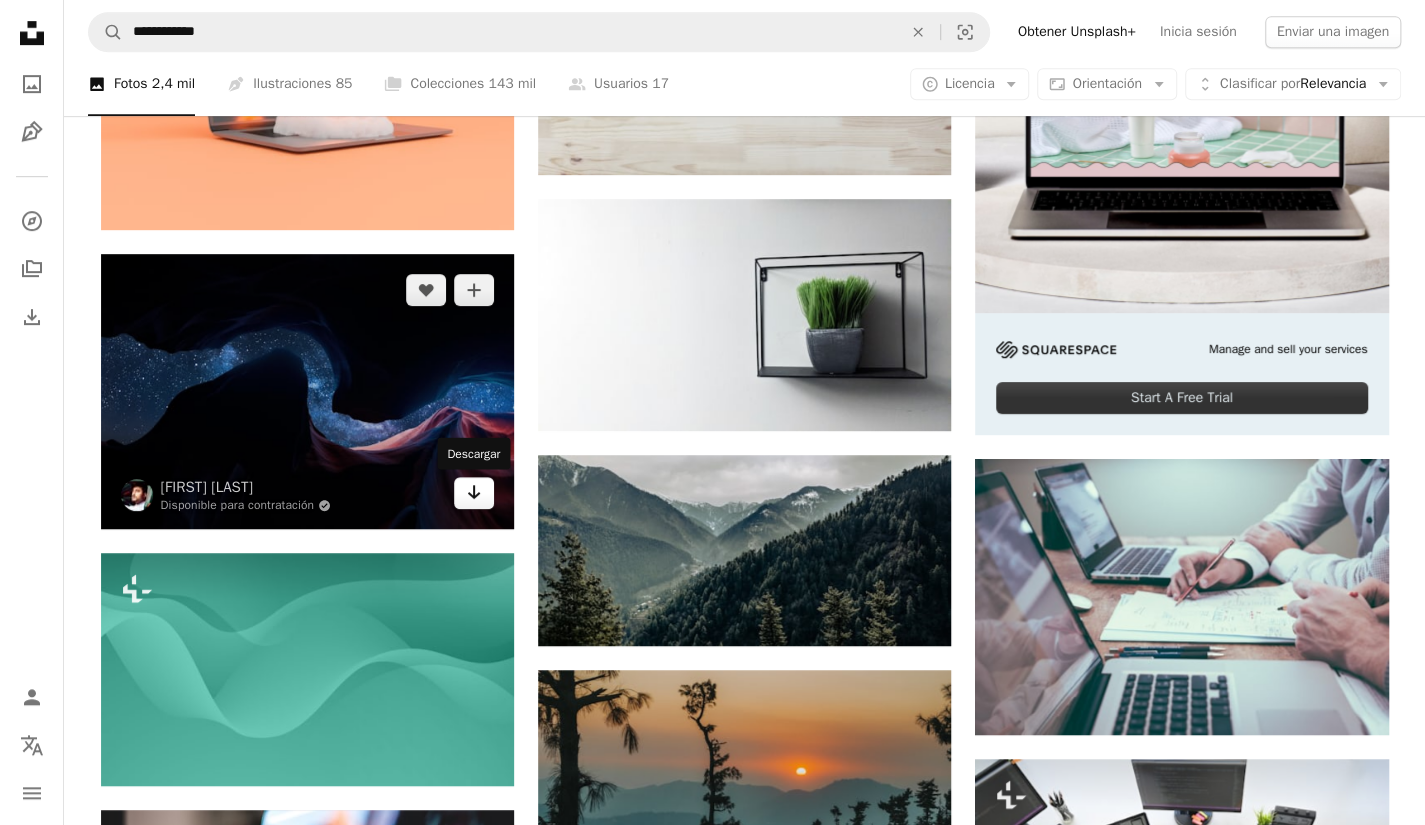 click on "Arrow pointing down" 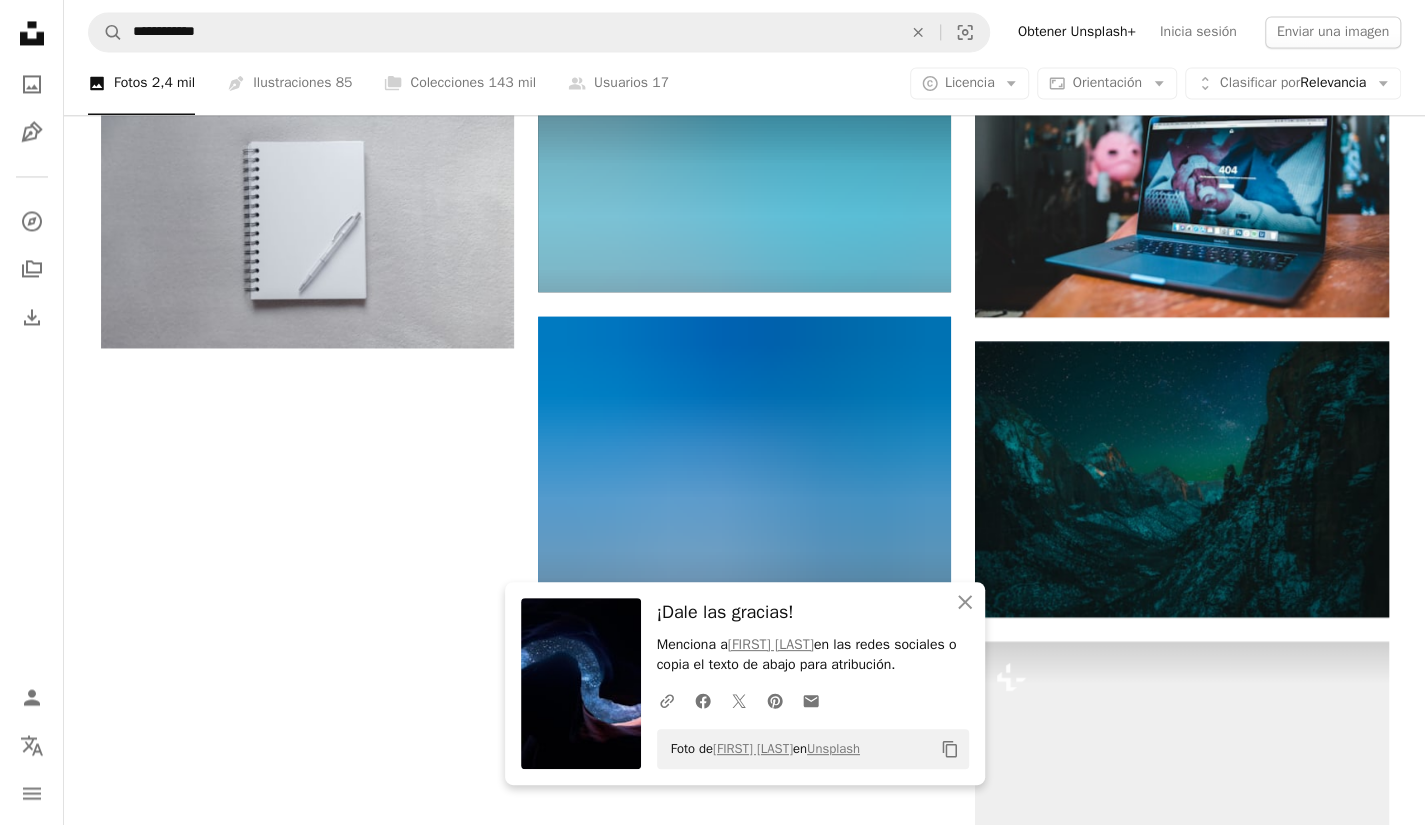 scroll, scrollTop: 1900, scrollLeft: 0, axis: vertical 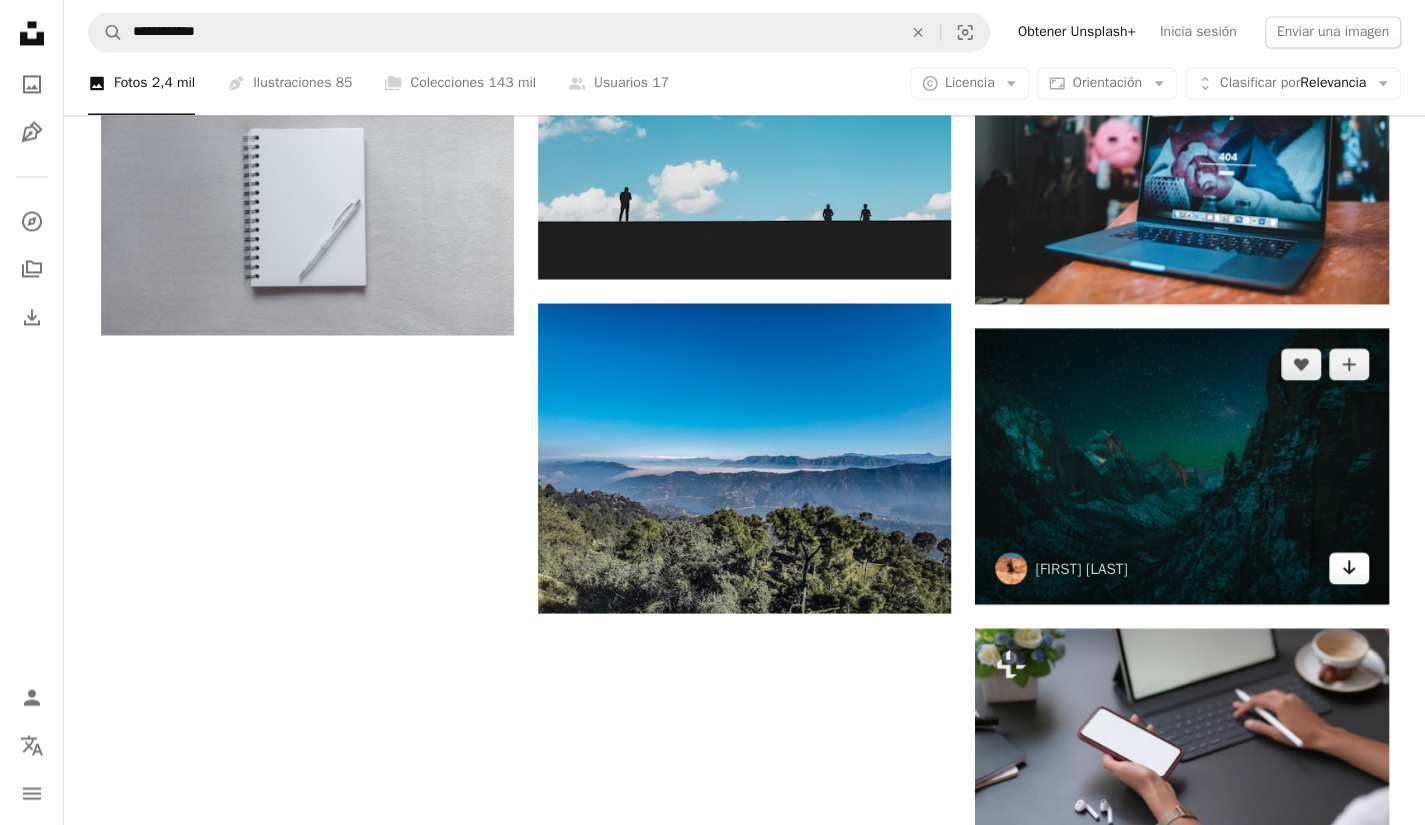 click on "Arrow pointing down" 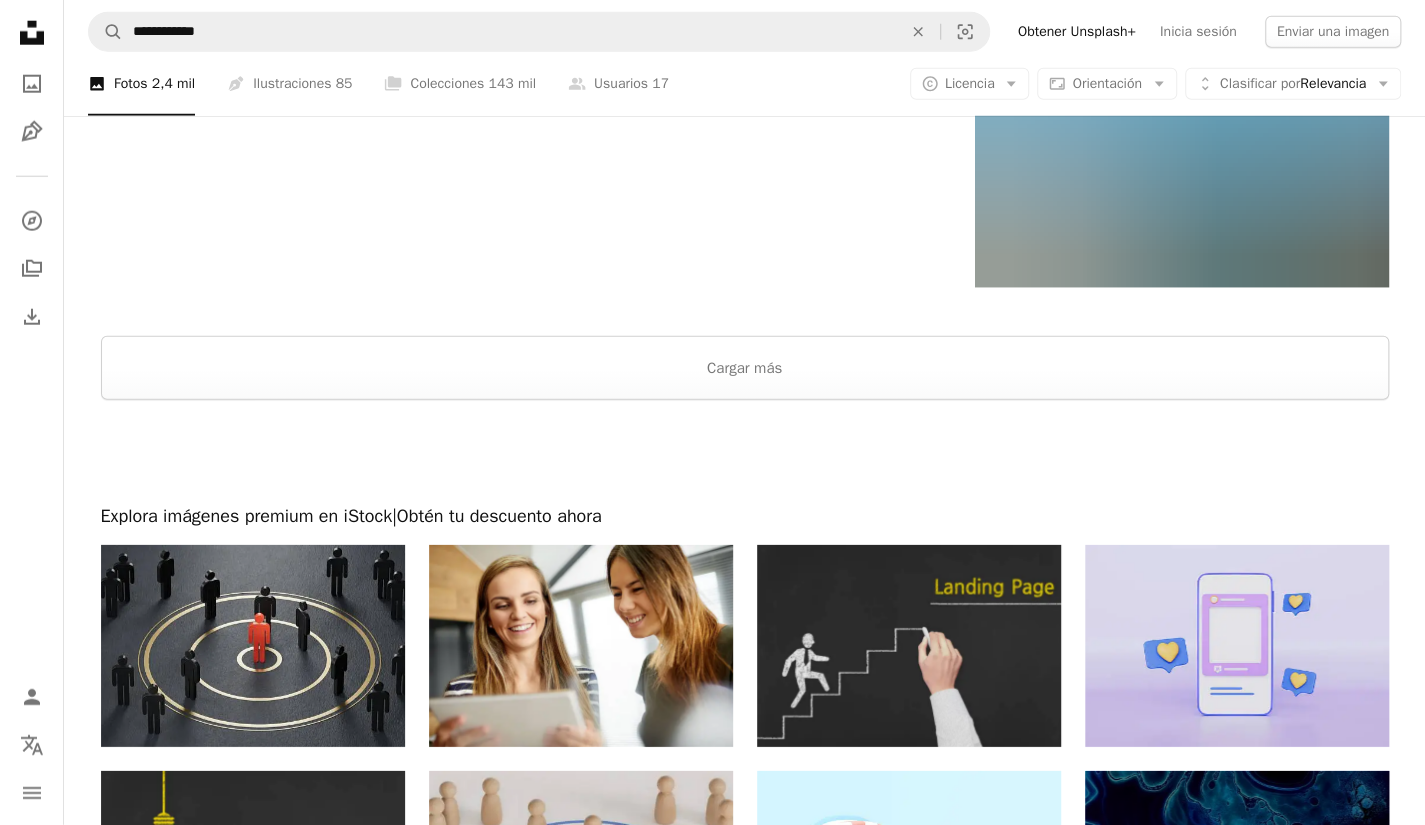 scroll, scrollTop: 2900, scrollLeft: 0, axis: vertical 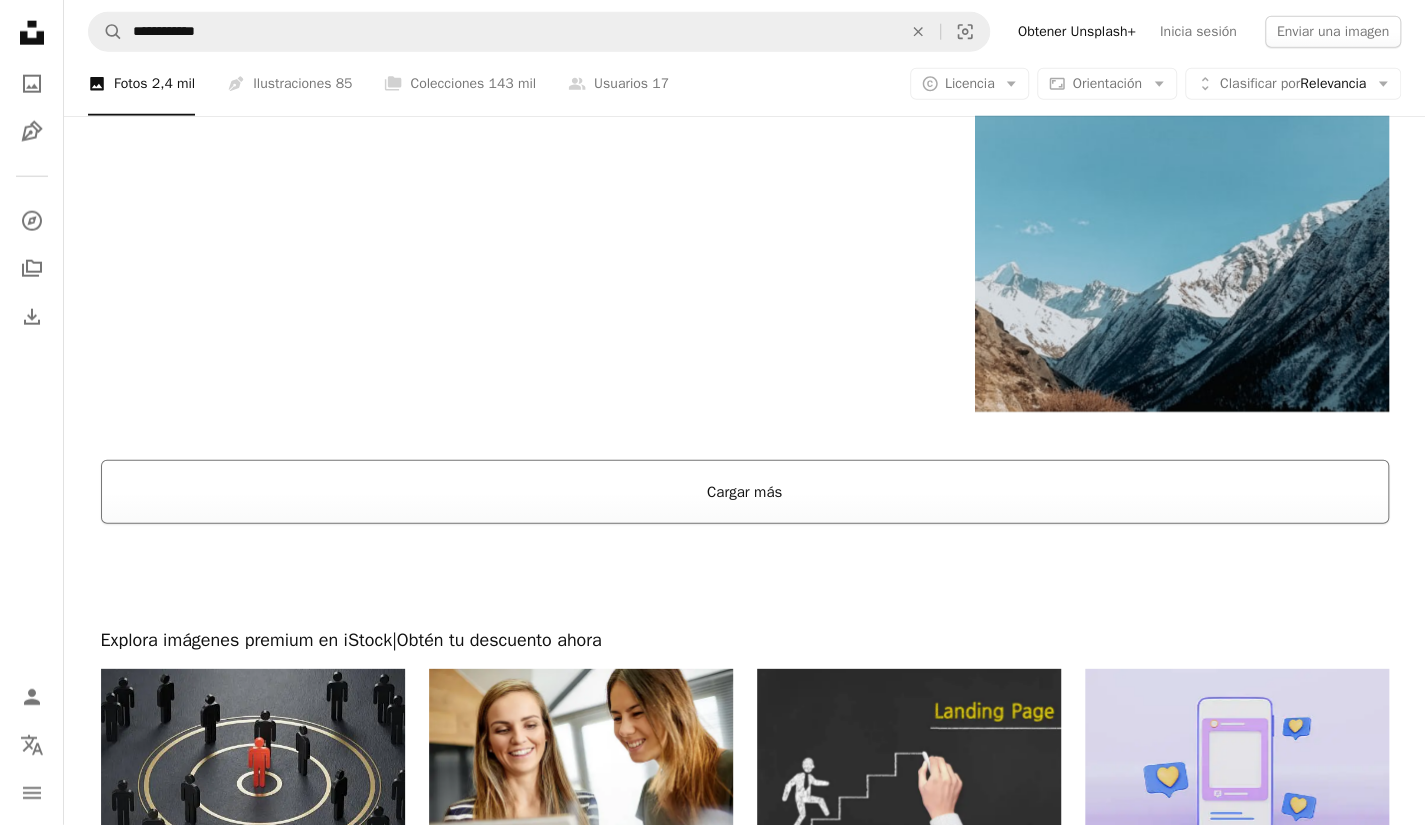 click on "Cargar más" at bounding box center (745, 492) 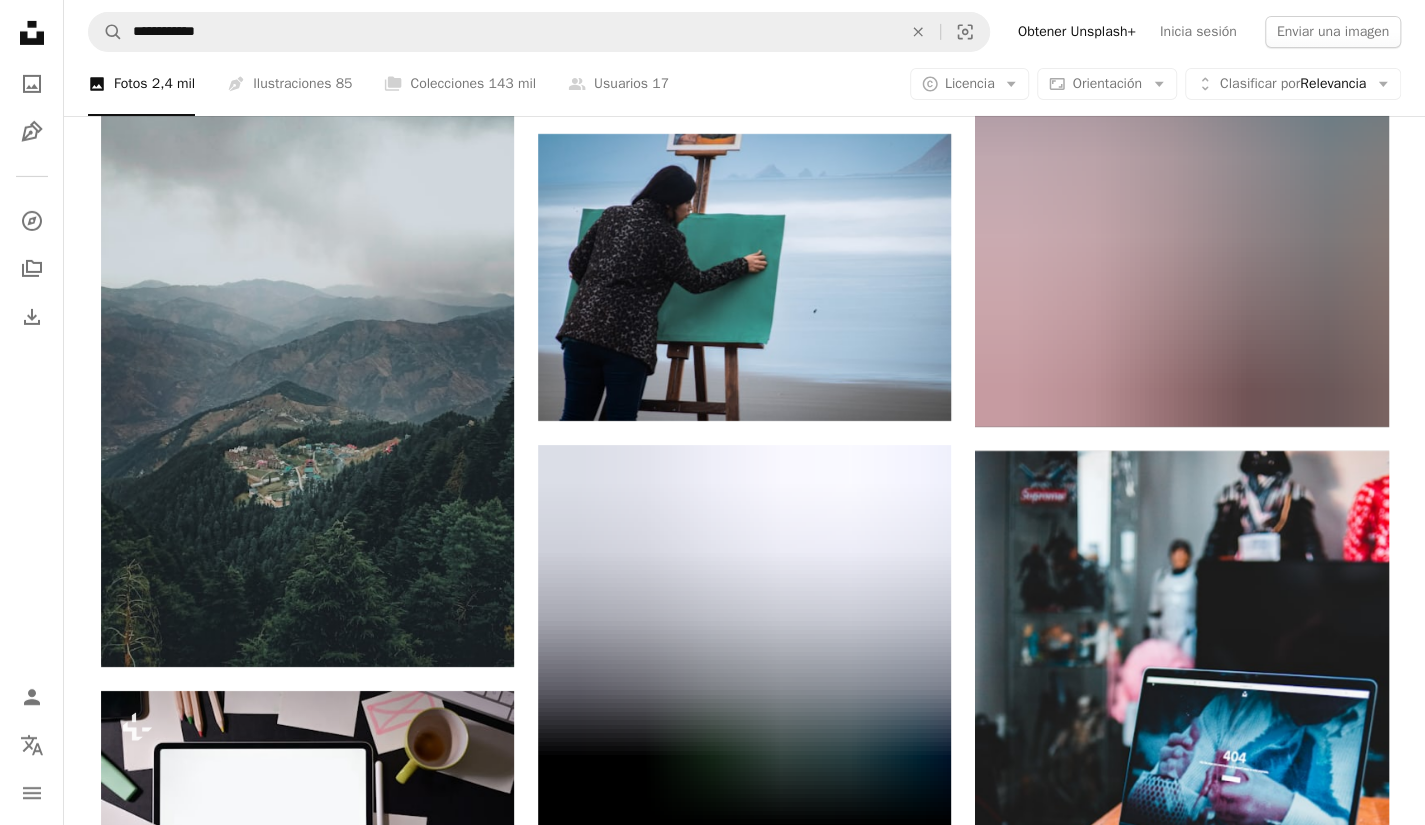scroll, scrollTop: 3800, scrollLeft: 0, axis: vertical 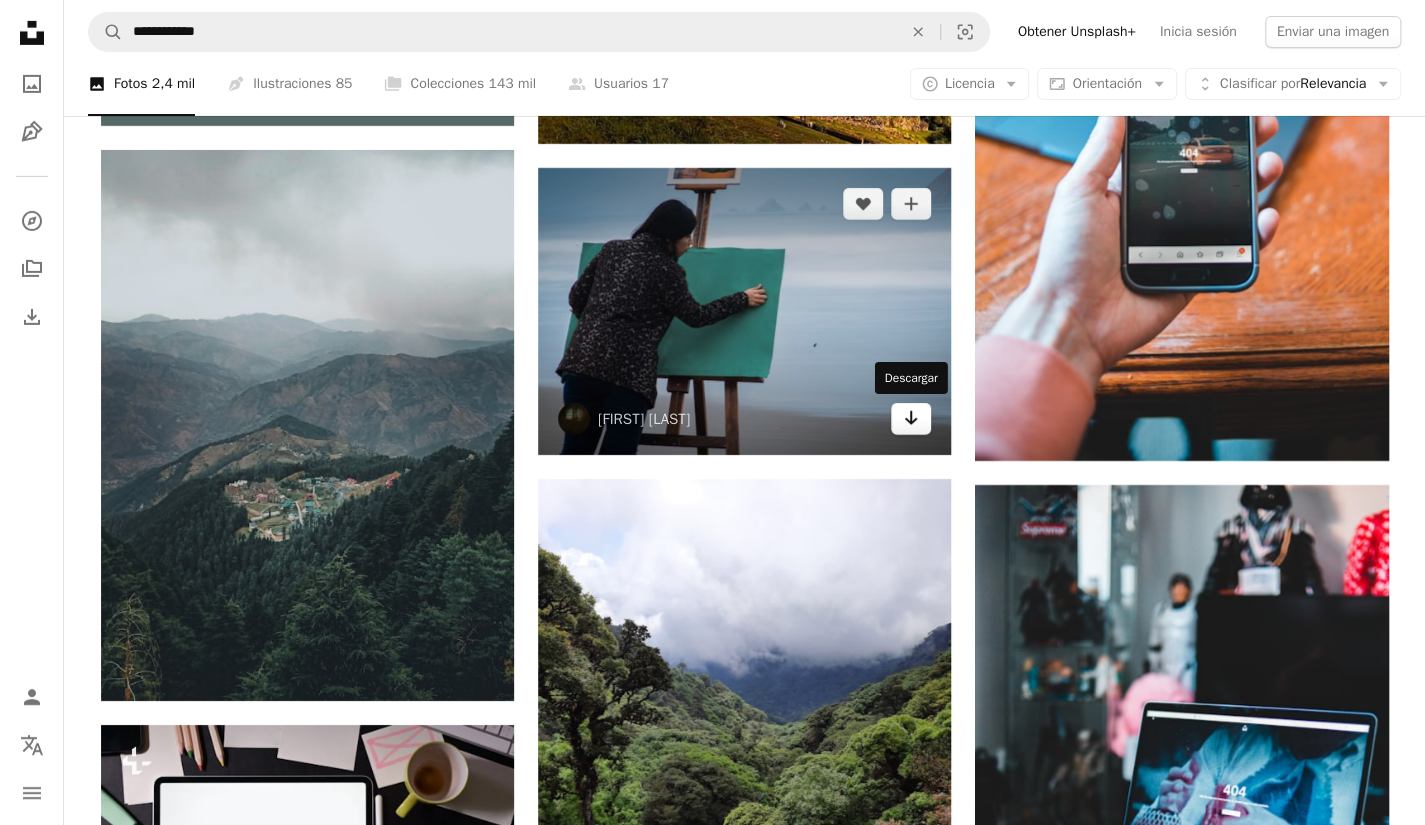 click on "Arrow pointing down" at bounding box center [911, 419] 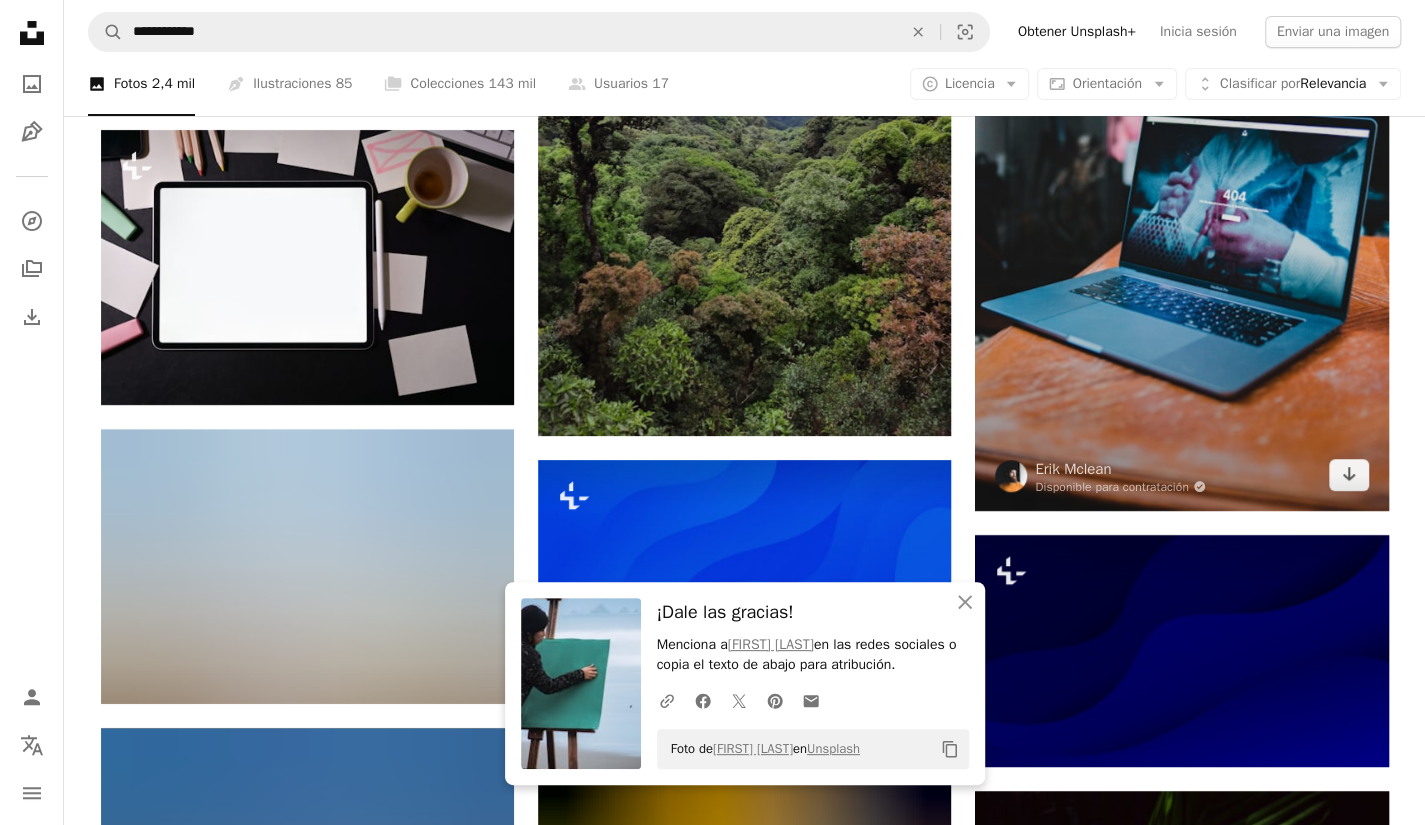 scroll, scrollTop: 4400, scrollLeft: 0, axis: vertical 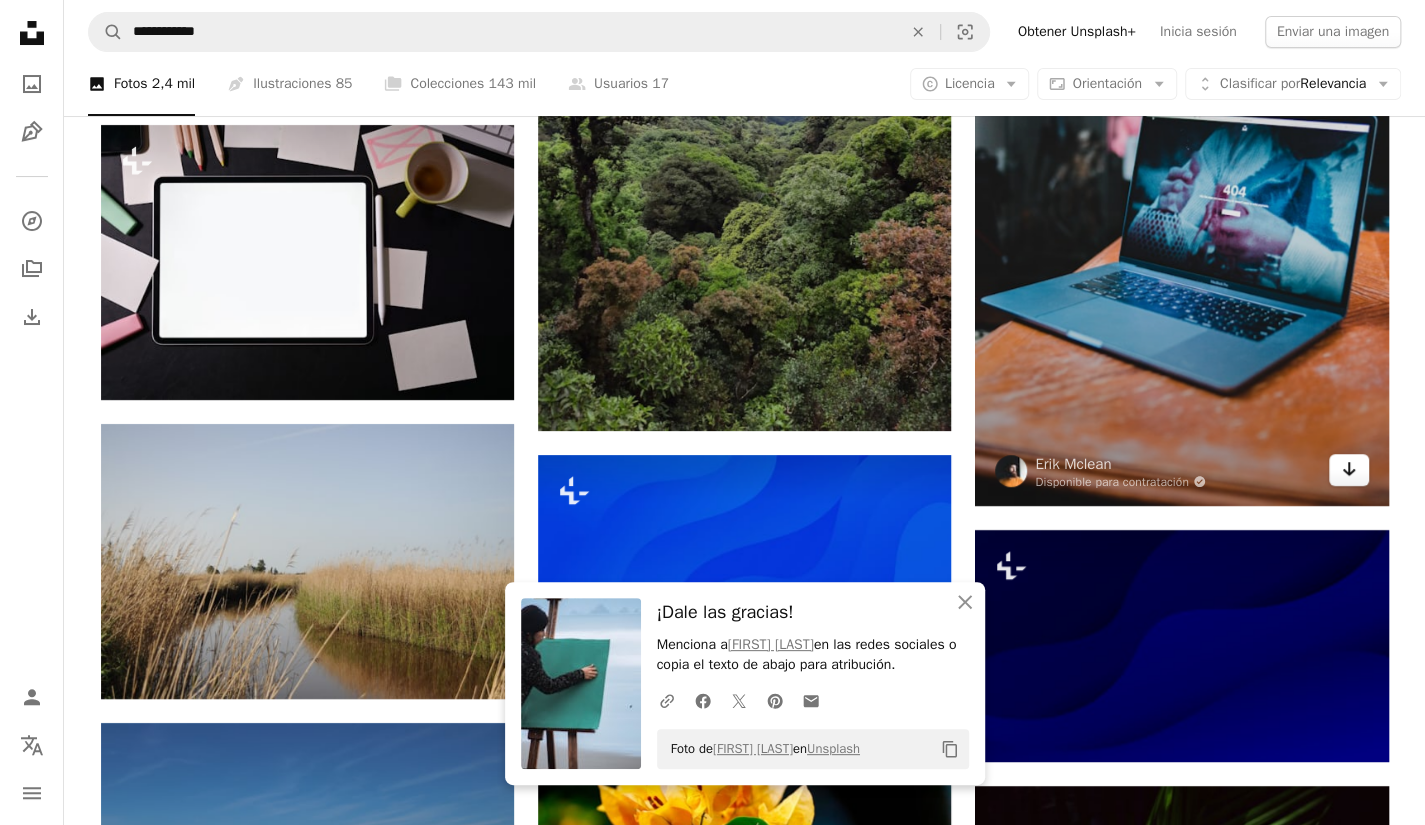 click on "Arrow pointing down" at bounding box center (1349, 470) 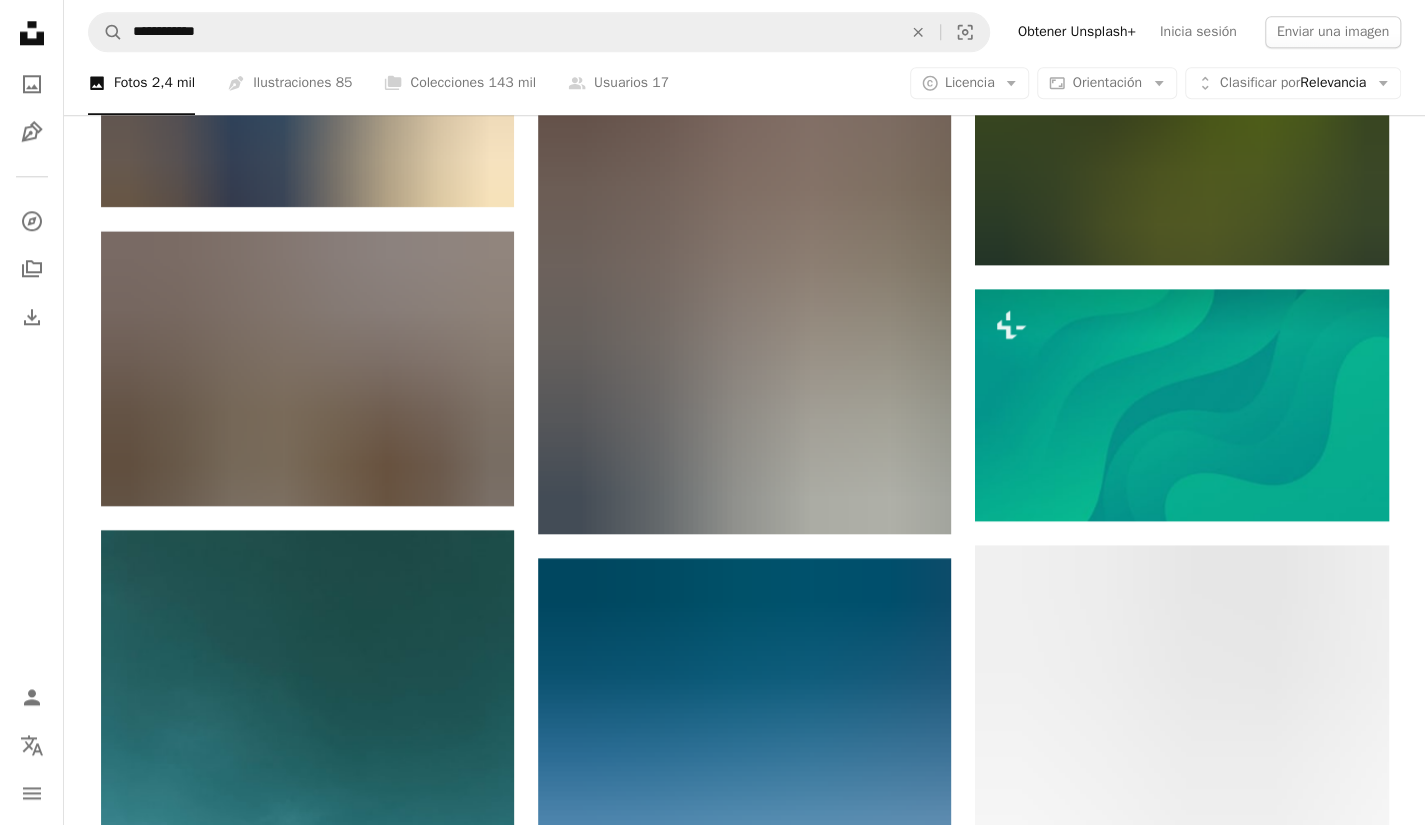 scroll, scrollTop: 5500, scrollLeft: 0, axis: vertical 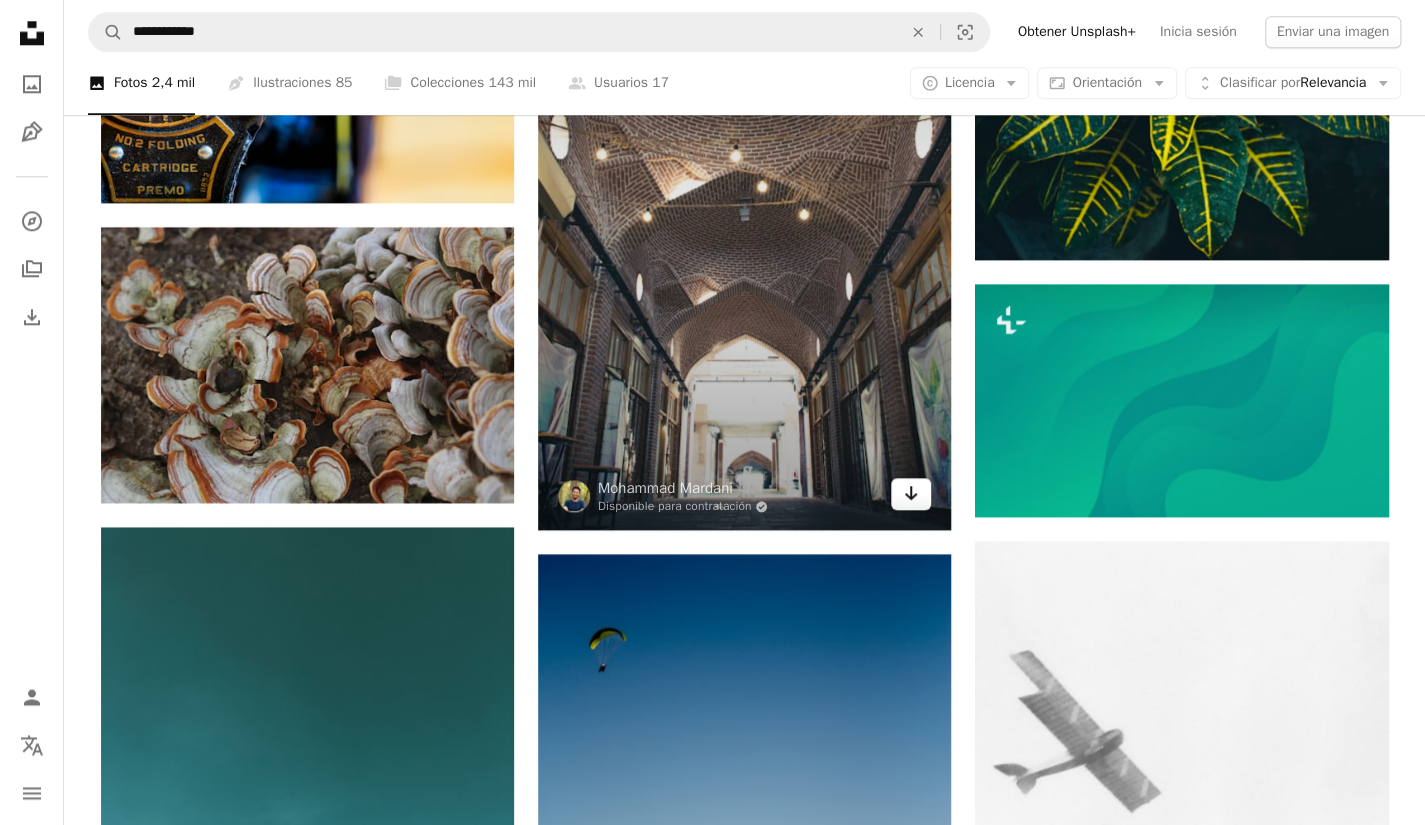 click on "Arrow pointing down" at bounding box center (911, 494) 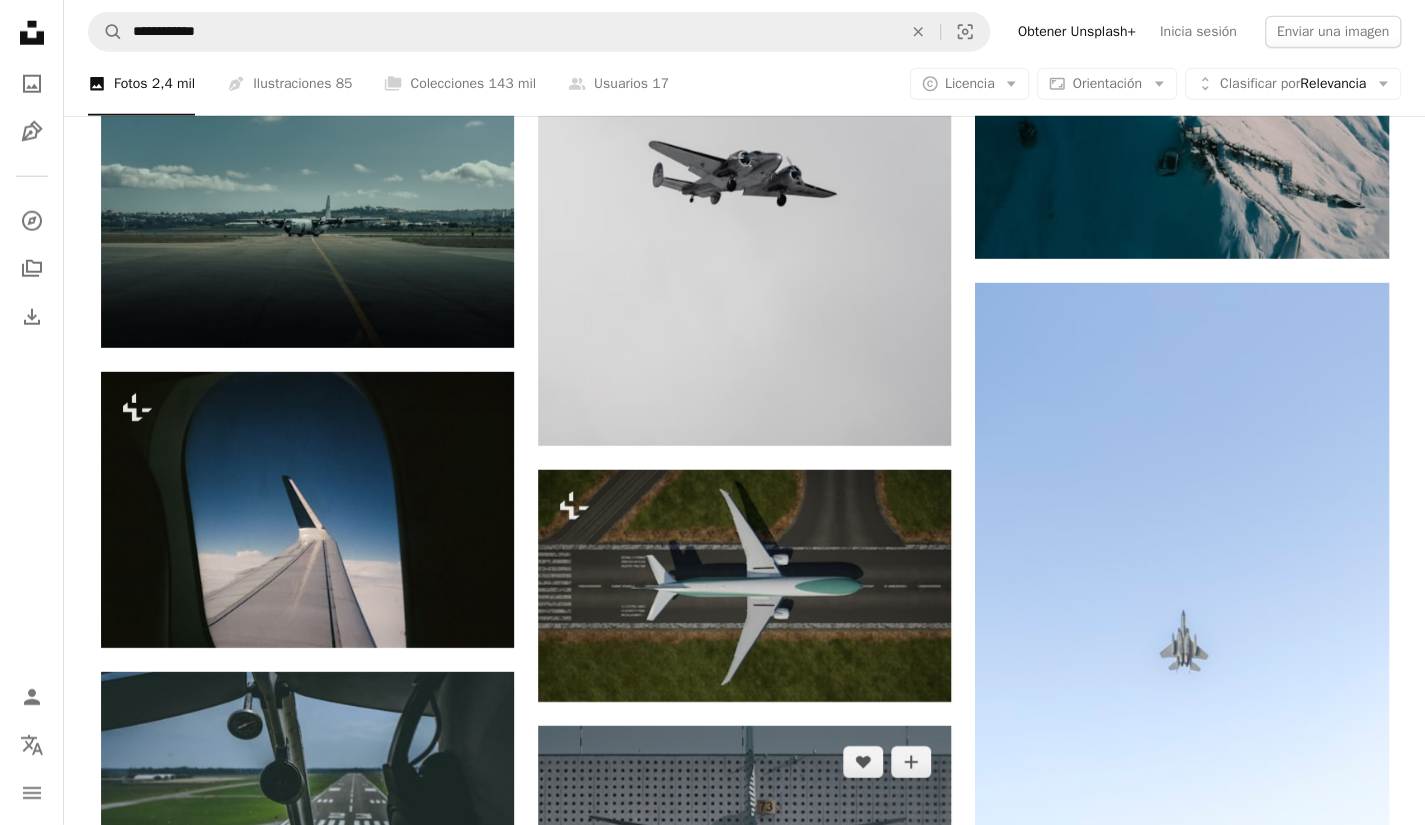 scroll, scrollTop: 20400, scrollLeft: 0, axis: vertical 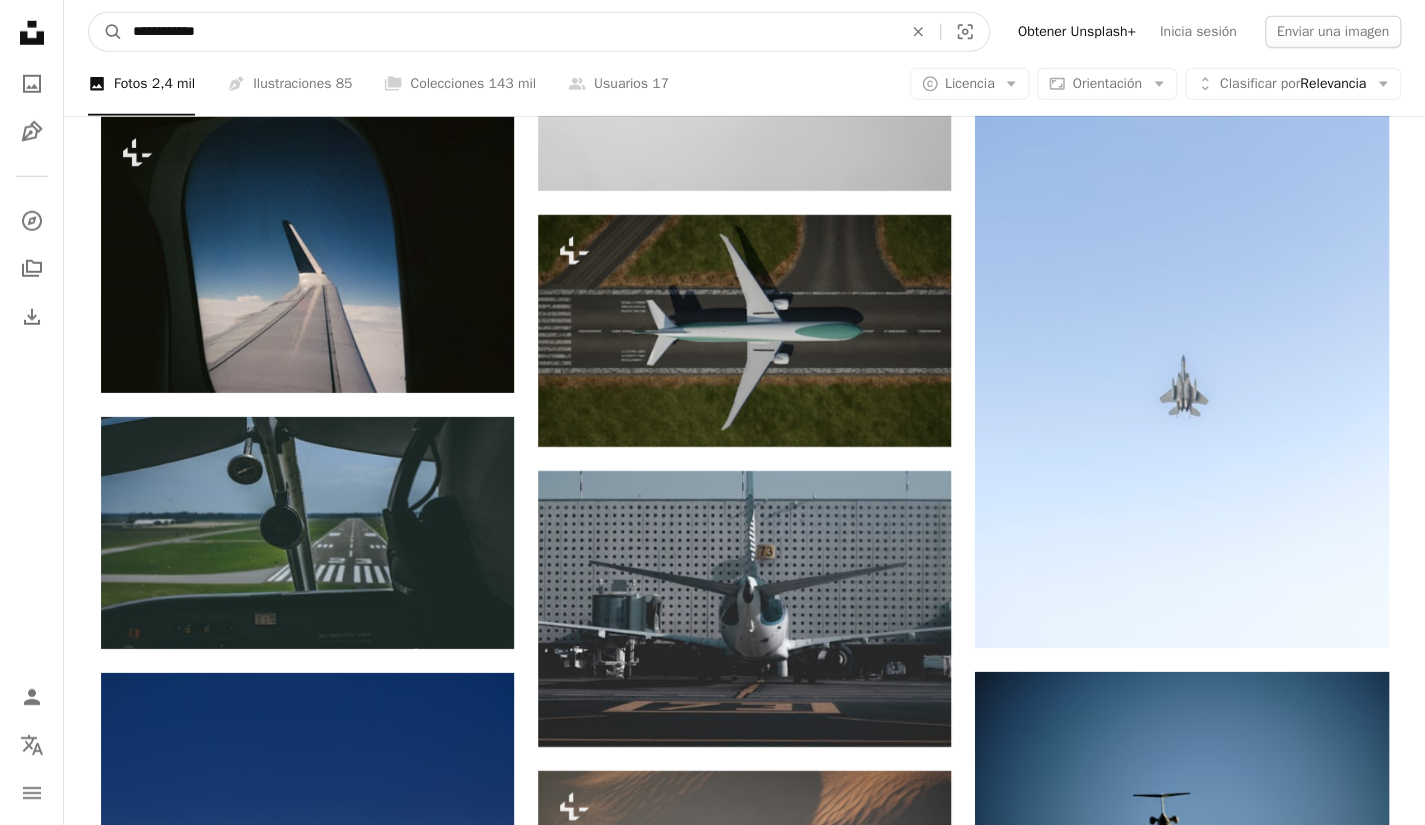 click on "**********" at bounding box center (509, 32) 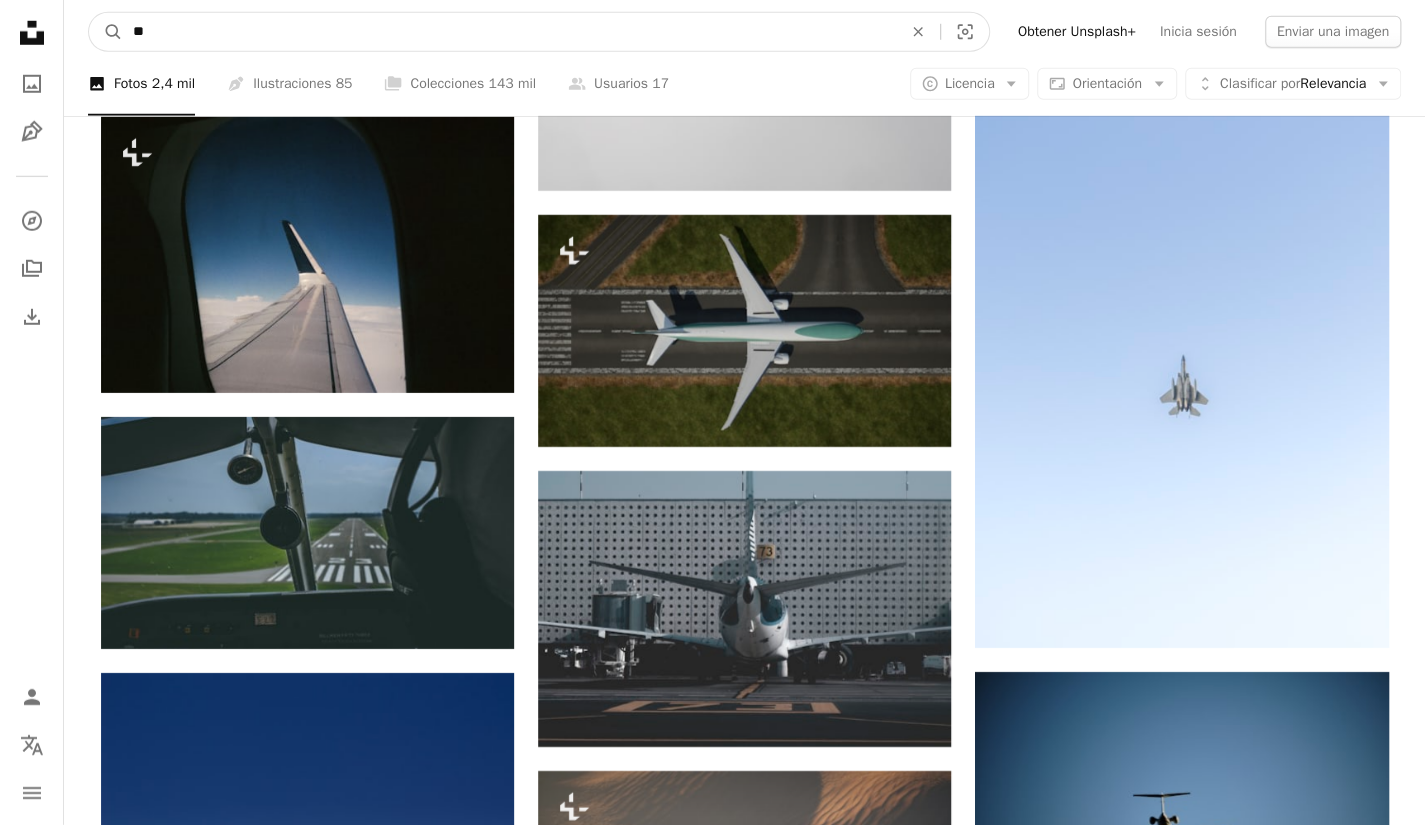 type on "*" 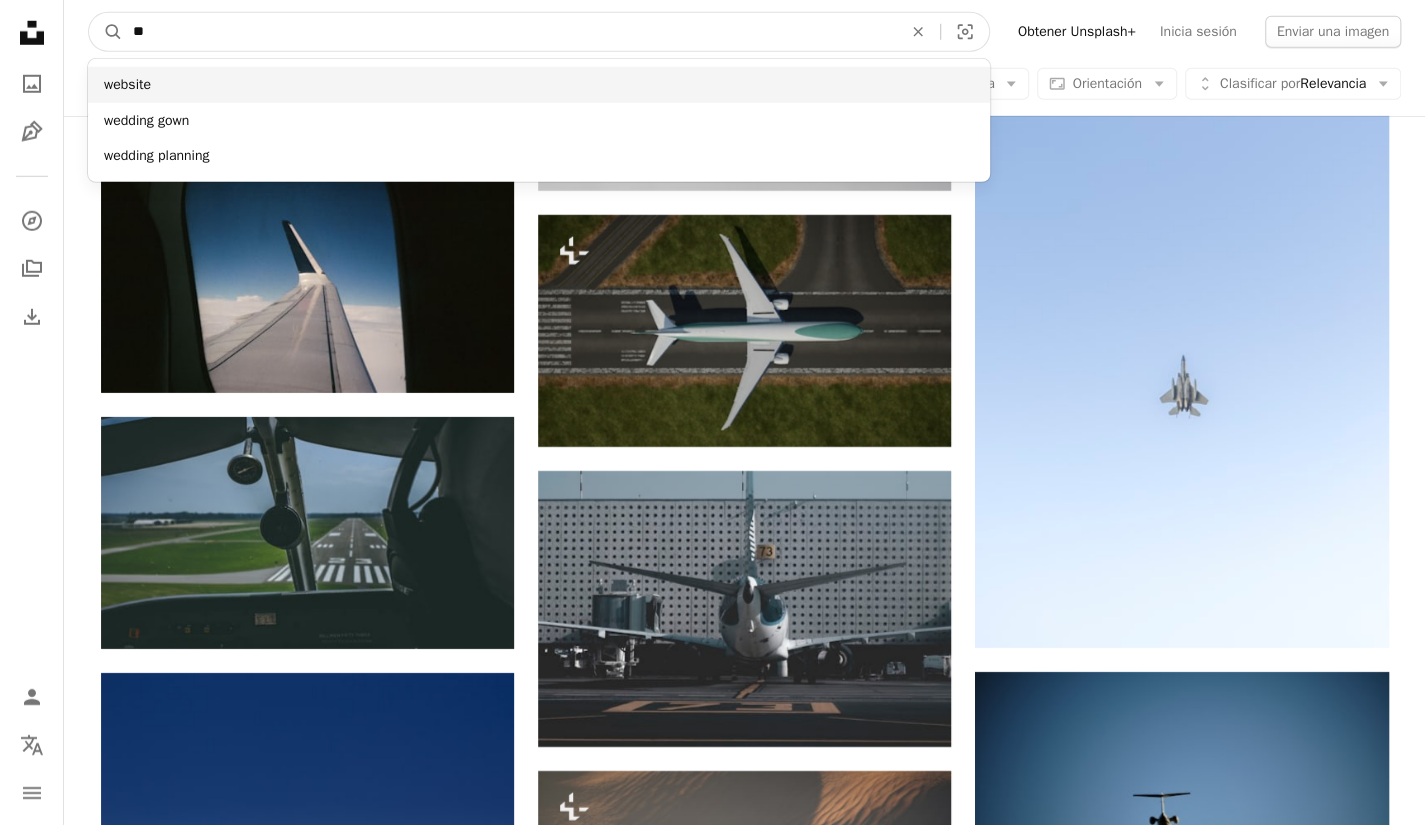 type on "**" 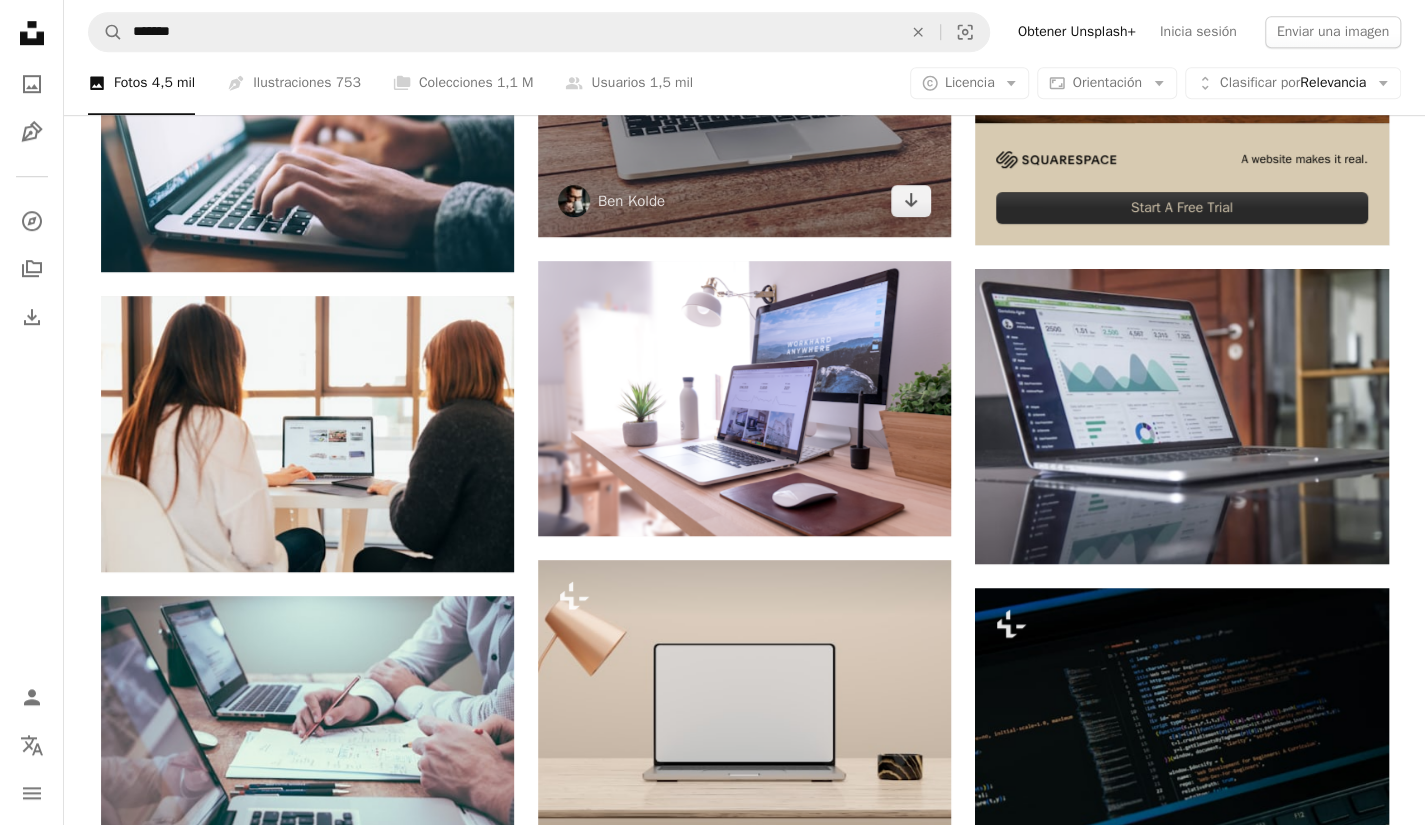 scroll, scrollTop: 800, scrollLeft: 0, axis: vertical 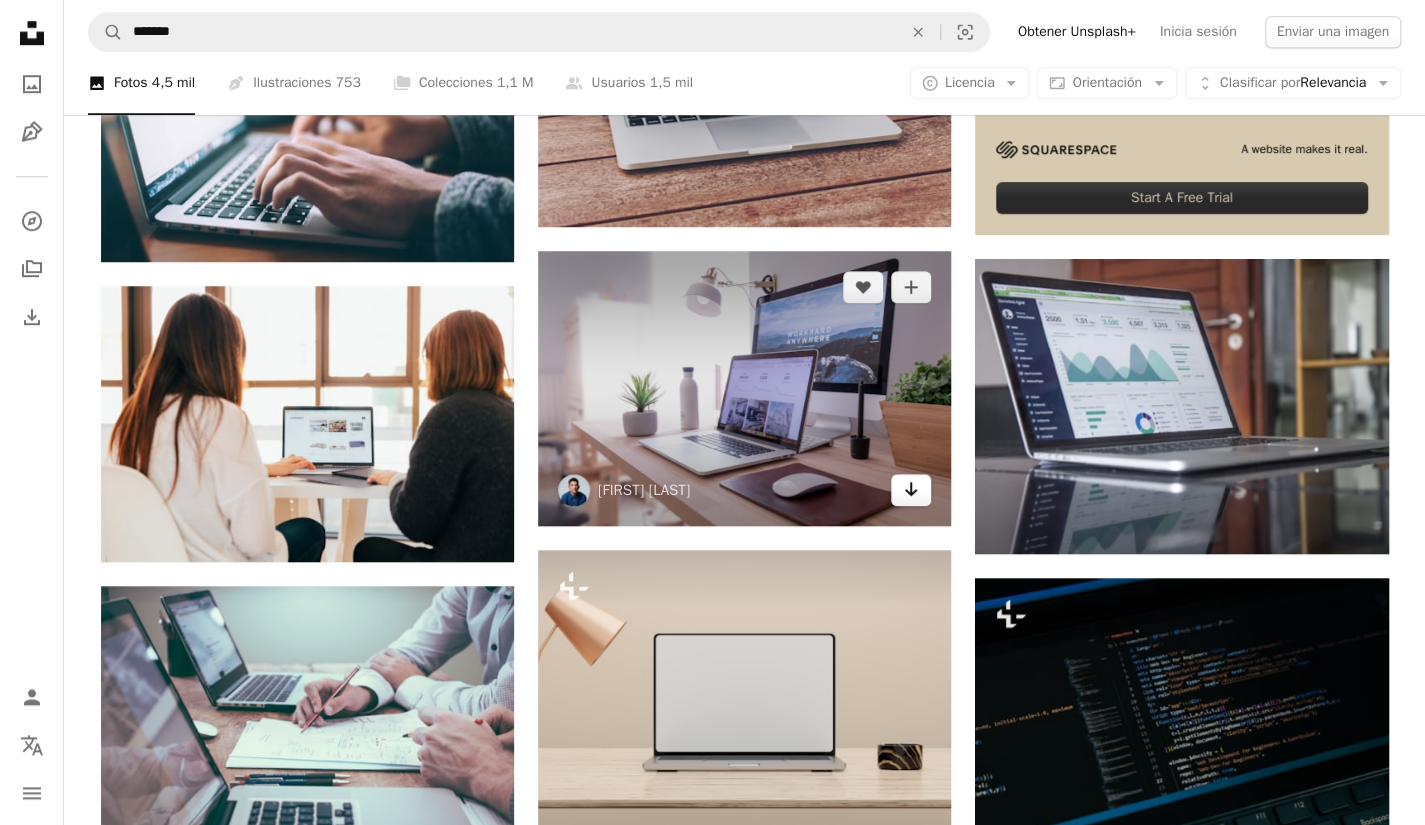 click 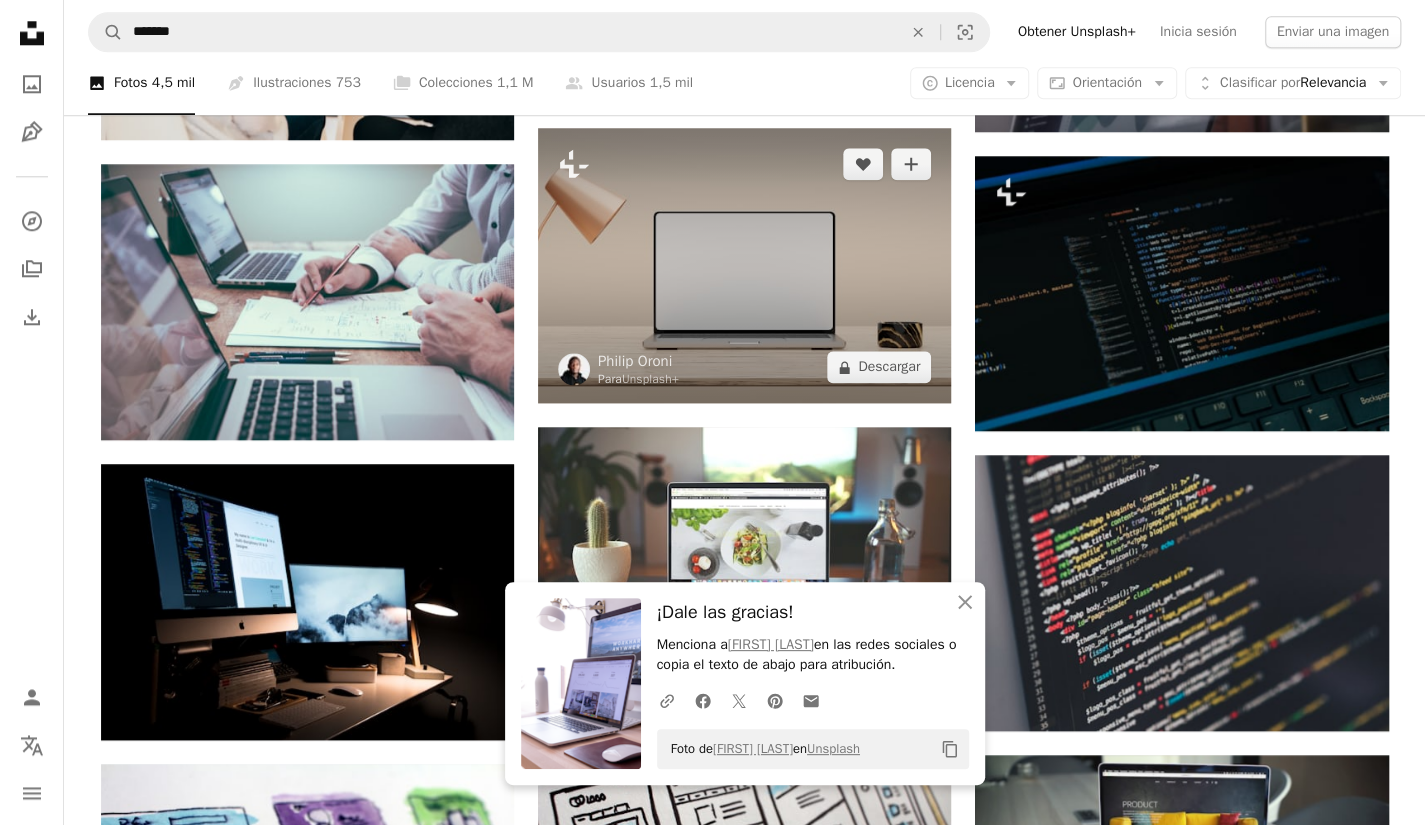 scroll, scrollTop: 1500, scrollLeft: 0, axis: vertical 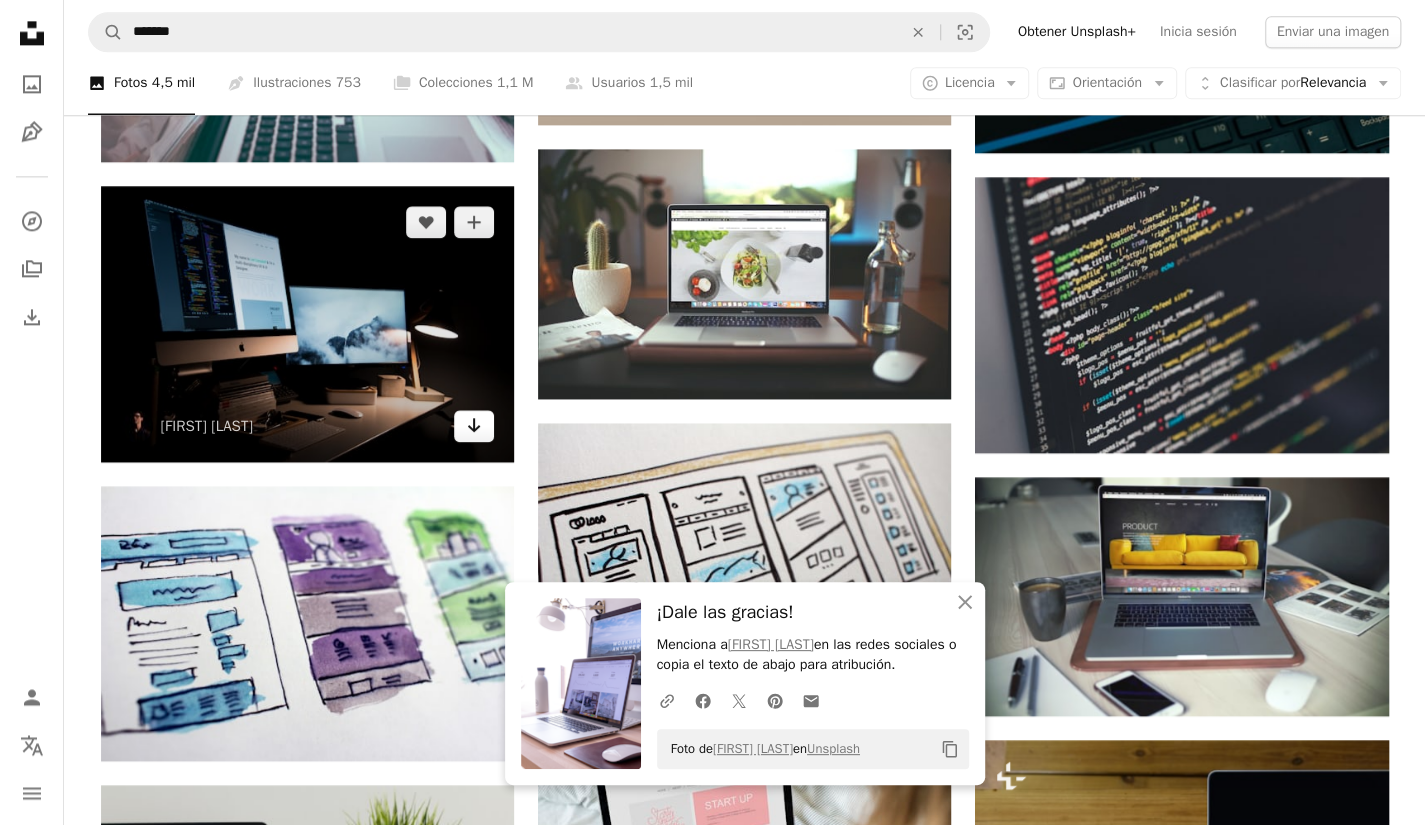 click on "Arrow pointing down" 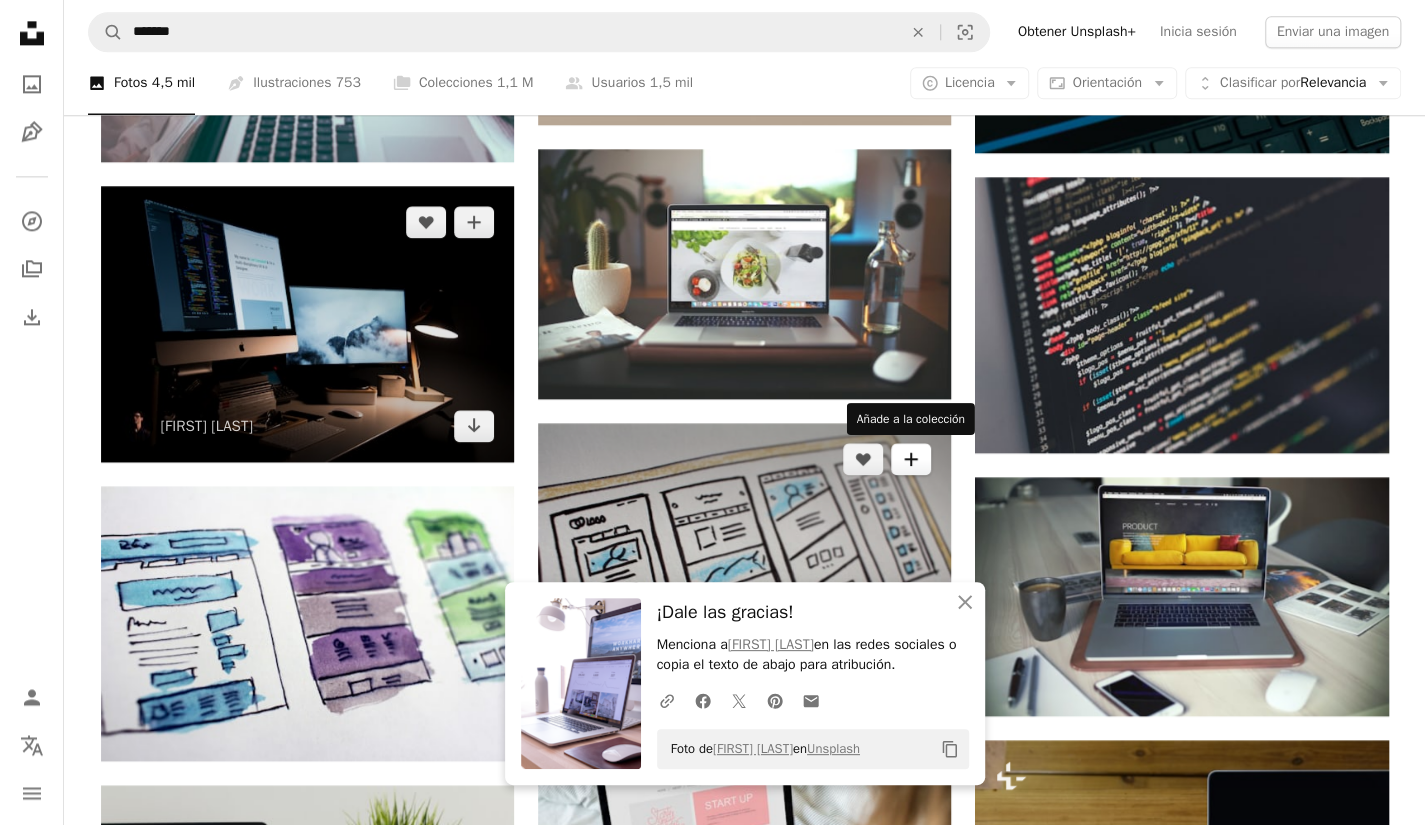 scroll, scrollTop: 2000, scrollLeft: 0, axis: vertical 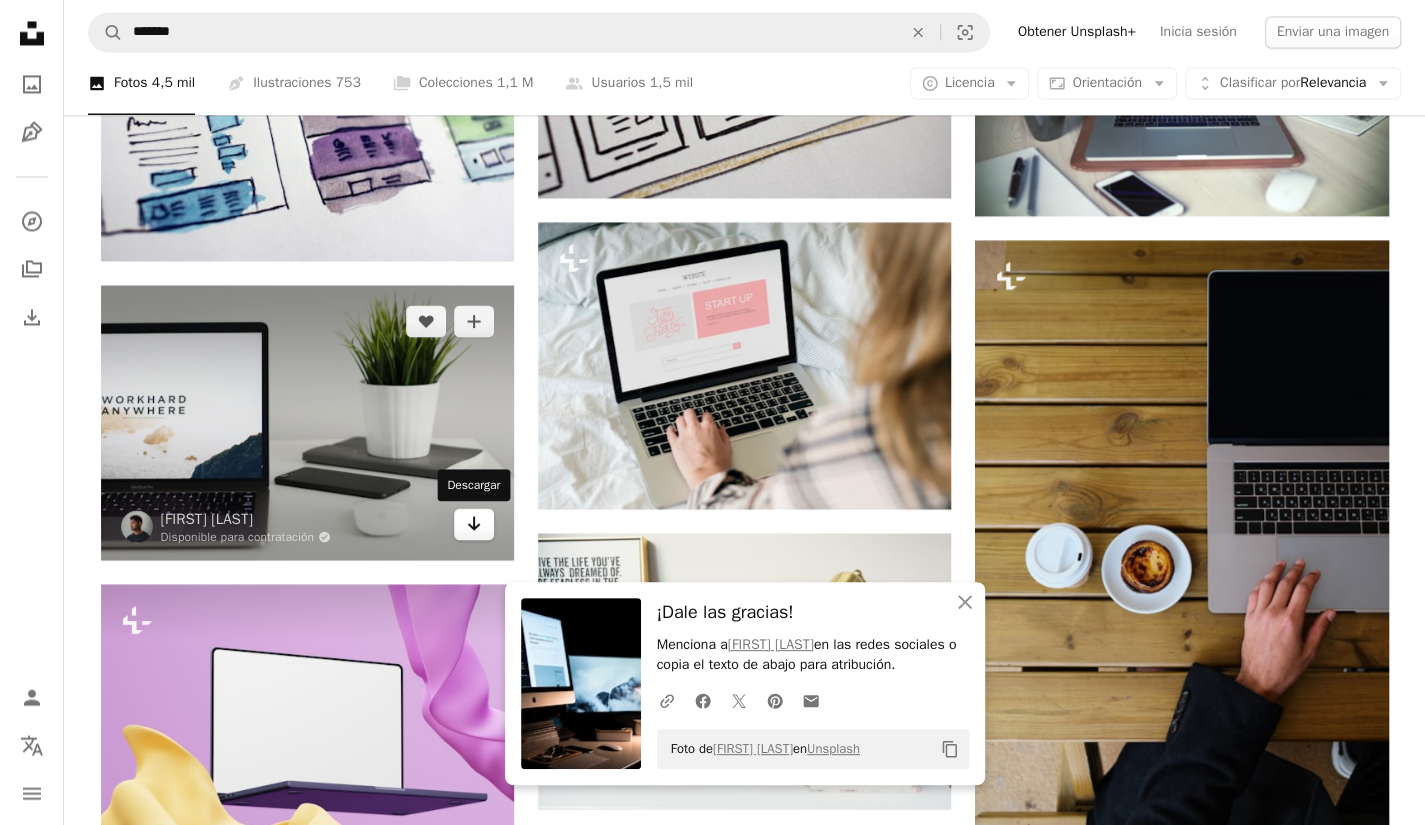 click on "Arrow pointing down" at bounding box center (474, 524) 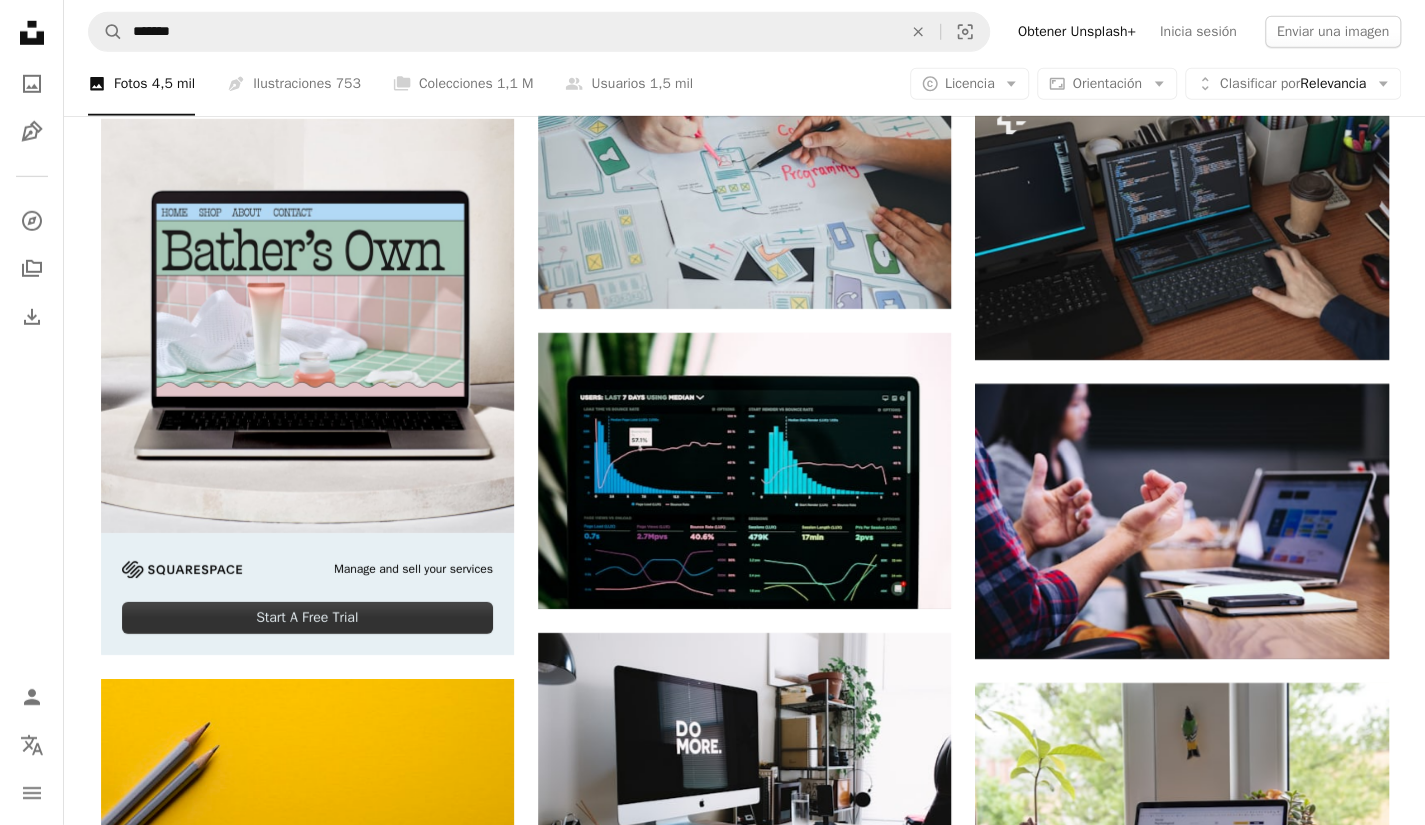 scroll, scrollTop: 3400, scrollLeft: 0, axis: vertical 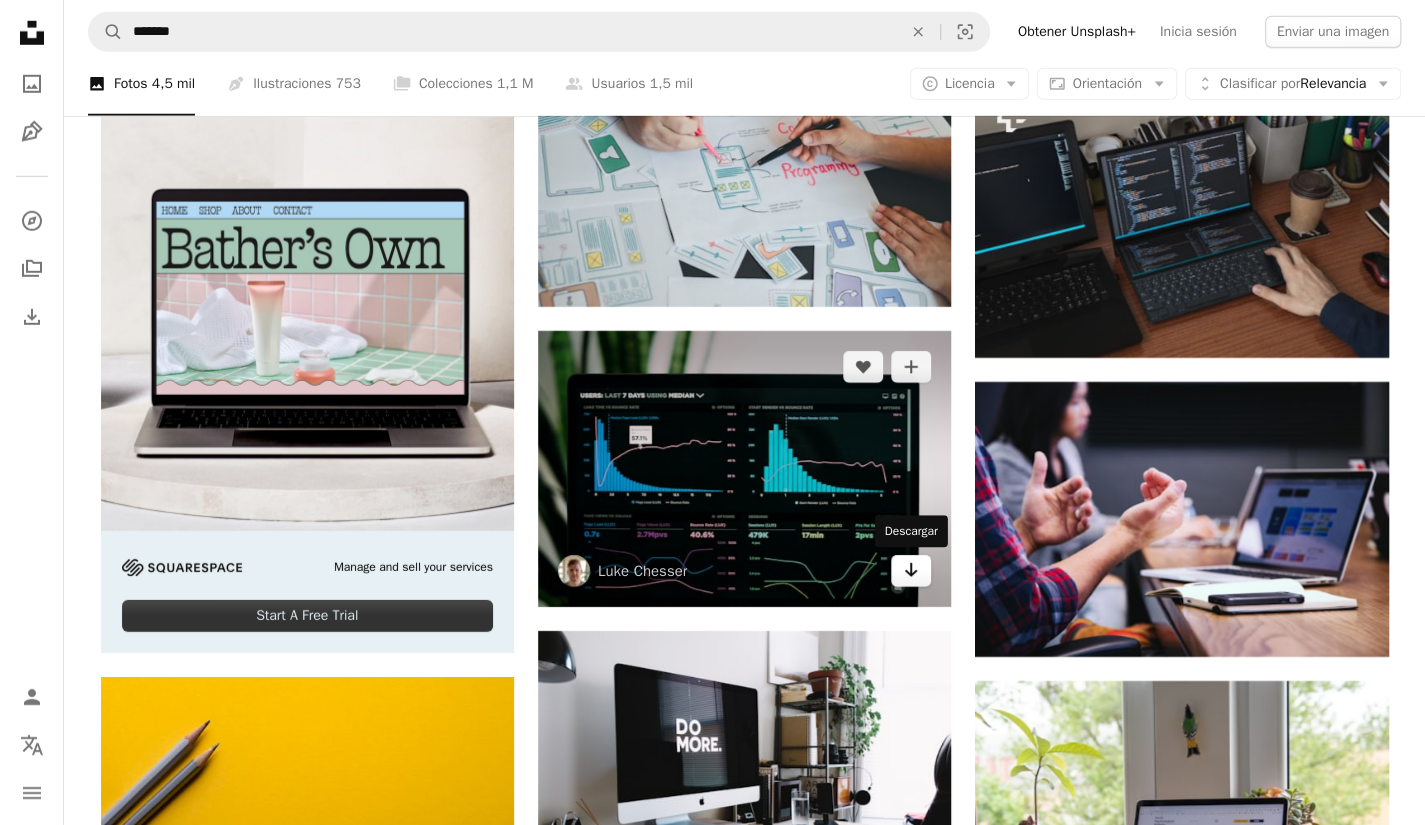 click on "Arrow pointing down" 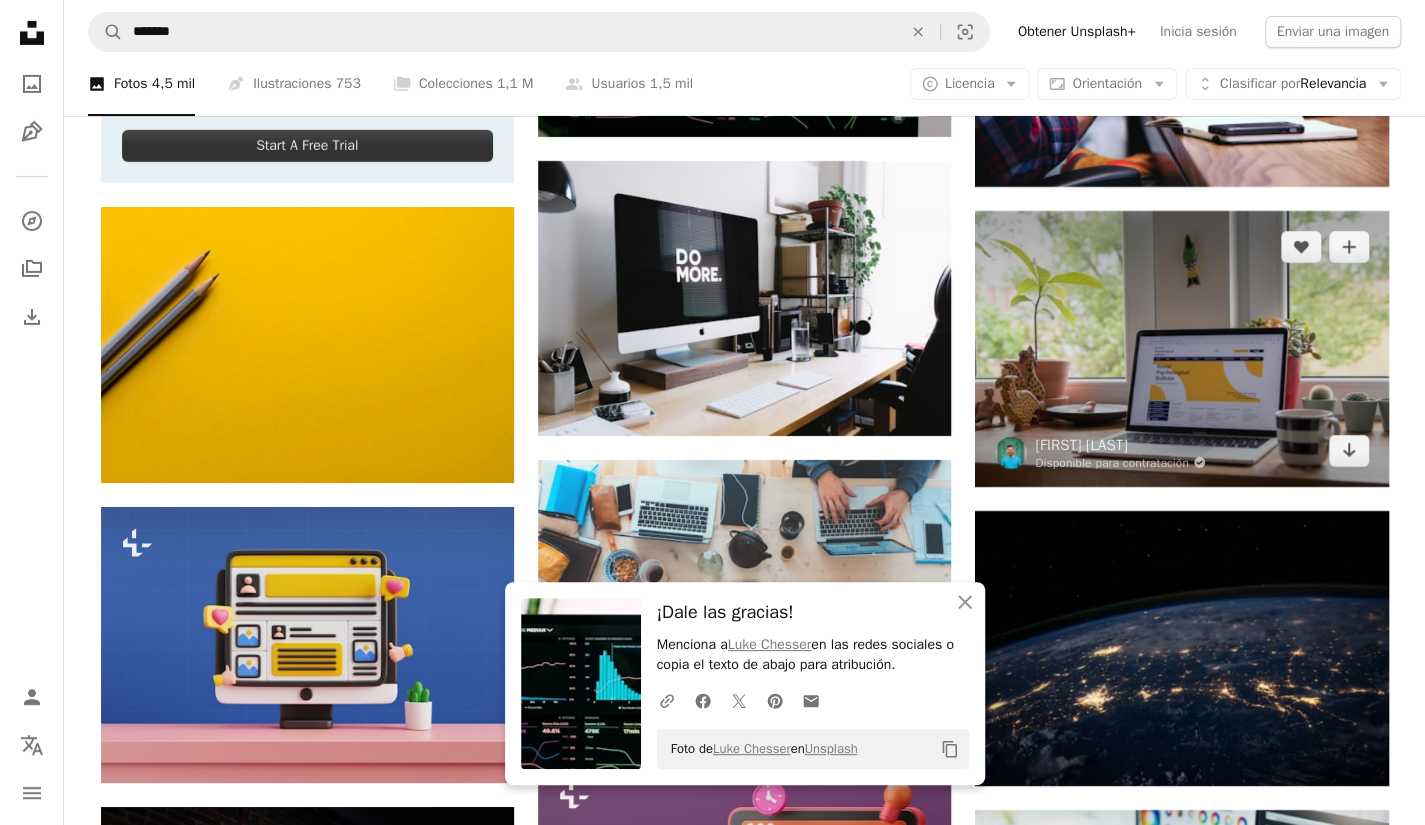scroll, scrollTop: 3900, scrollLeft: 0, axis: vertical 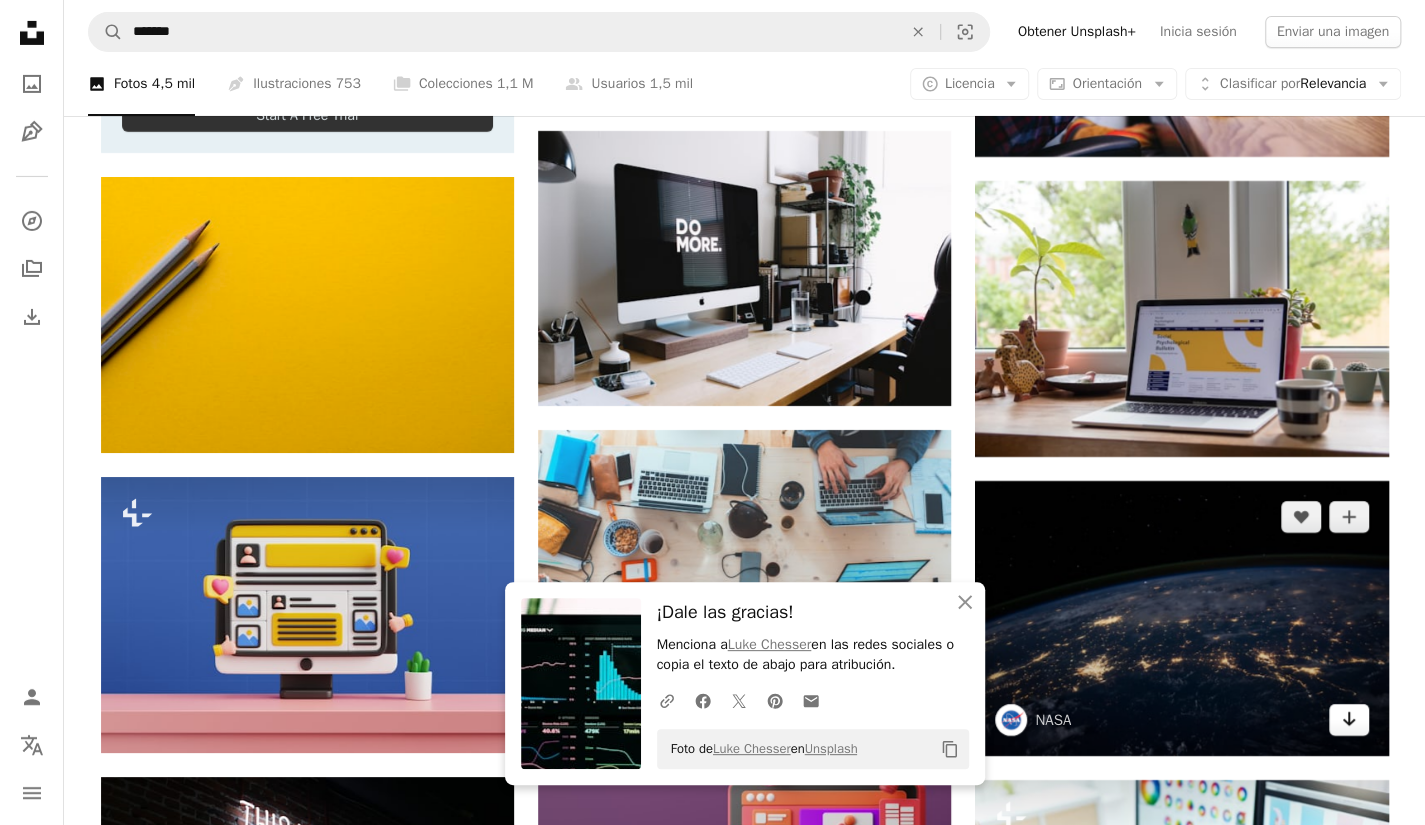 click on "Arrow pointing down" 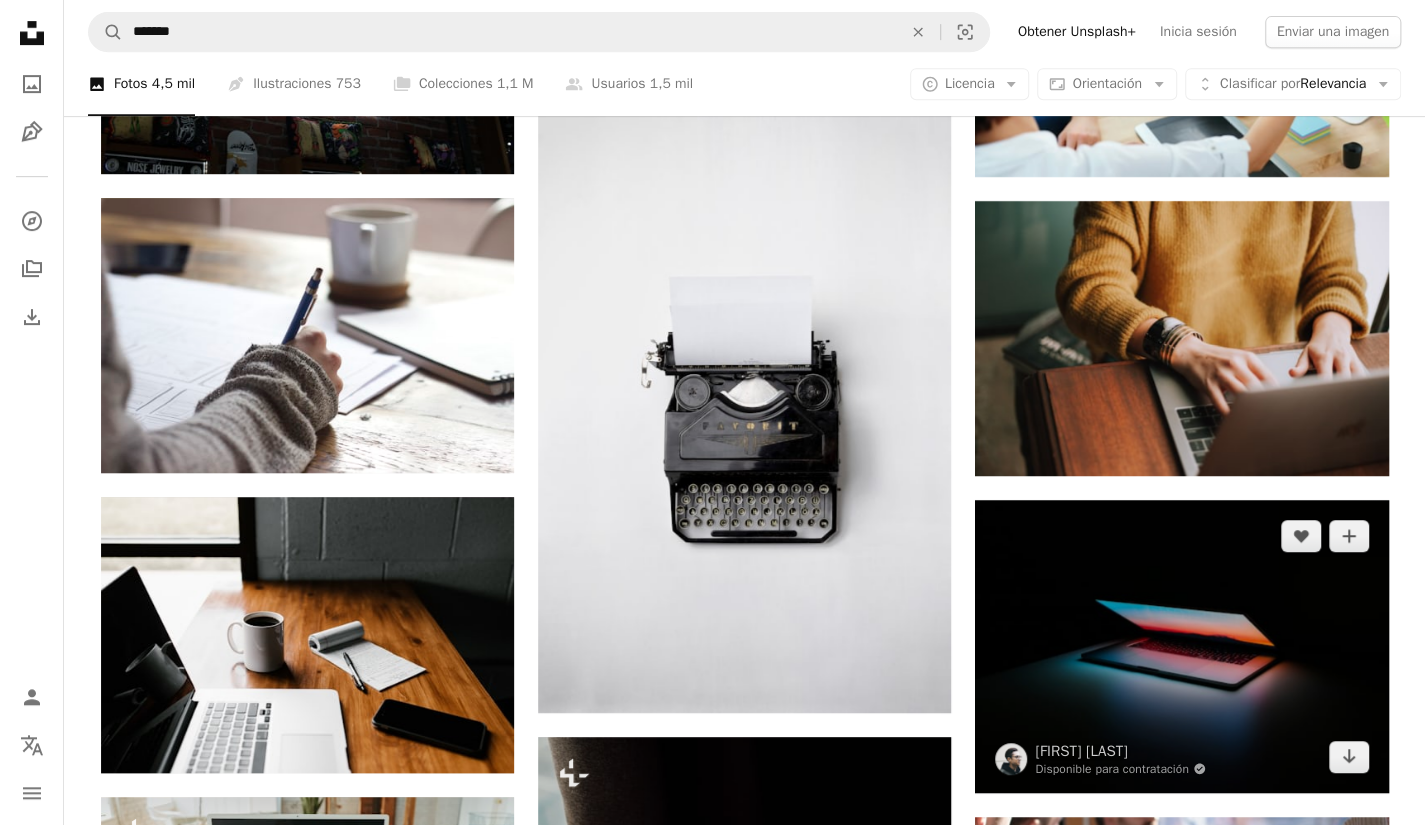 scroll, scrollTop: 4900, scrollLeft: 0, axis: vertical 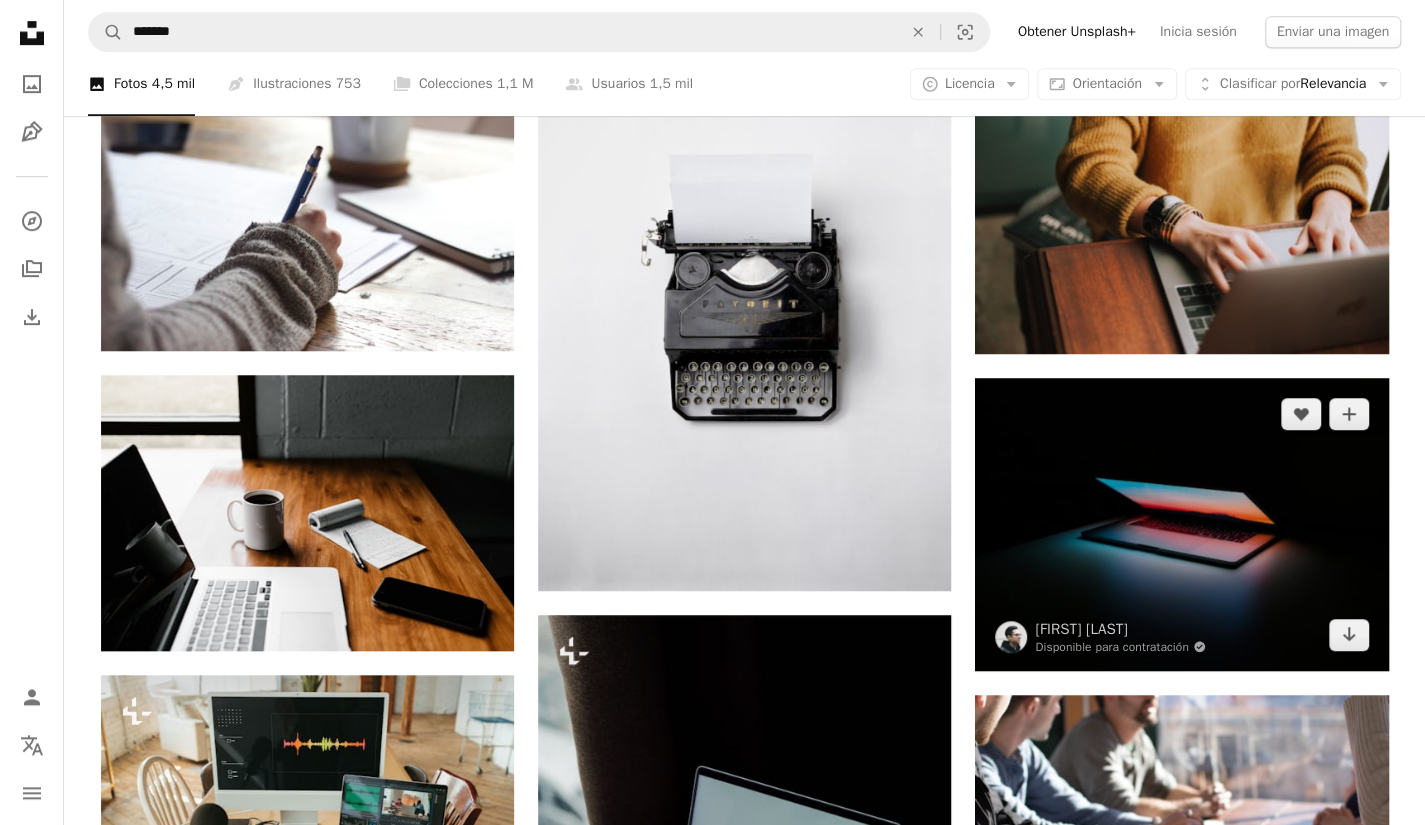 drag, startPoint x: 1352, startPoint y: 645, endPoint x: 1315, endPoint y: 651, distance: 37.48333 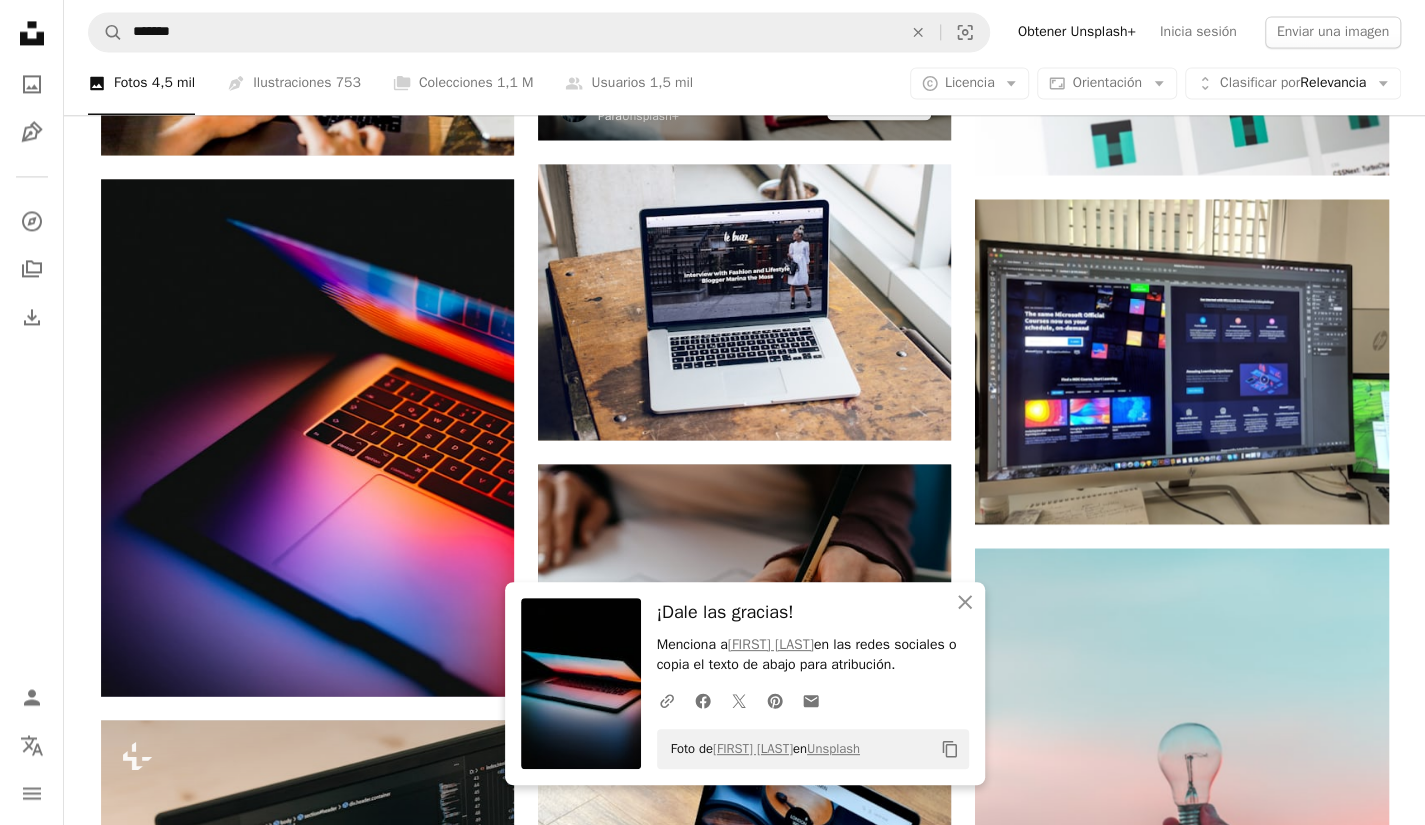 scroll, scrollTop: 6000, scrollLeft: 0, axis: vertical 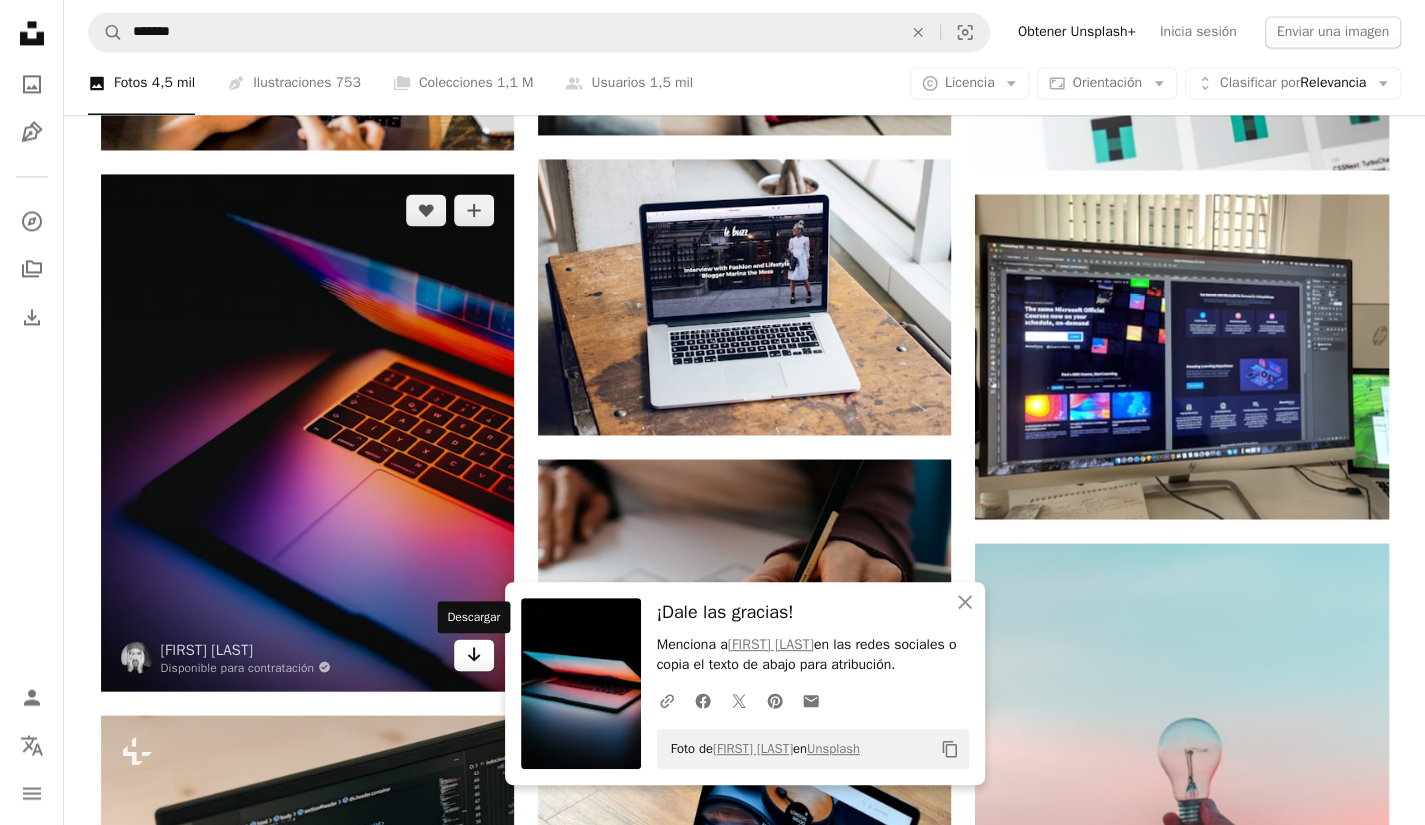 drag, startPoint x: 464, startPoint y: 650, endPoint x: 475, endPoint y: 641, distance: 14.21267 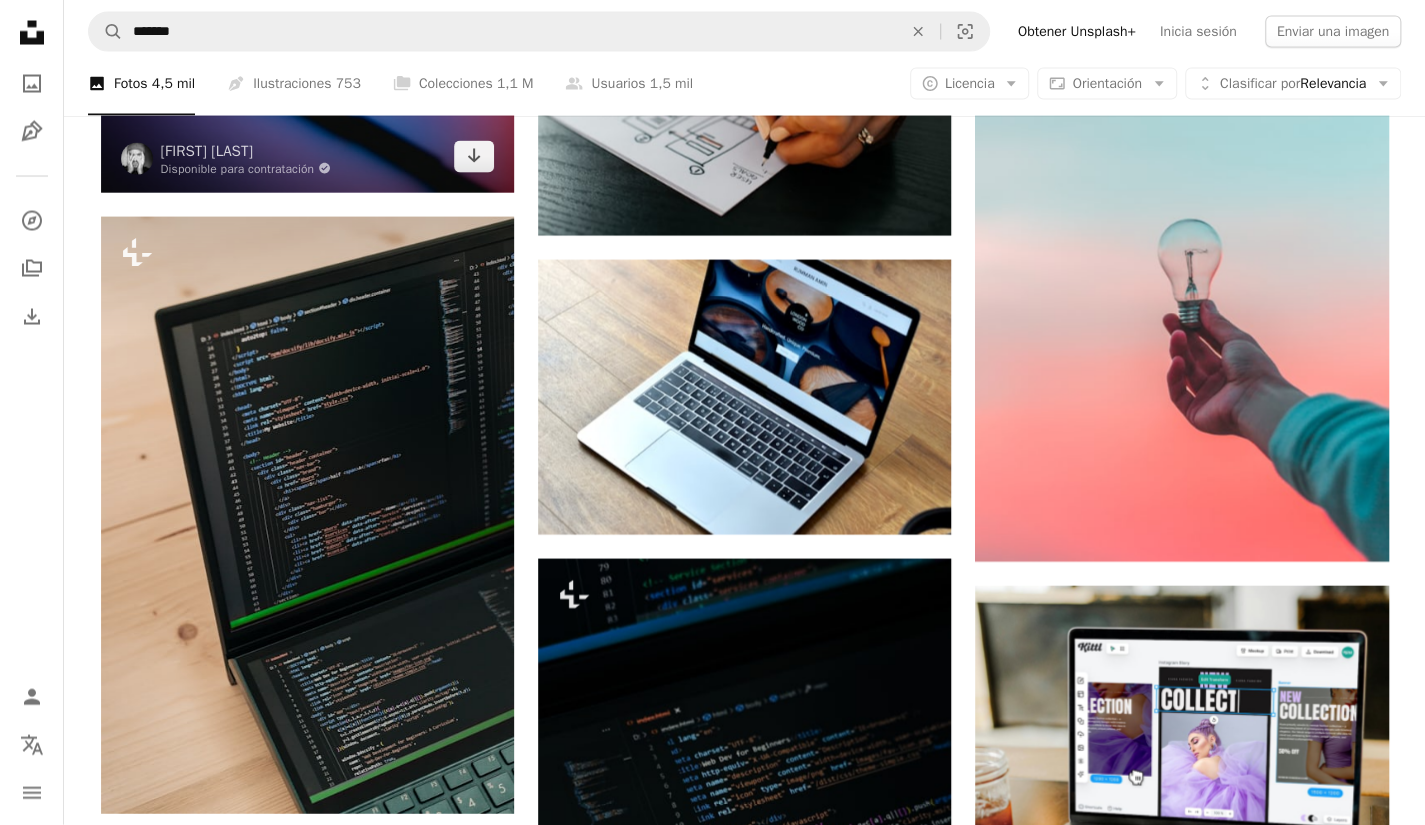 scroll, scrollTop: 6500, scrollLeft: 0, axis: vertical 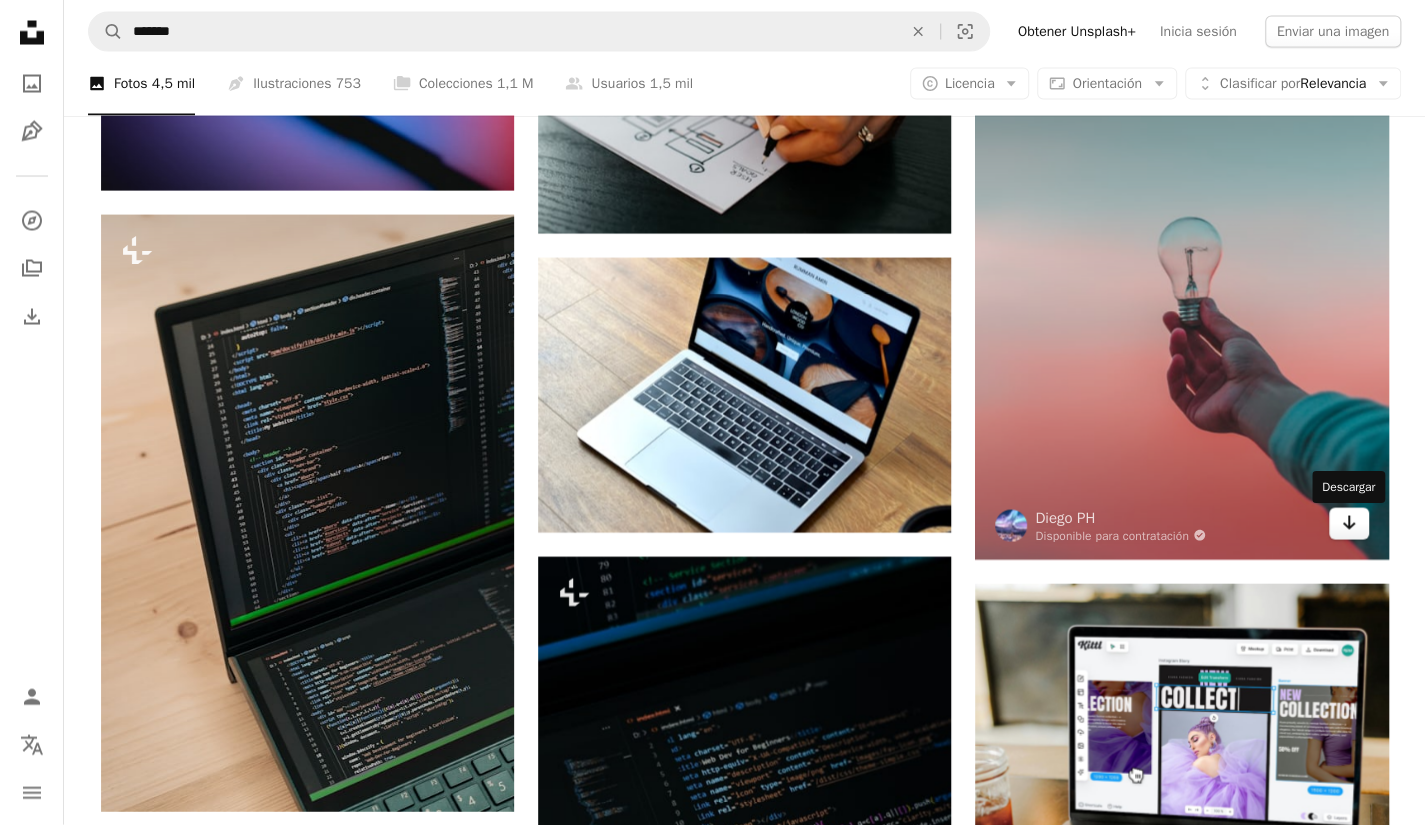 click on "Arrow pointing down" 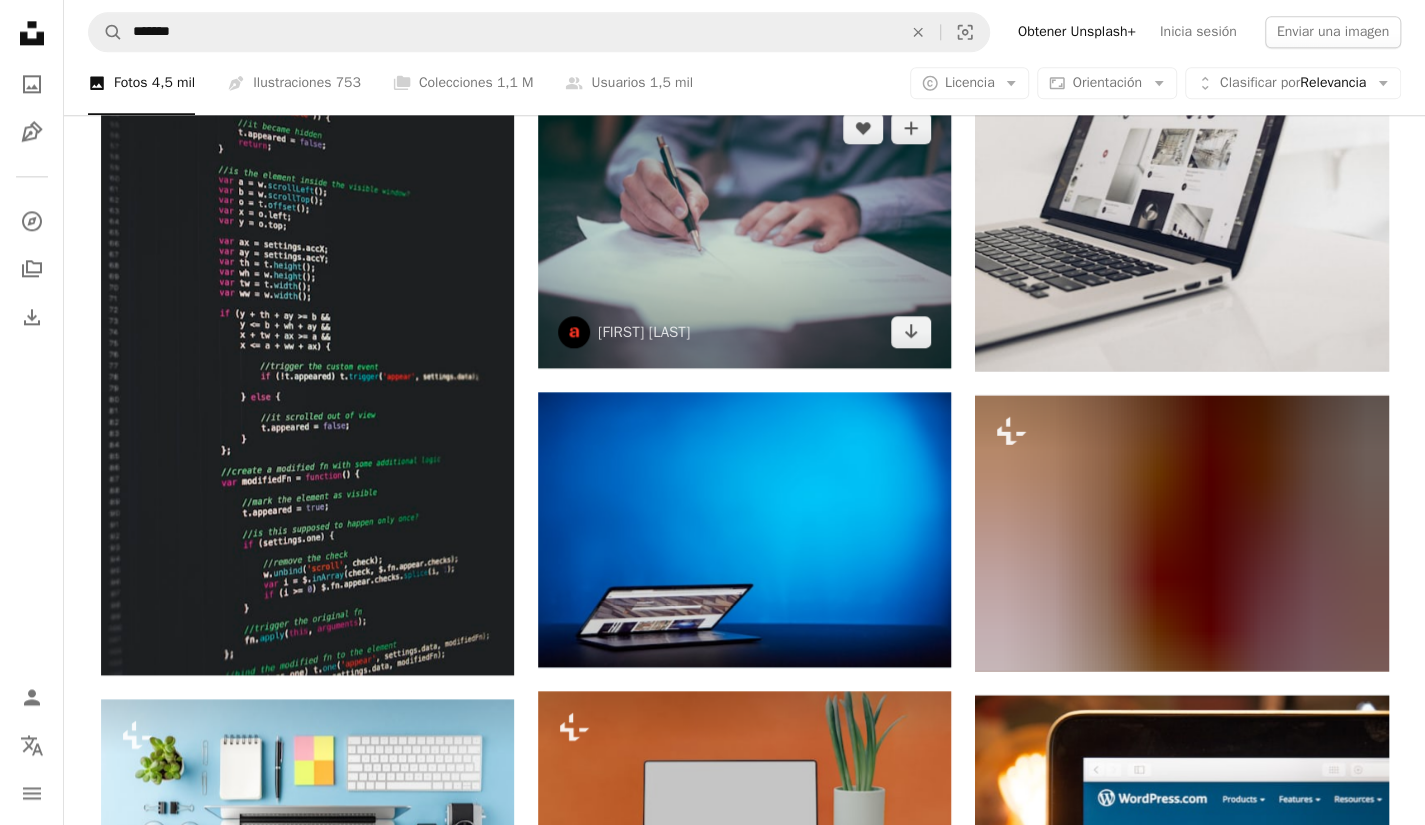 scroll, scrollTop: 10000, scrollLeft: 0, axis: vertical 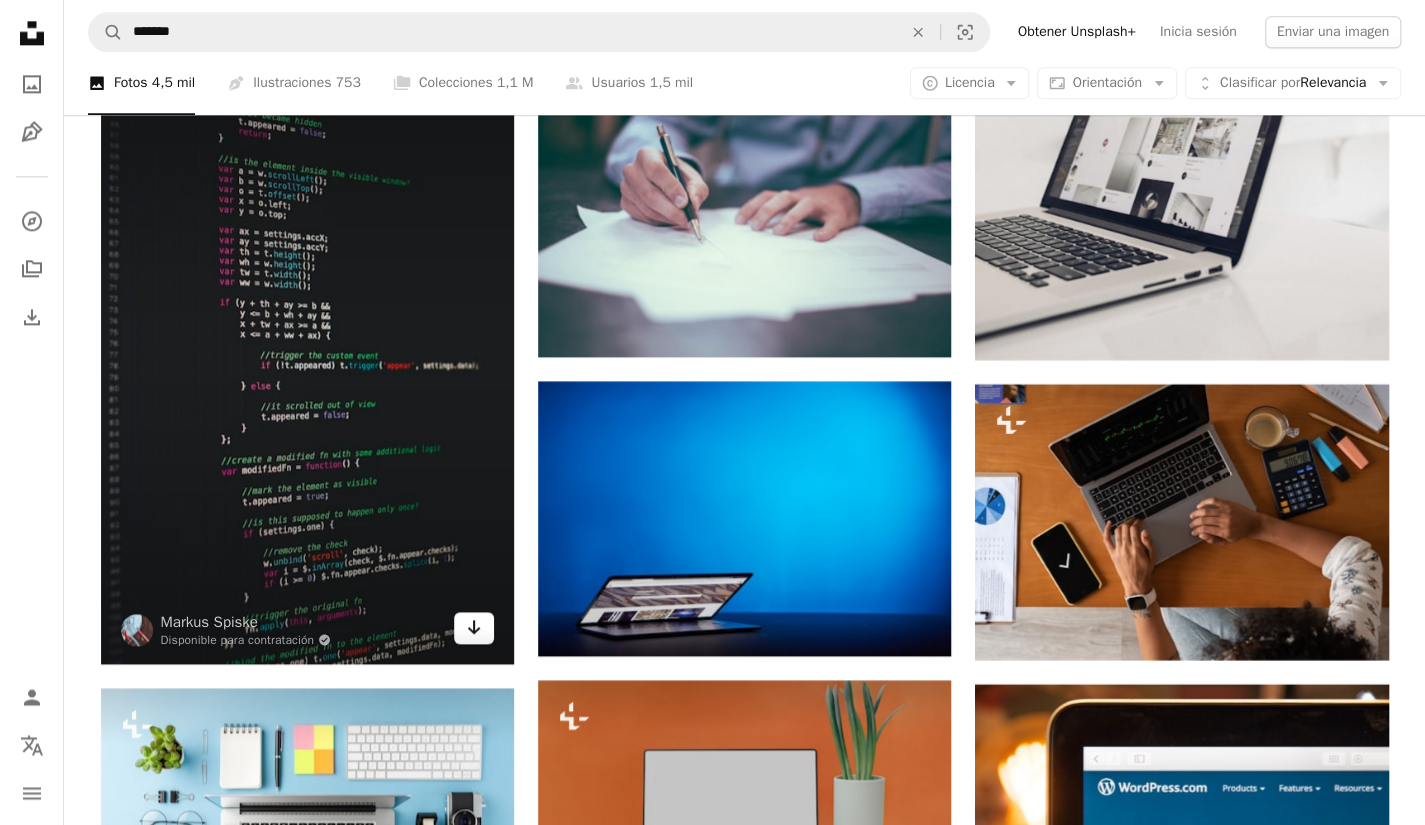 click on "Arrow pointing down" at bounding box center (474, 628) 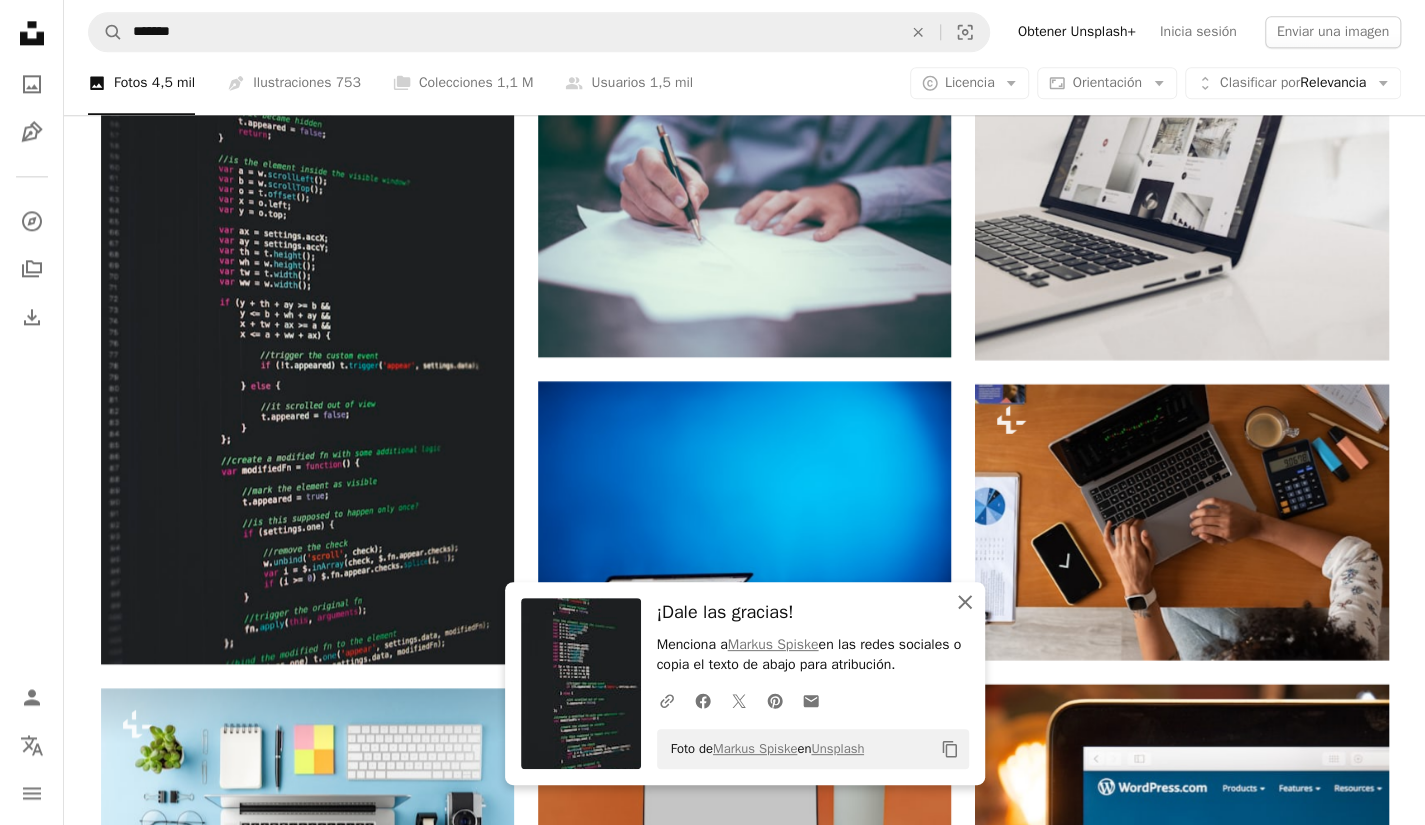 click on "An X shape" 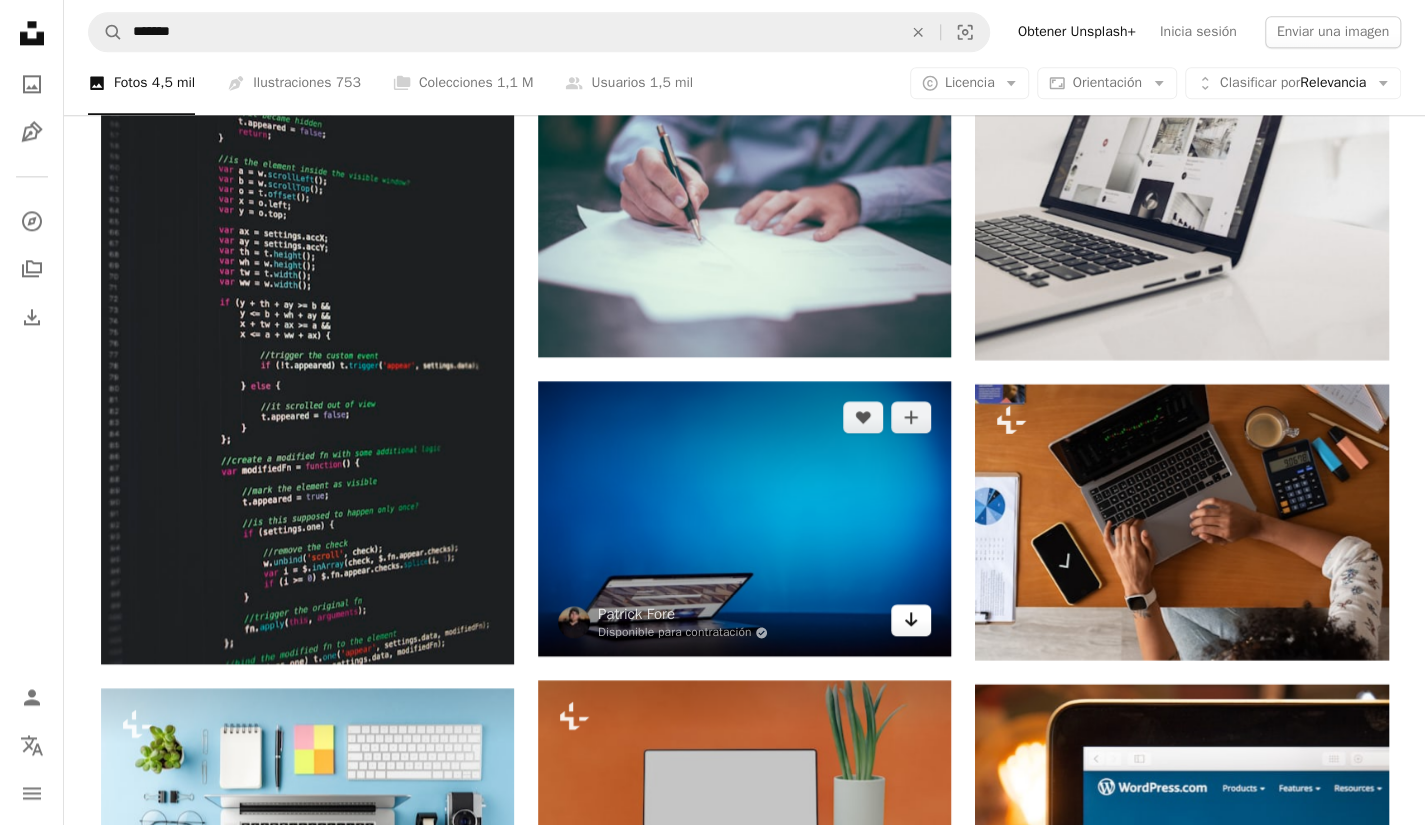 click on "Arrow pointing down" 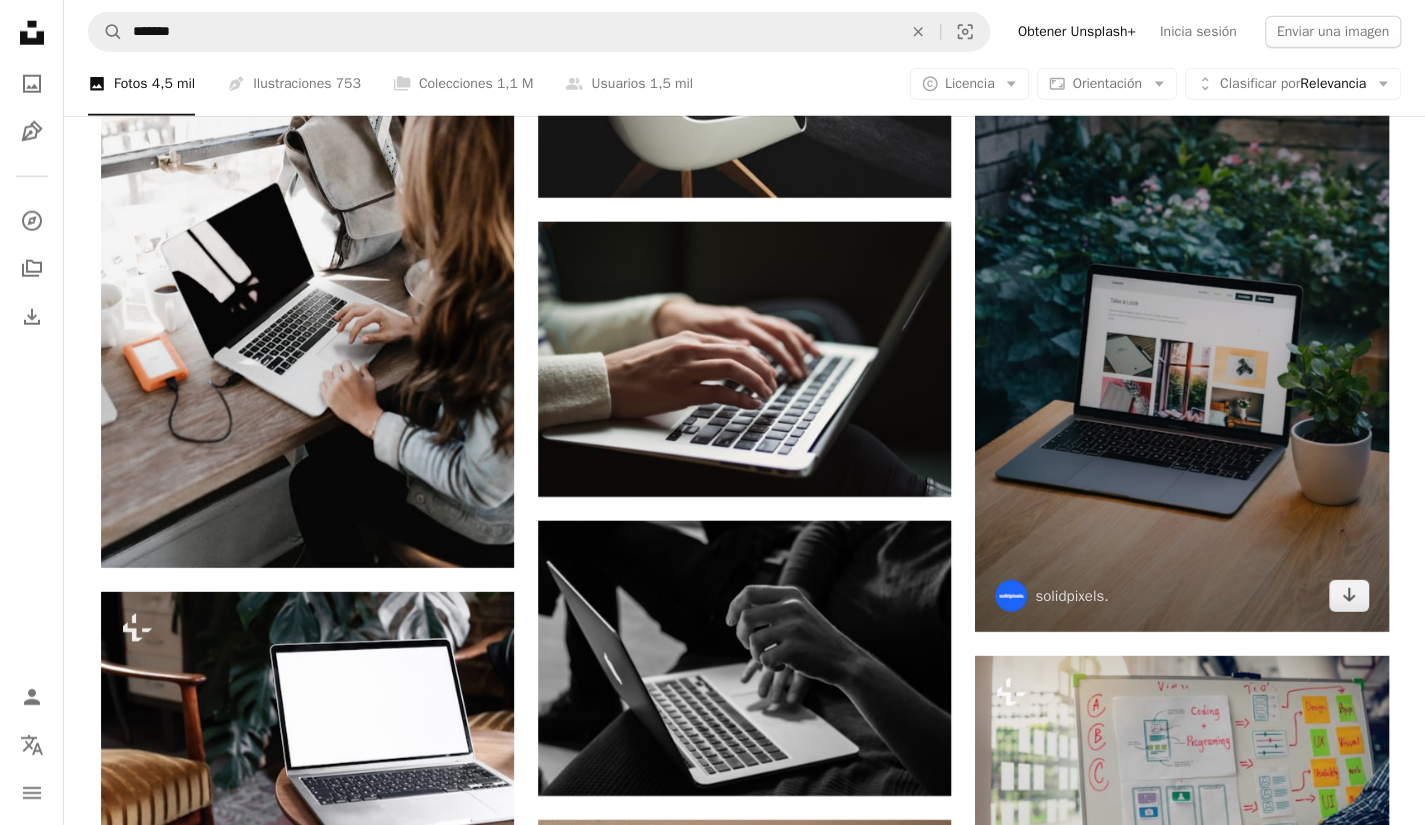 scroll, scrollTop: 11600, scrollLeft: 0, axis: vertical 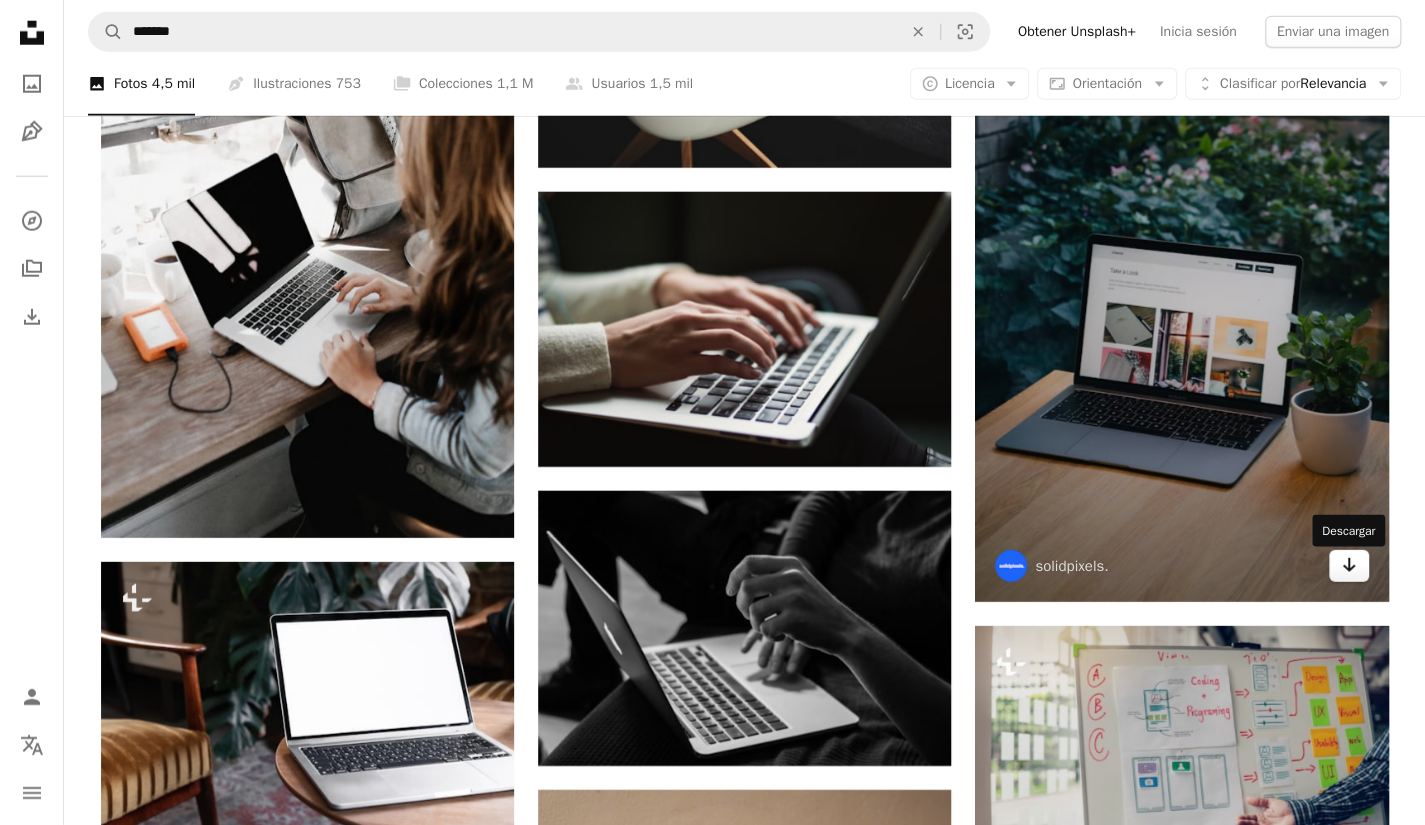 click on "Arrow pointing down" 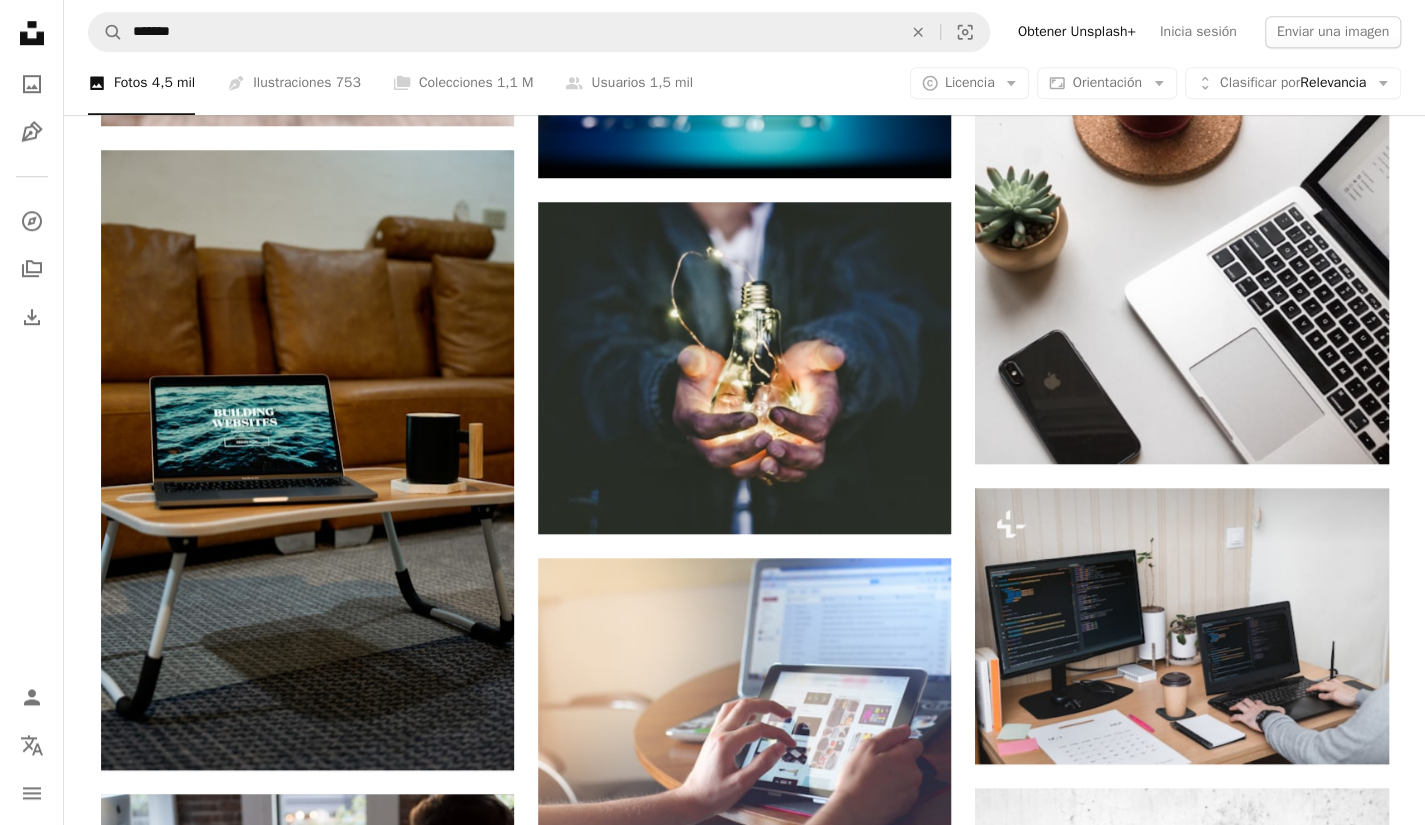 scroll, scrollTop: 13900, scrollLeft: 0, axis: vertical 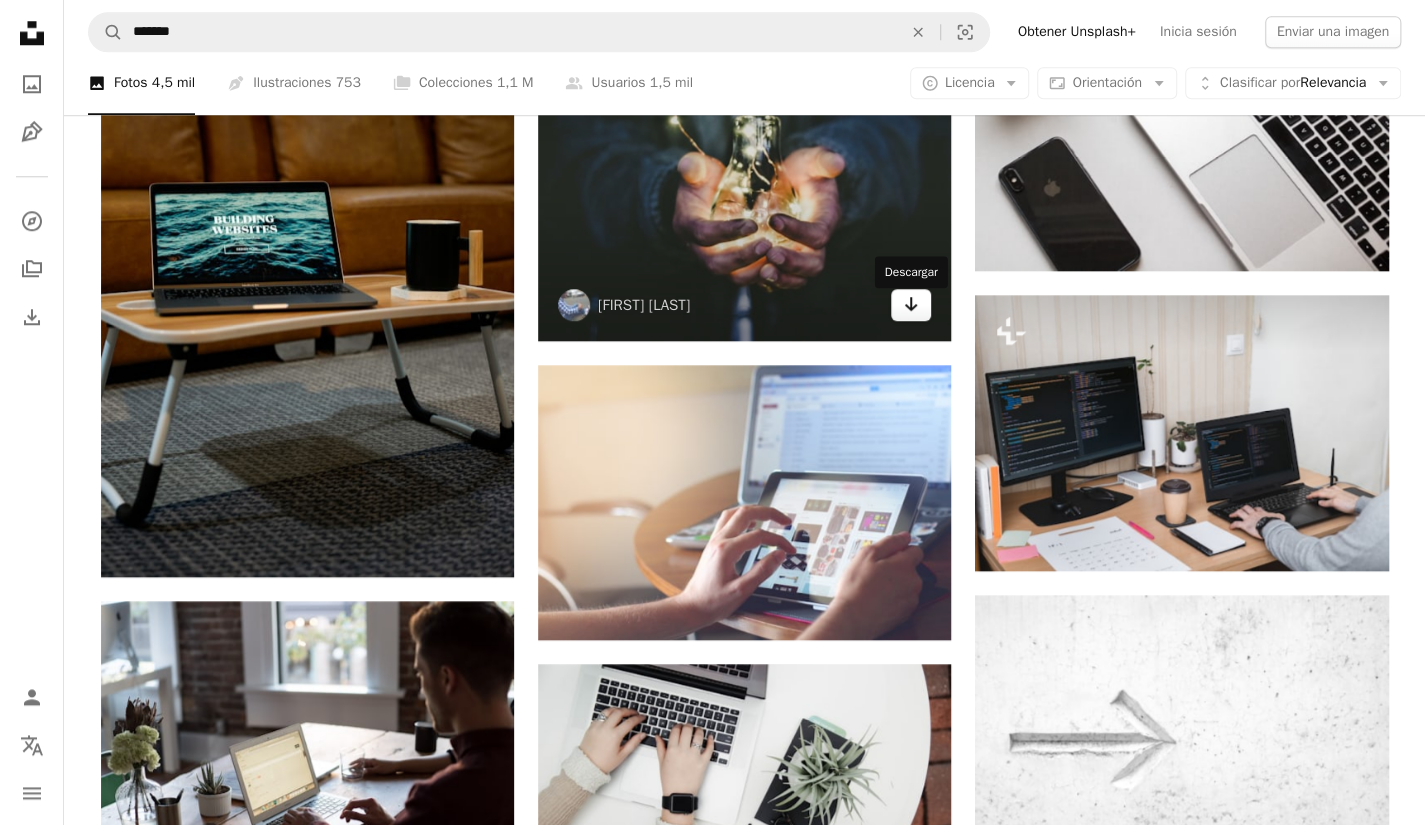 click 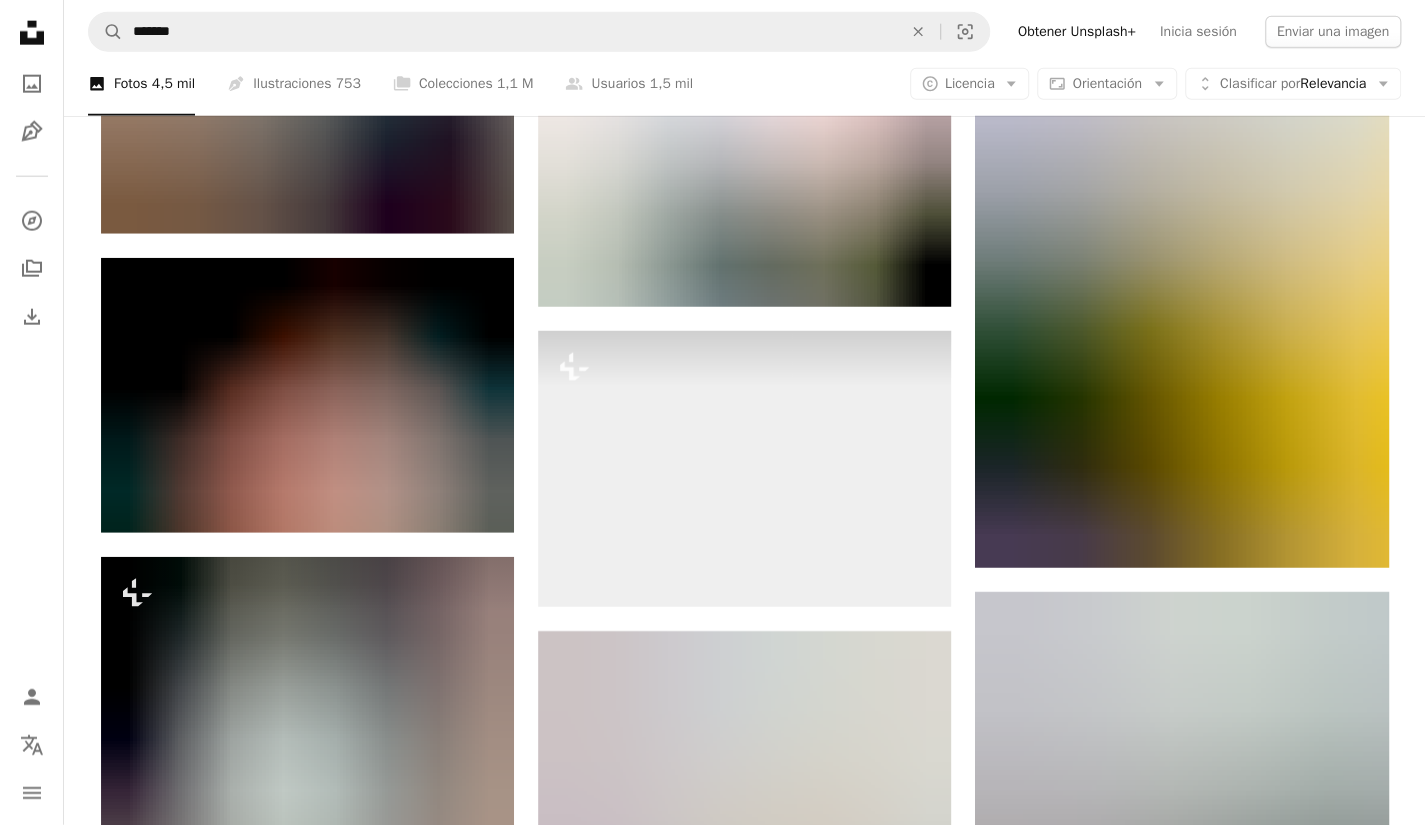 scroll, scrollTop: 15700, scrollLeft: 0, axis: vertical 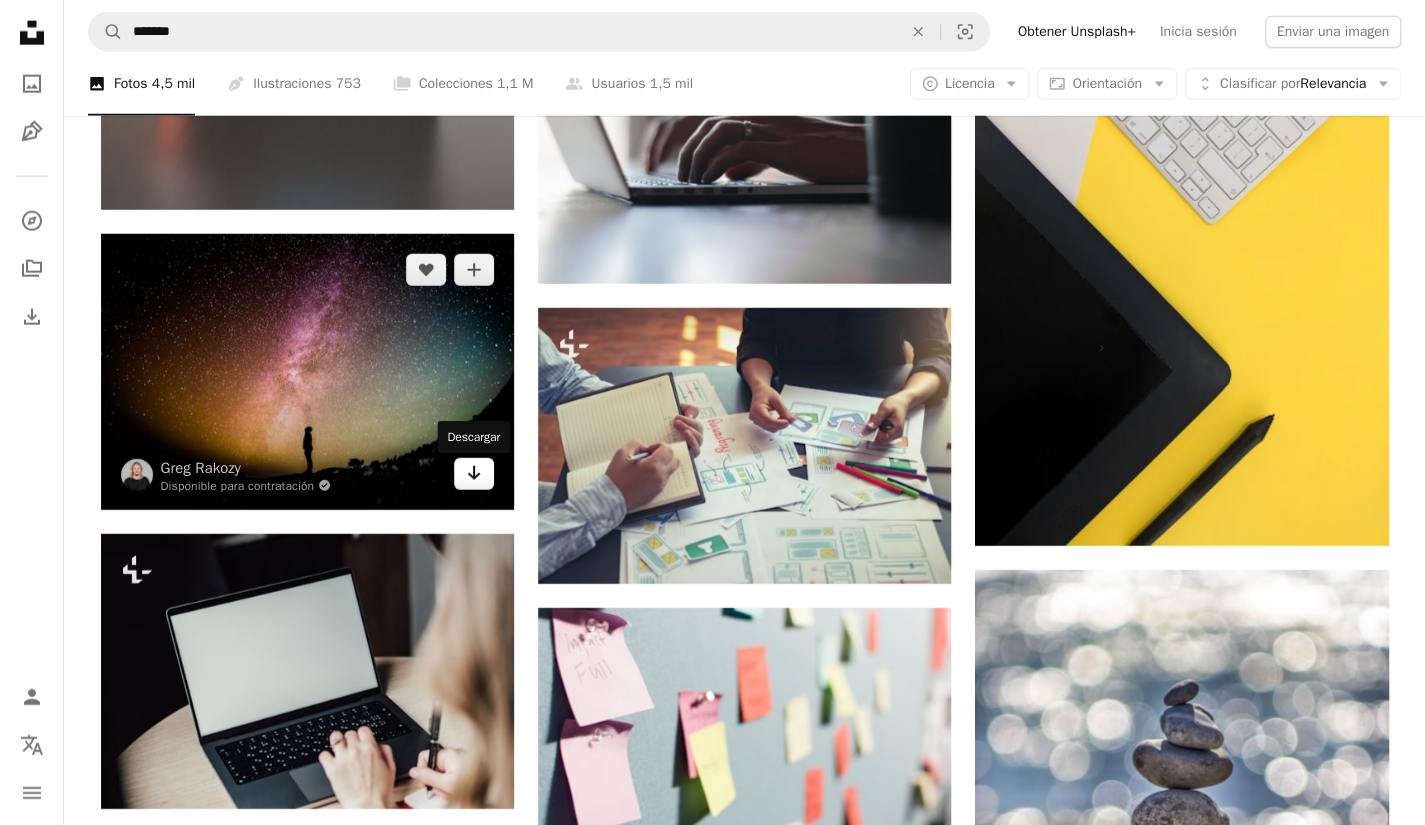 click on "Arrow pointing down" 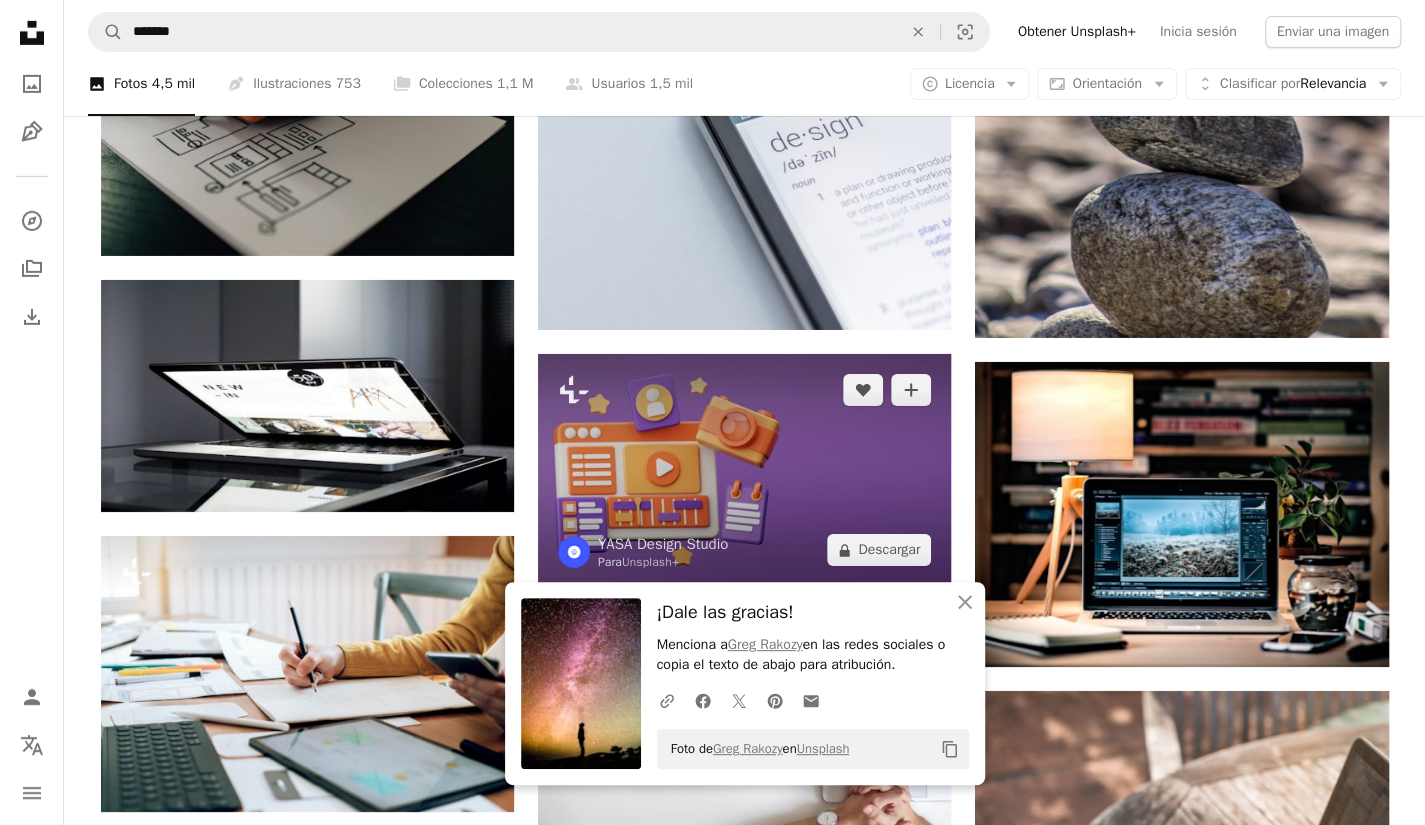 scroll, scrollTop: 16600, scrollLeft: 0, axis: vertical 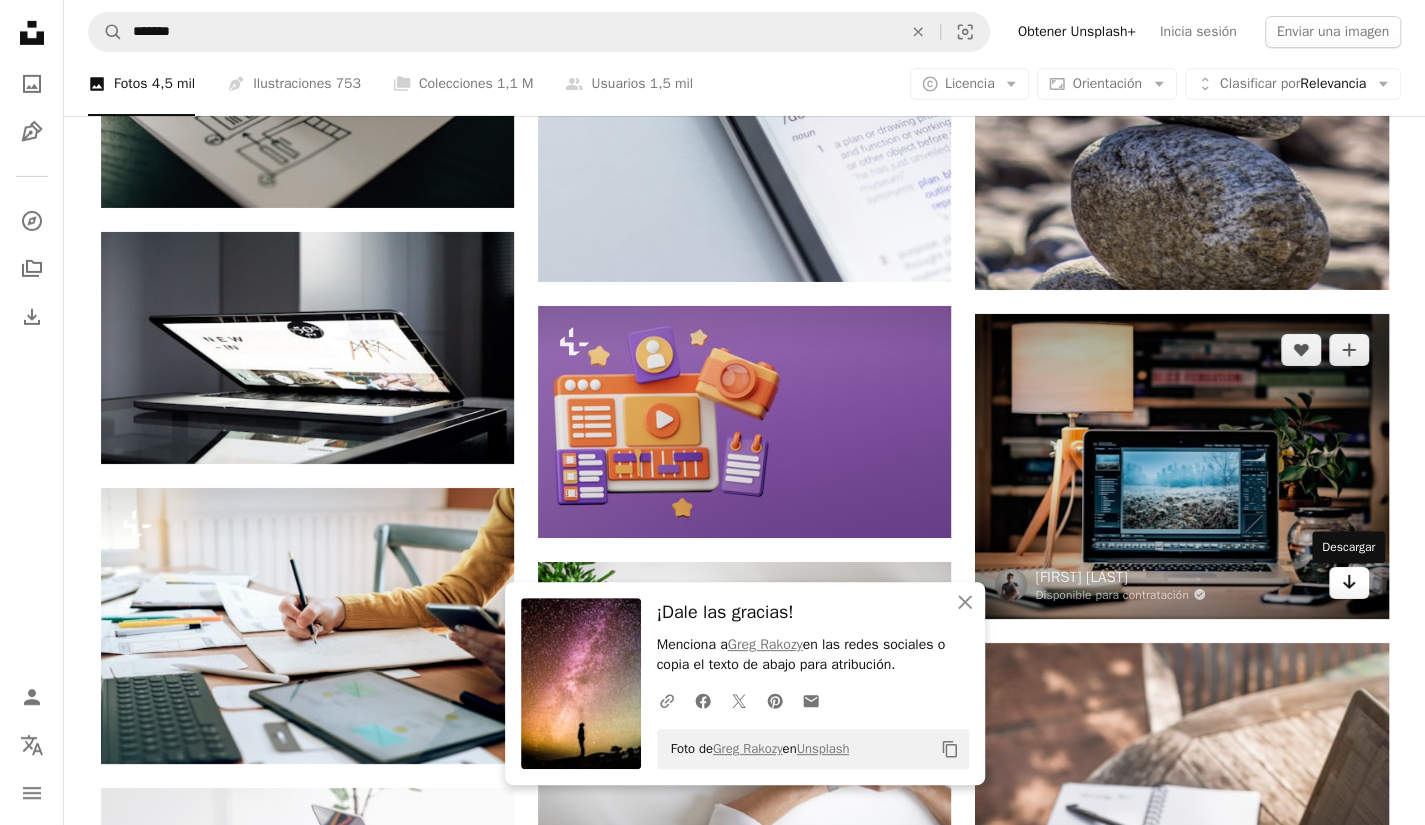 click on "Arrow pointing down" 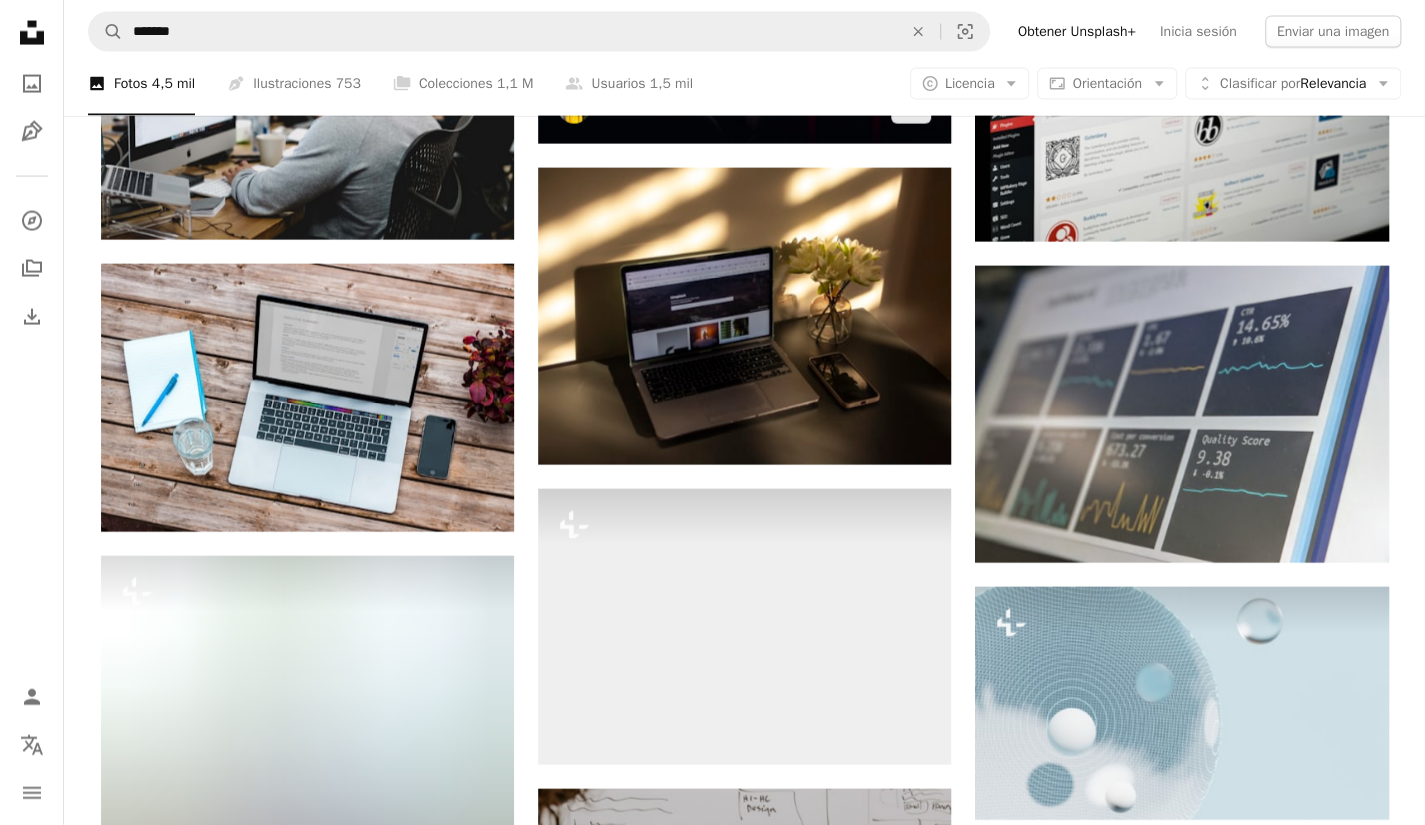 scroll, scrollTop: 23800, scrollLeft: 0, axis: vertical 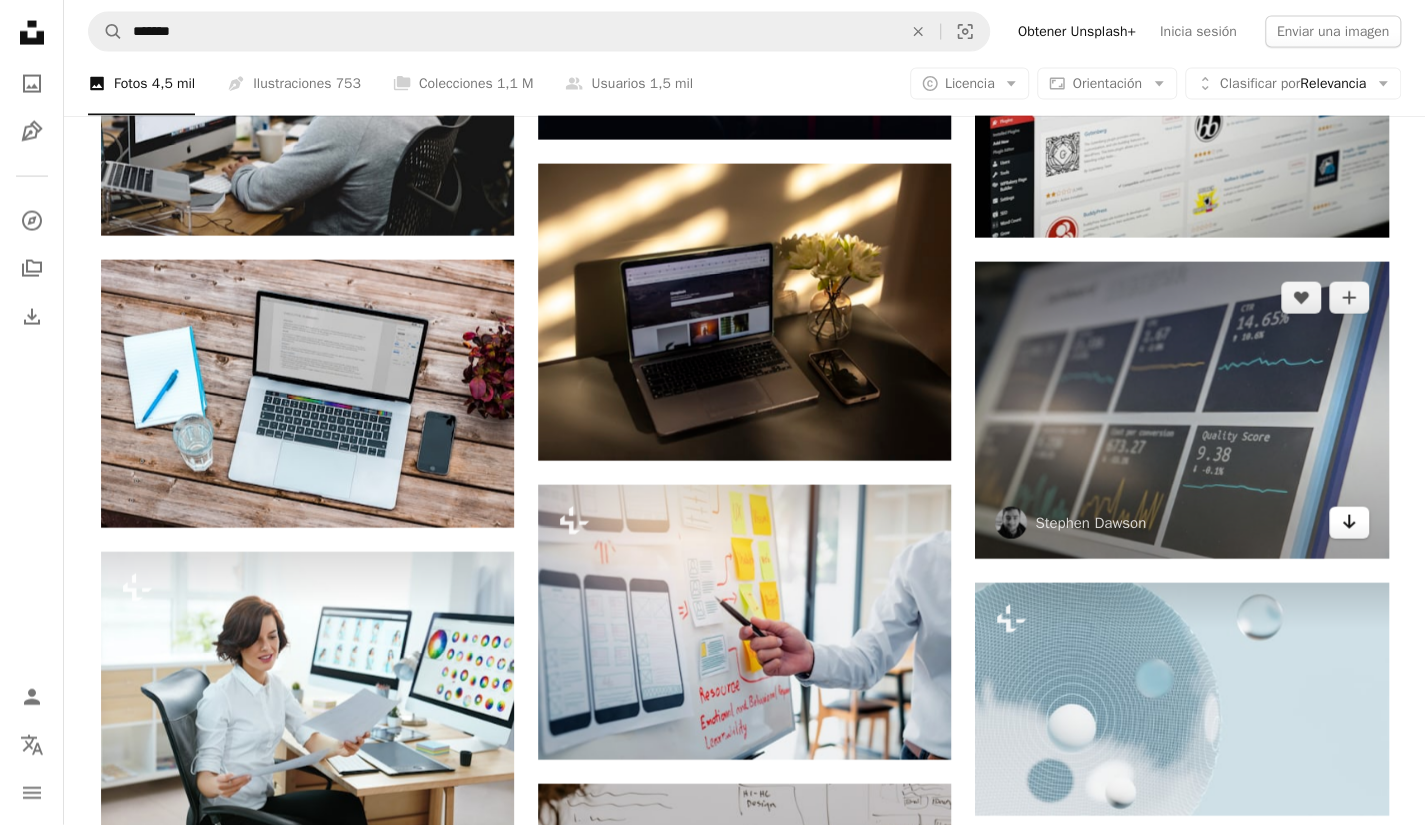 click on "Arrow pointing down" at bounding box center [1349, 523] 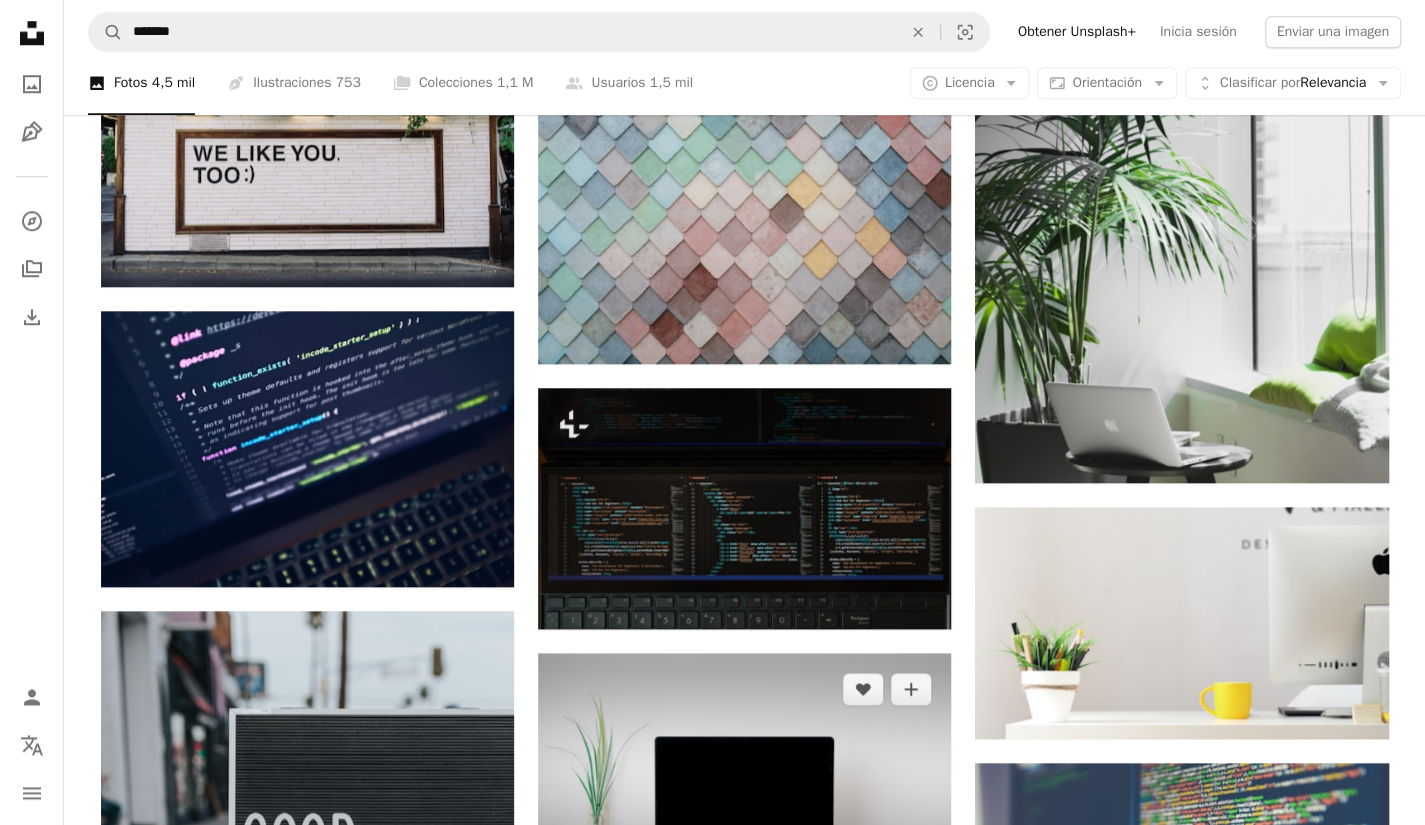 scroll, scrollTop: 26500, scrollLeft: 0, axis: vertical 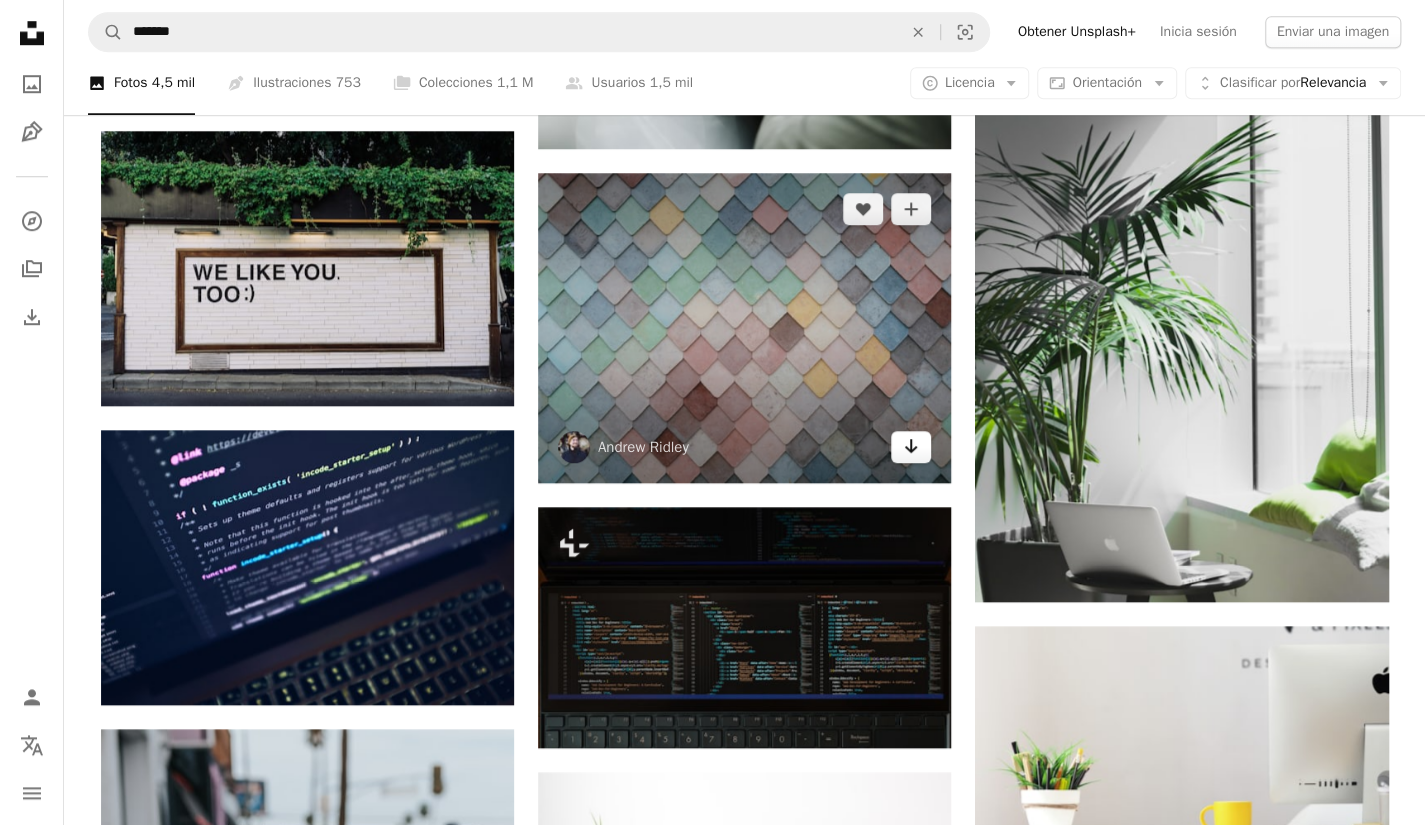 click 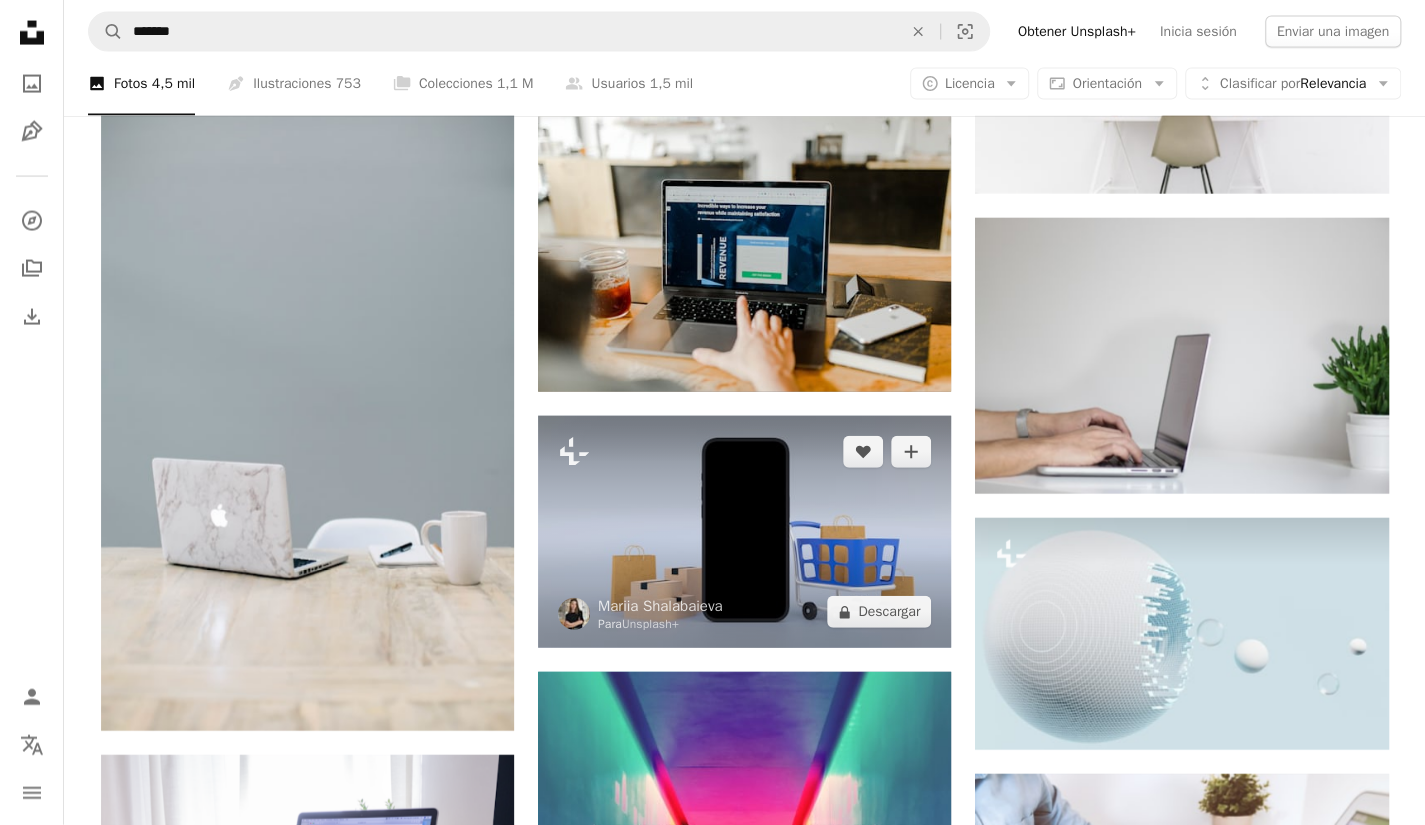scroll, scrollTop: 28300, scrollLeft: 0, axis: vertical 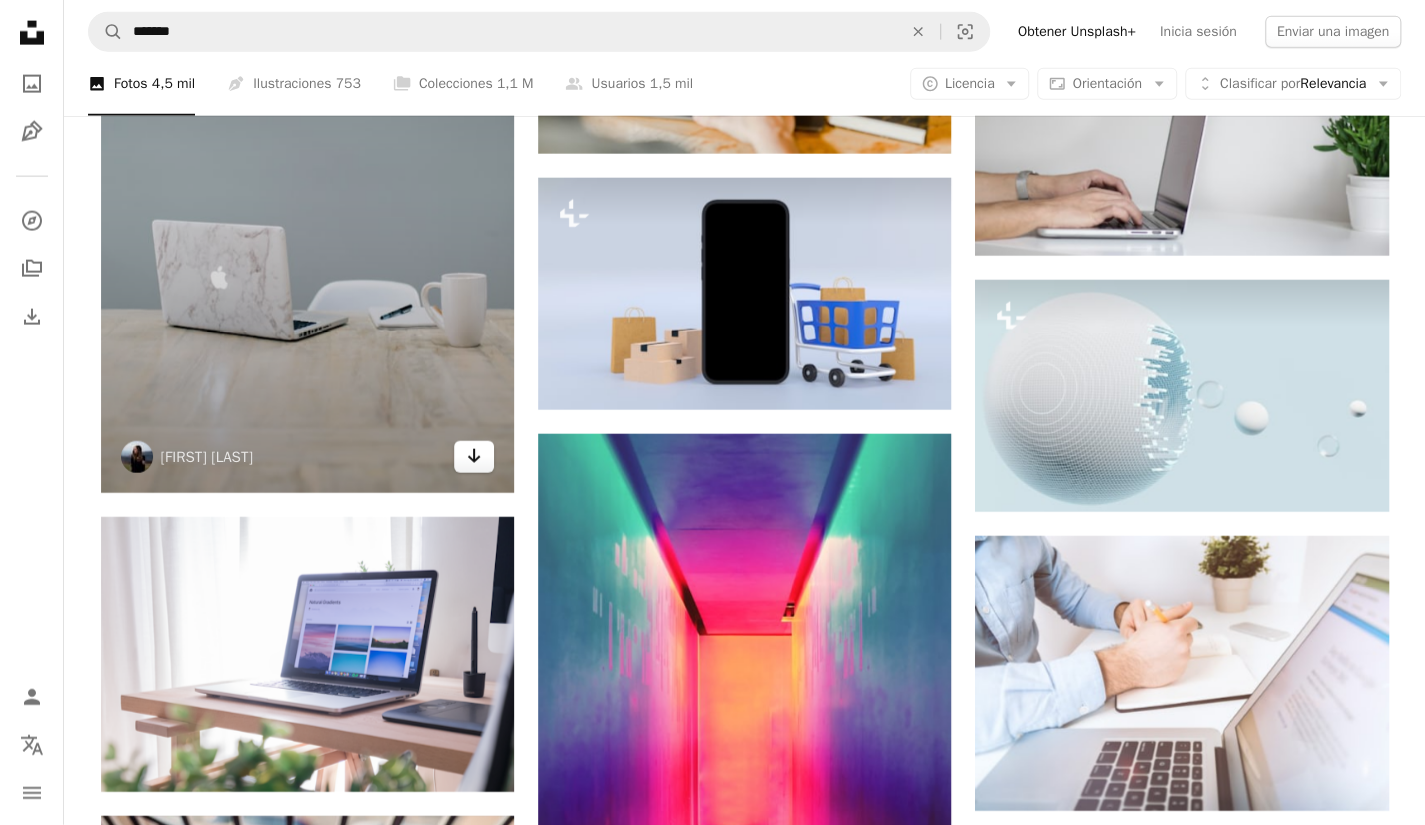 click 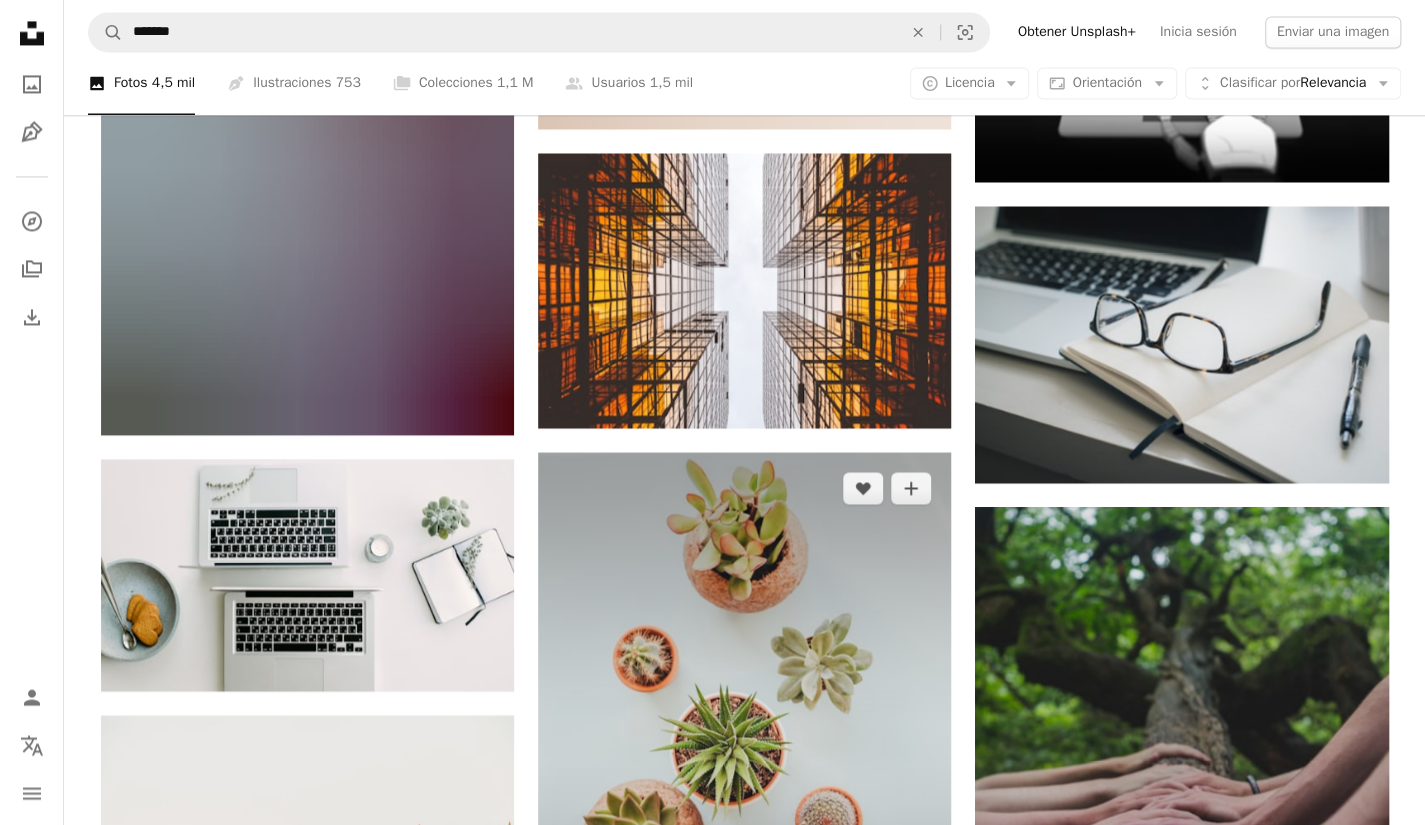 scroll, scrollTop: 31700, scrollLeft: 0, axis: vertical 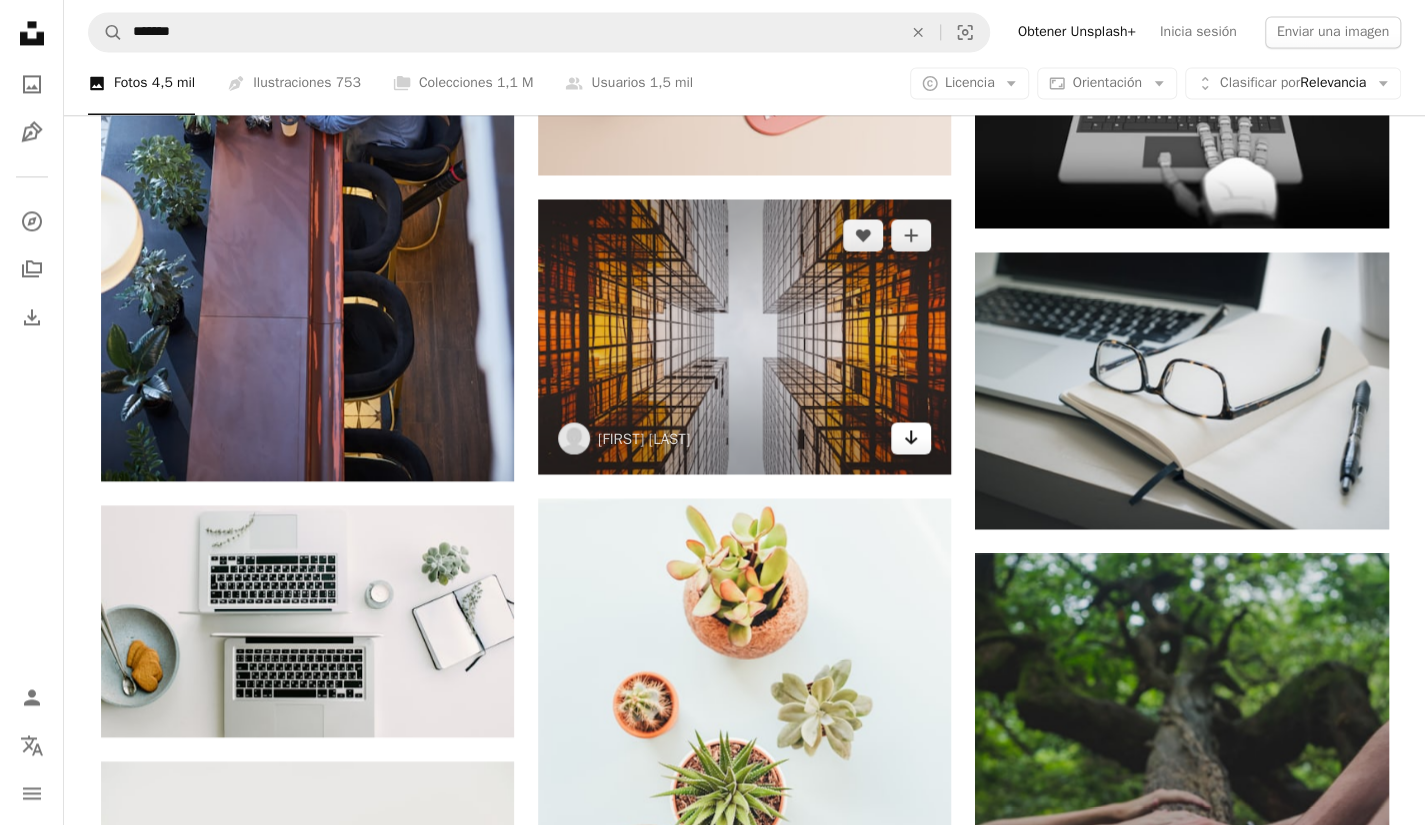 click on "Arrow pointing down" 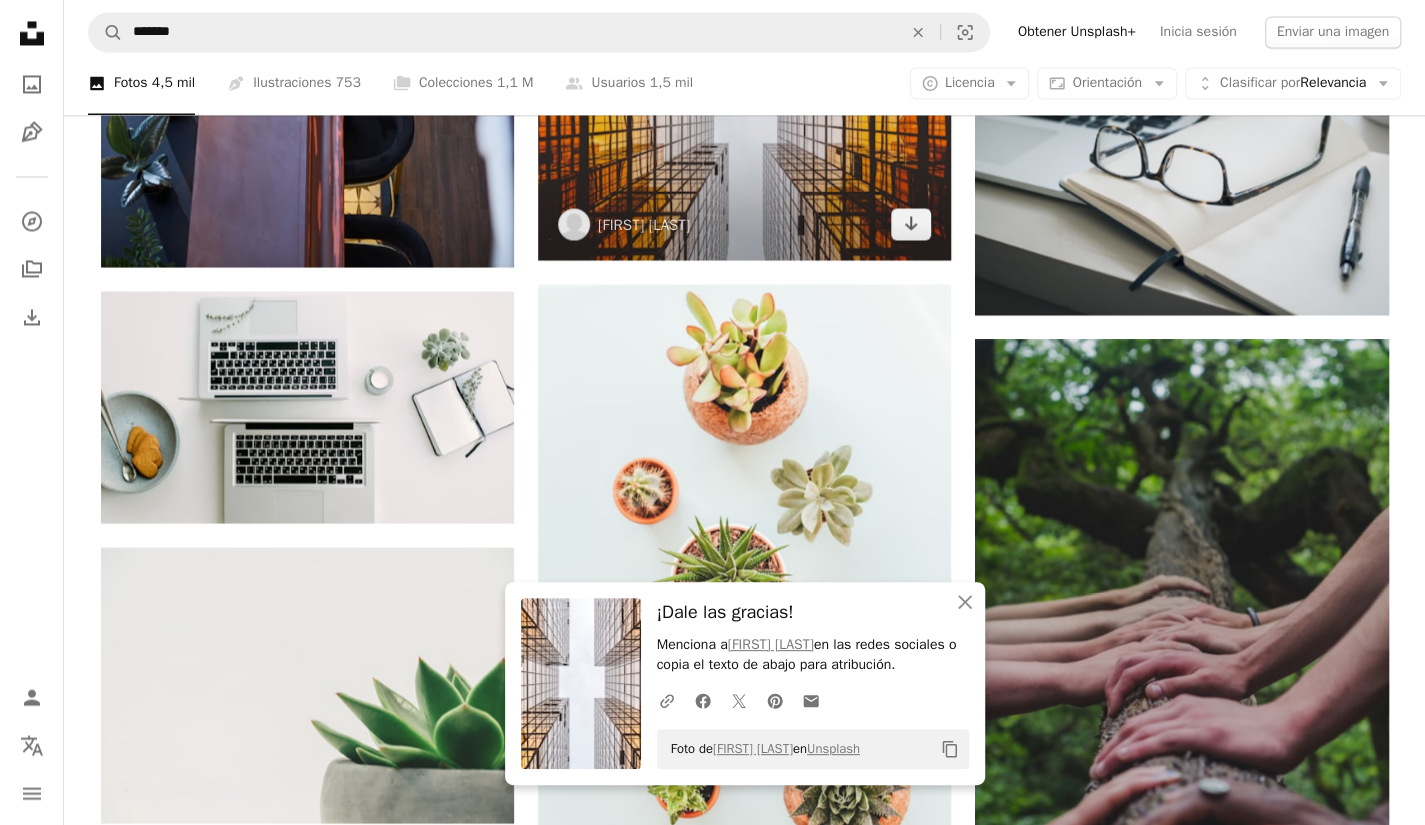 scroll, scrollTop: 32200, scrollLeft: 0, axis: vertical 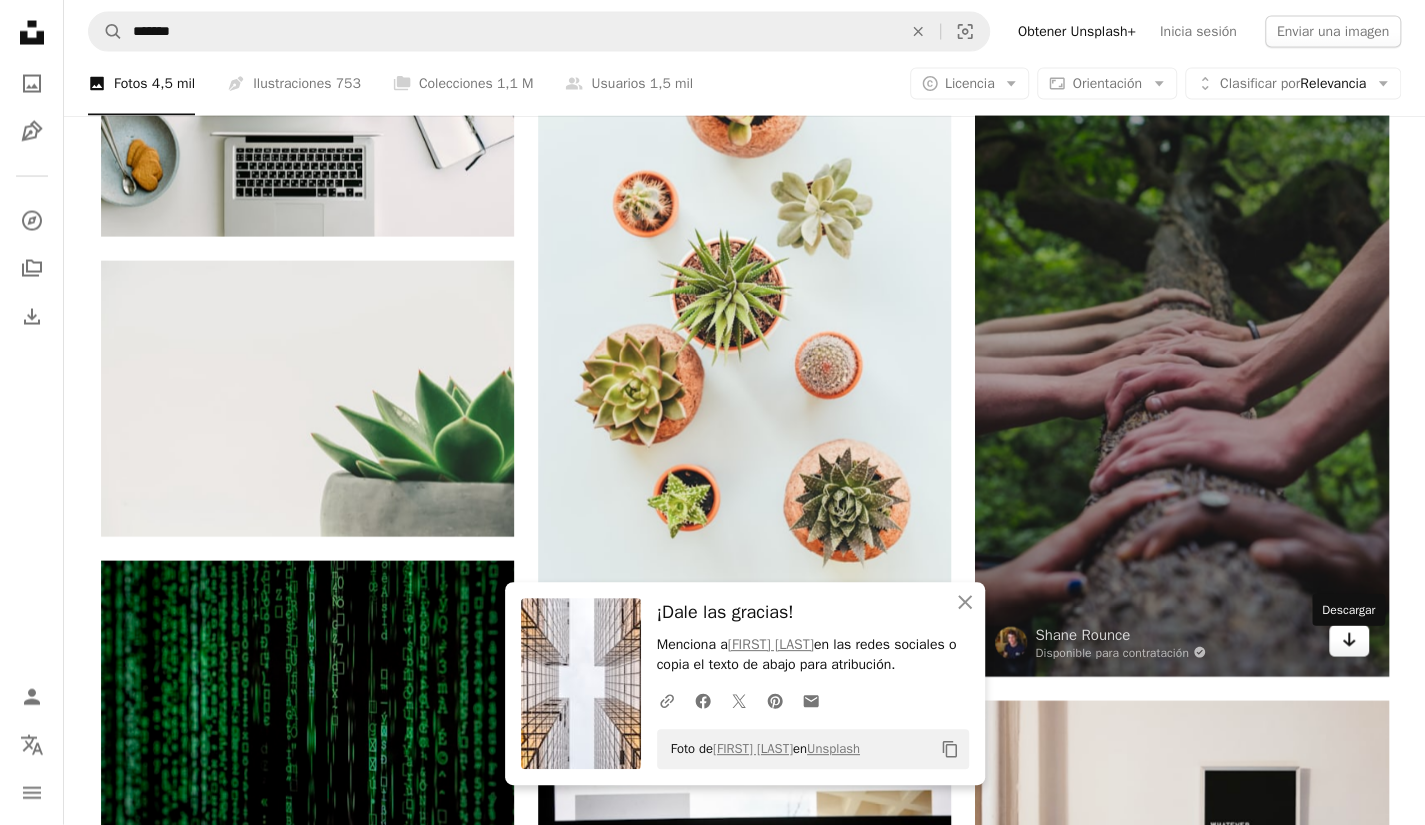 click on "Arrow pointing down" 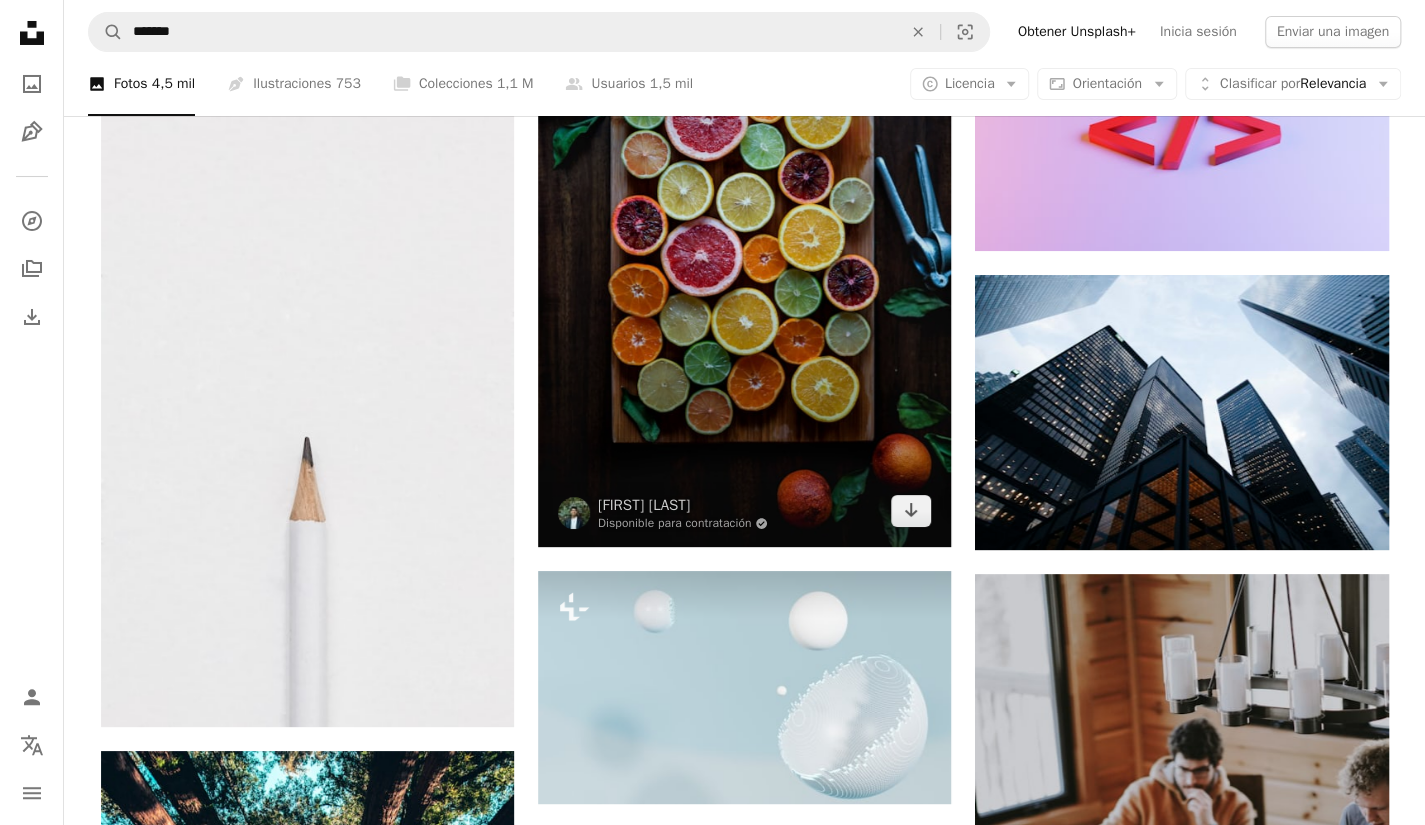 scroll, scrollTop: 34100, scrollLeft: 0, axis: vertical 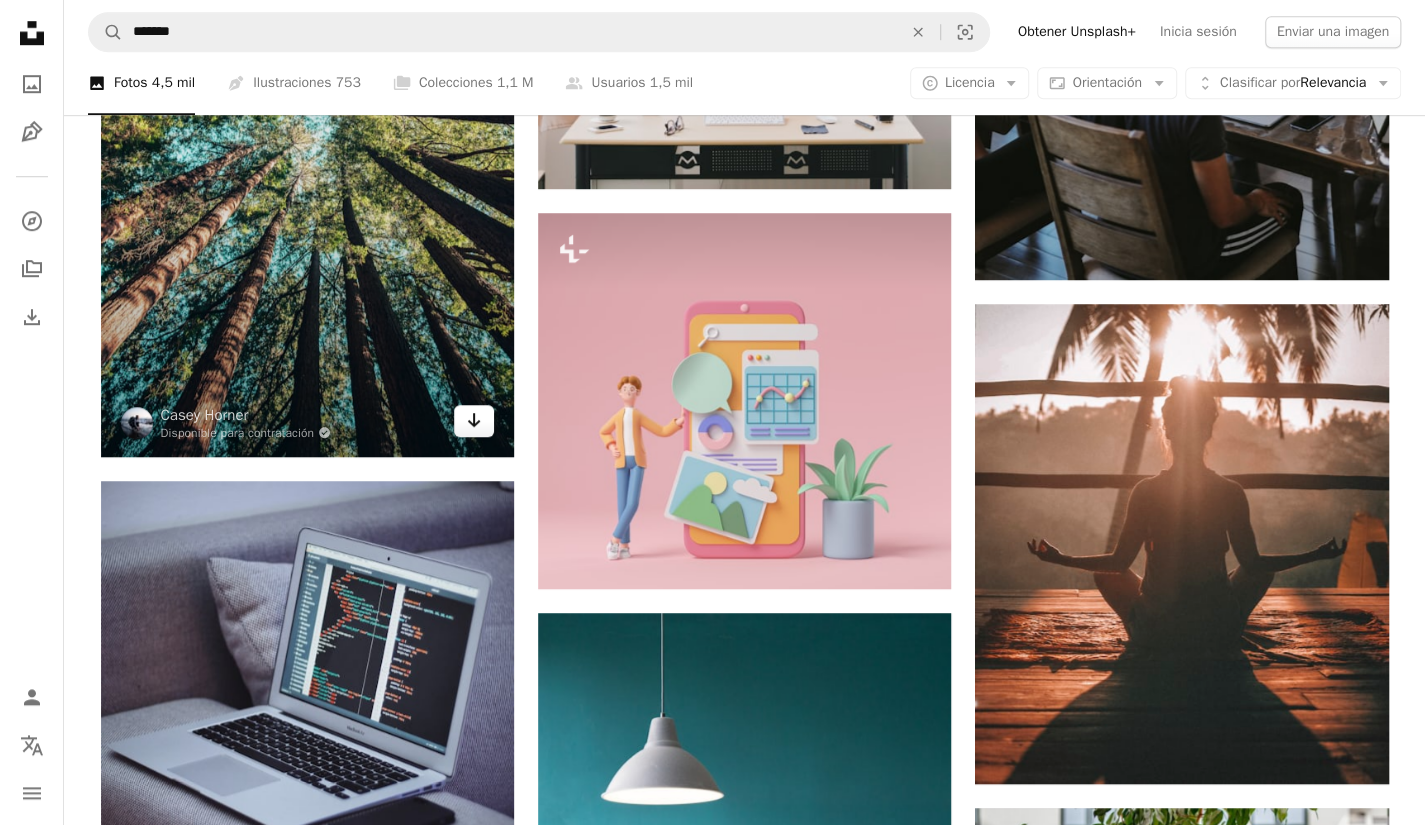 click on "Arrow pointing down" 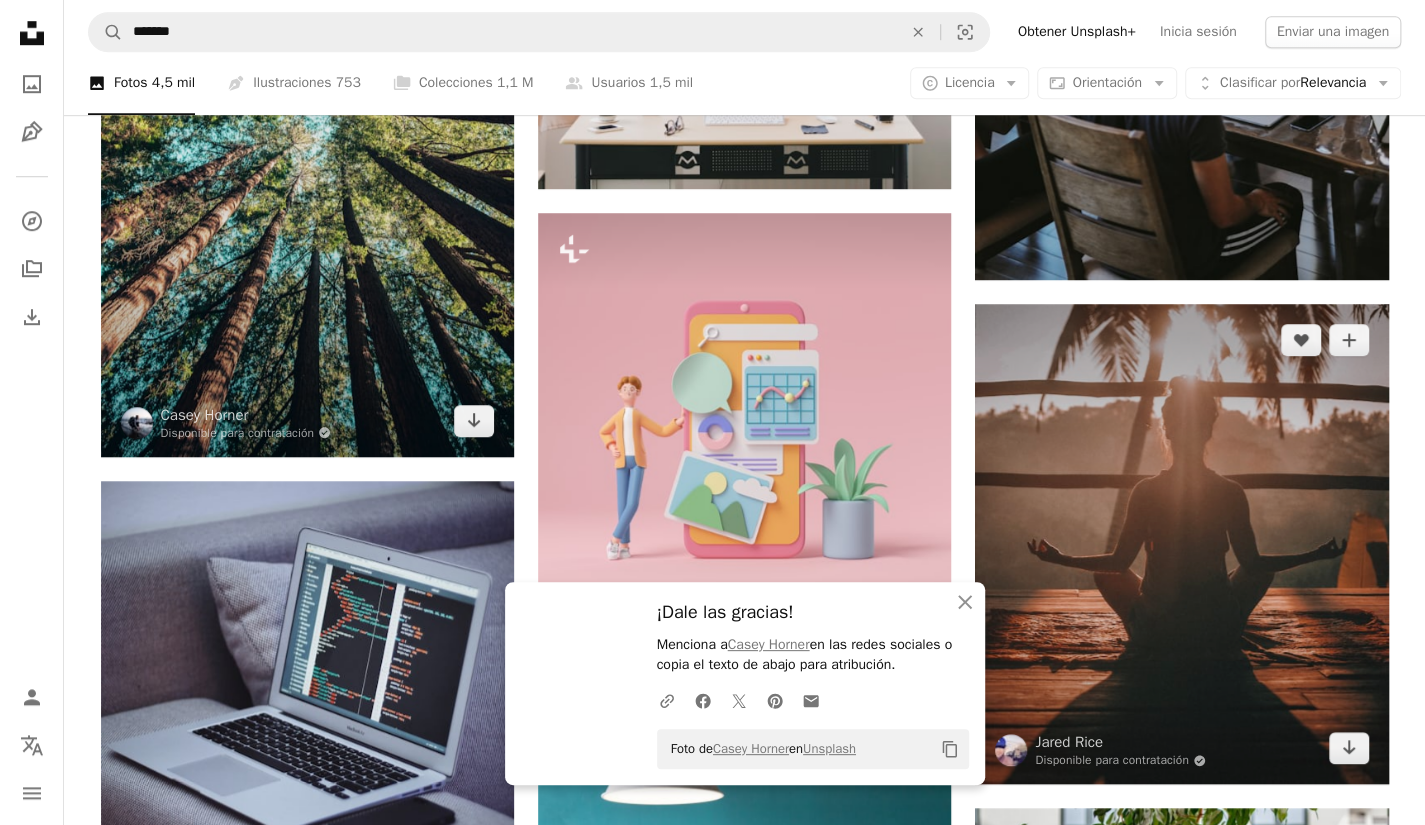 scroll, scrollTop: 35300, scrollLeft: 0, axis: vertical 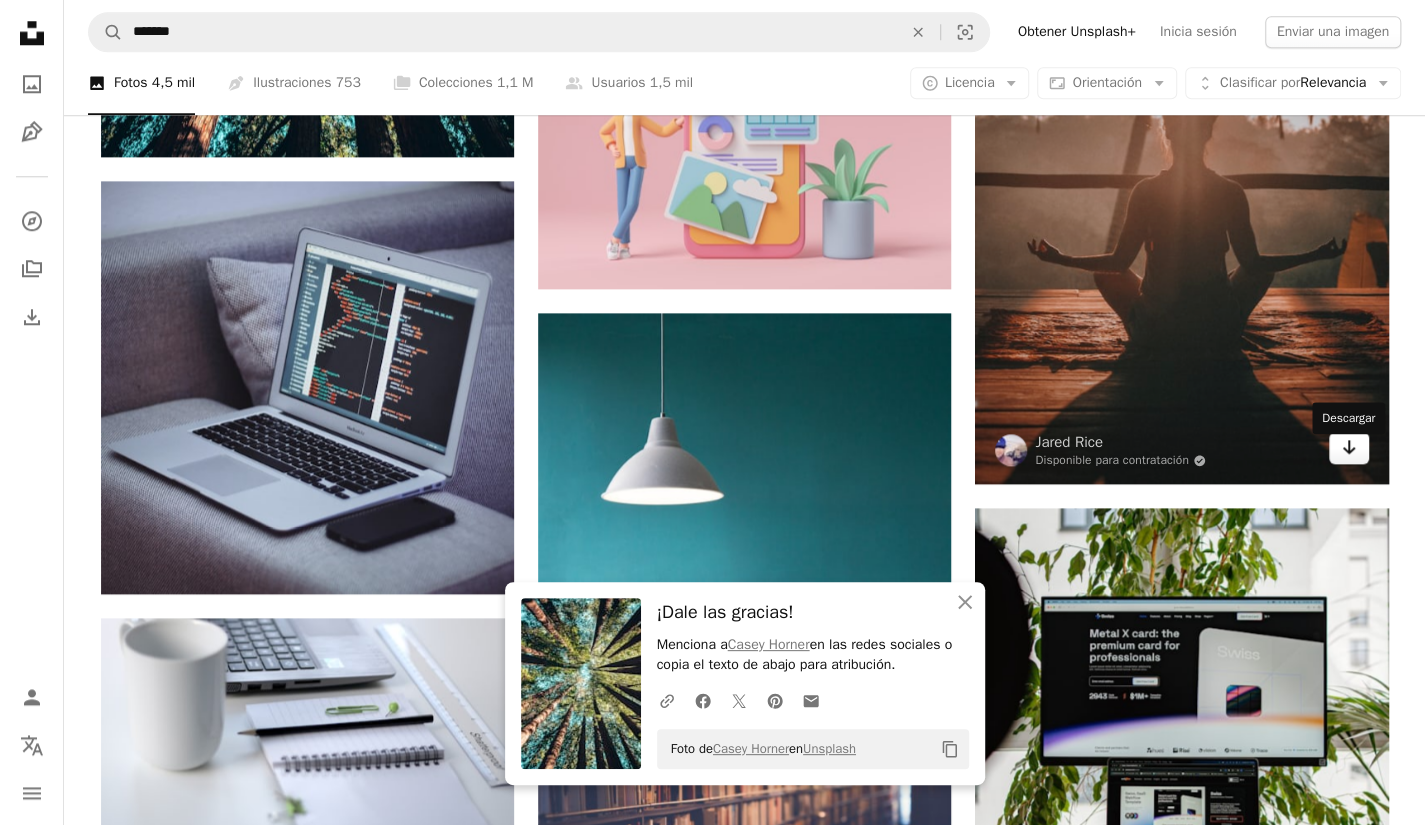 click on "Arrow pointing down" 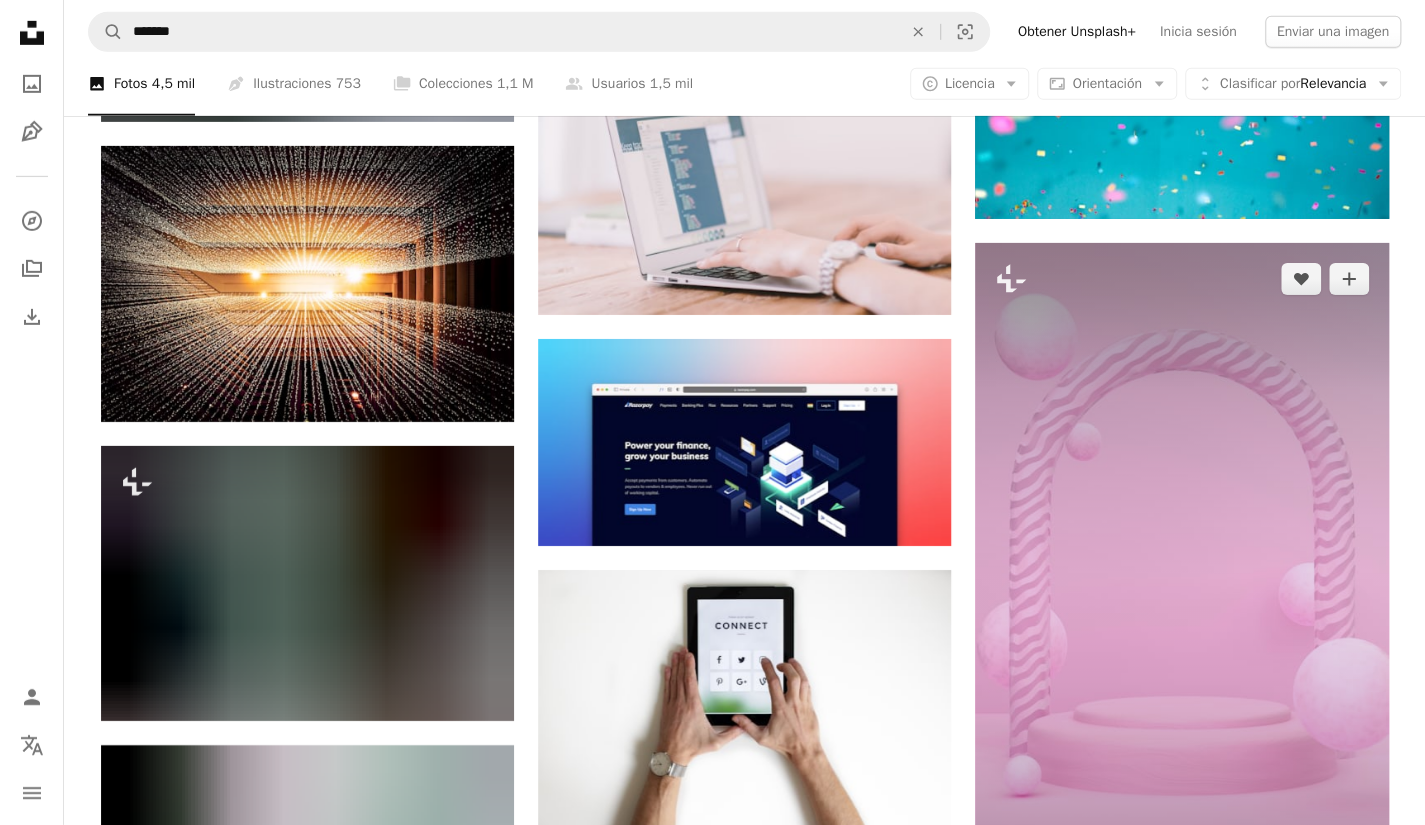 scroll, scrollTop: 37900, scrollLeft: 0, axis: vertical 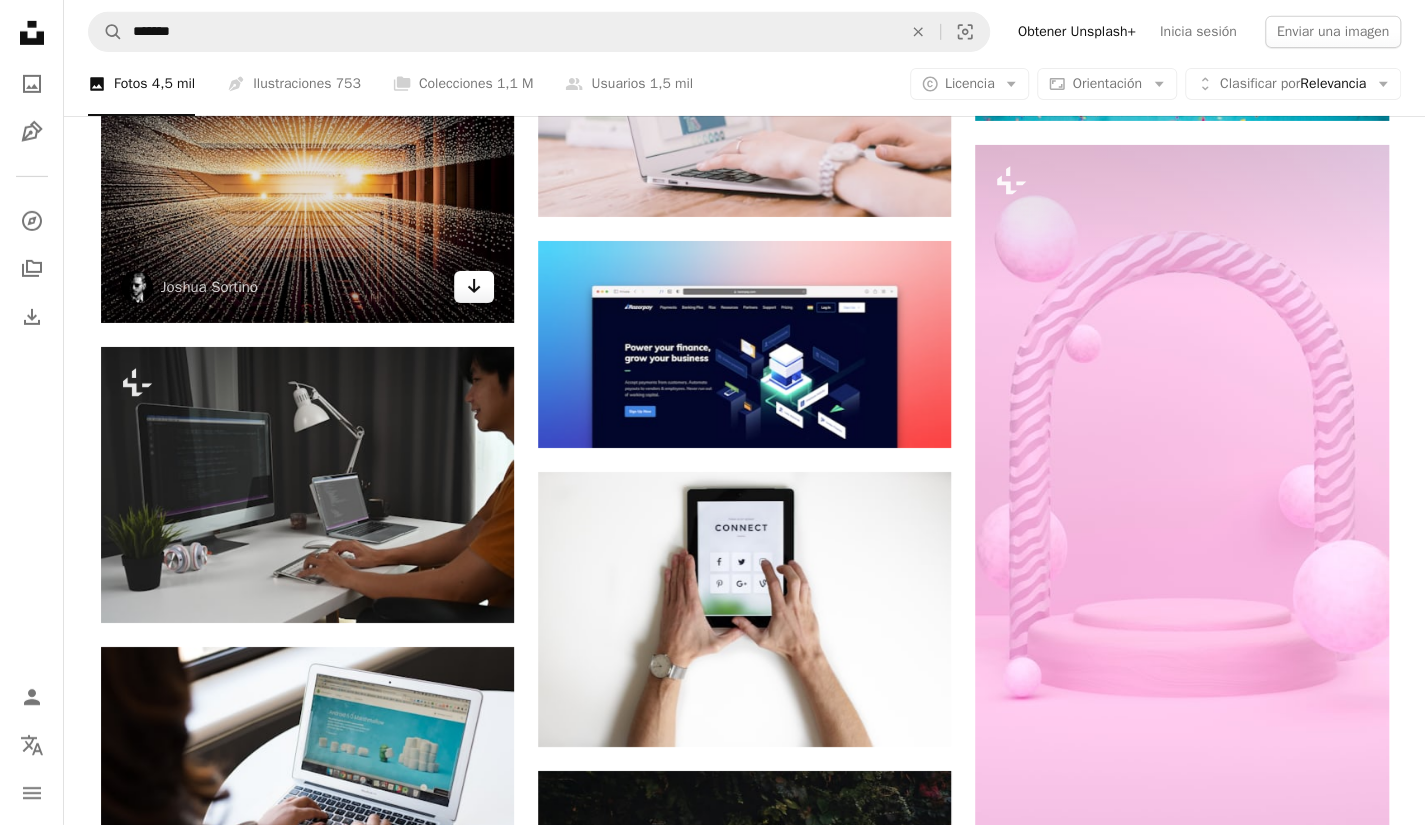 click on "Arrow pointing down" at bounding box center [474, 287] 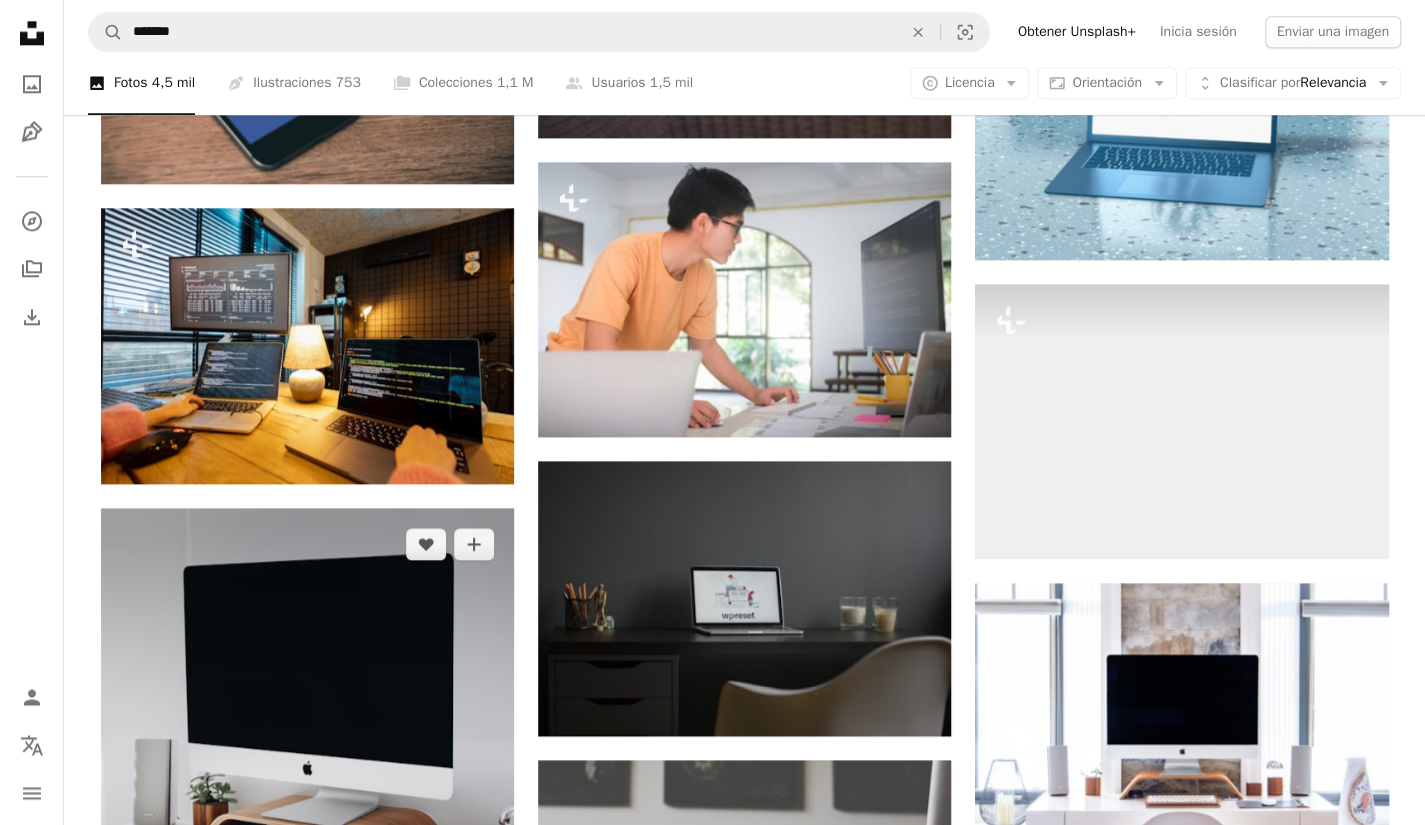 scroll, scrollTop: 40100, scrollLeft: 0, axis: vertical 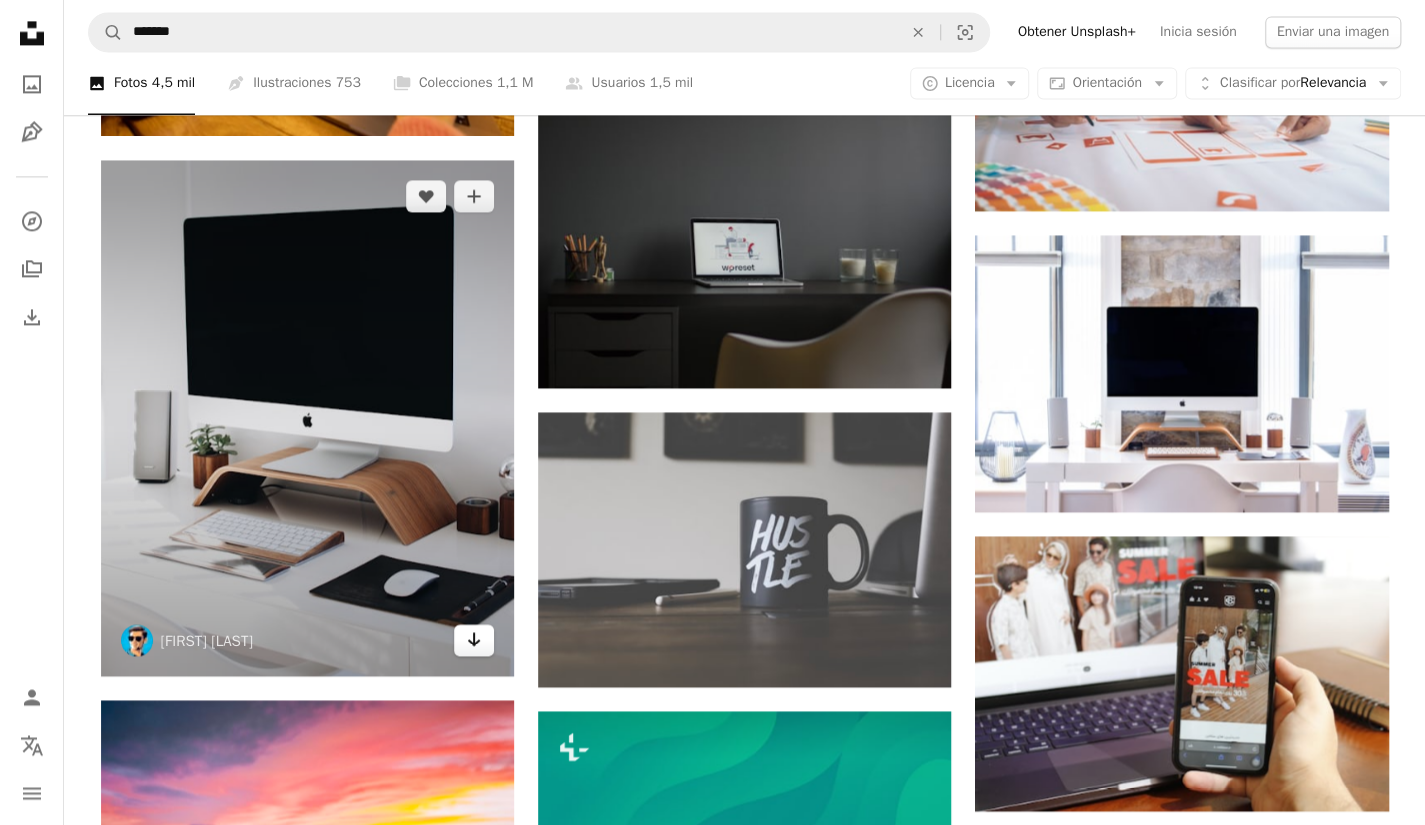 click on "Arrow pointing down" 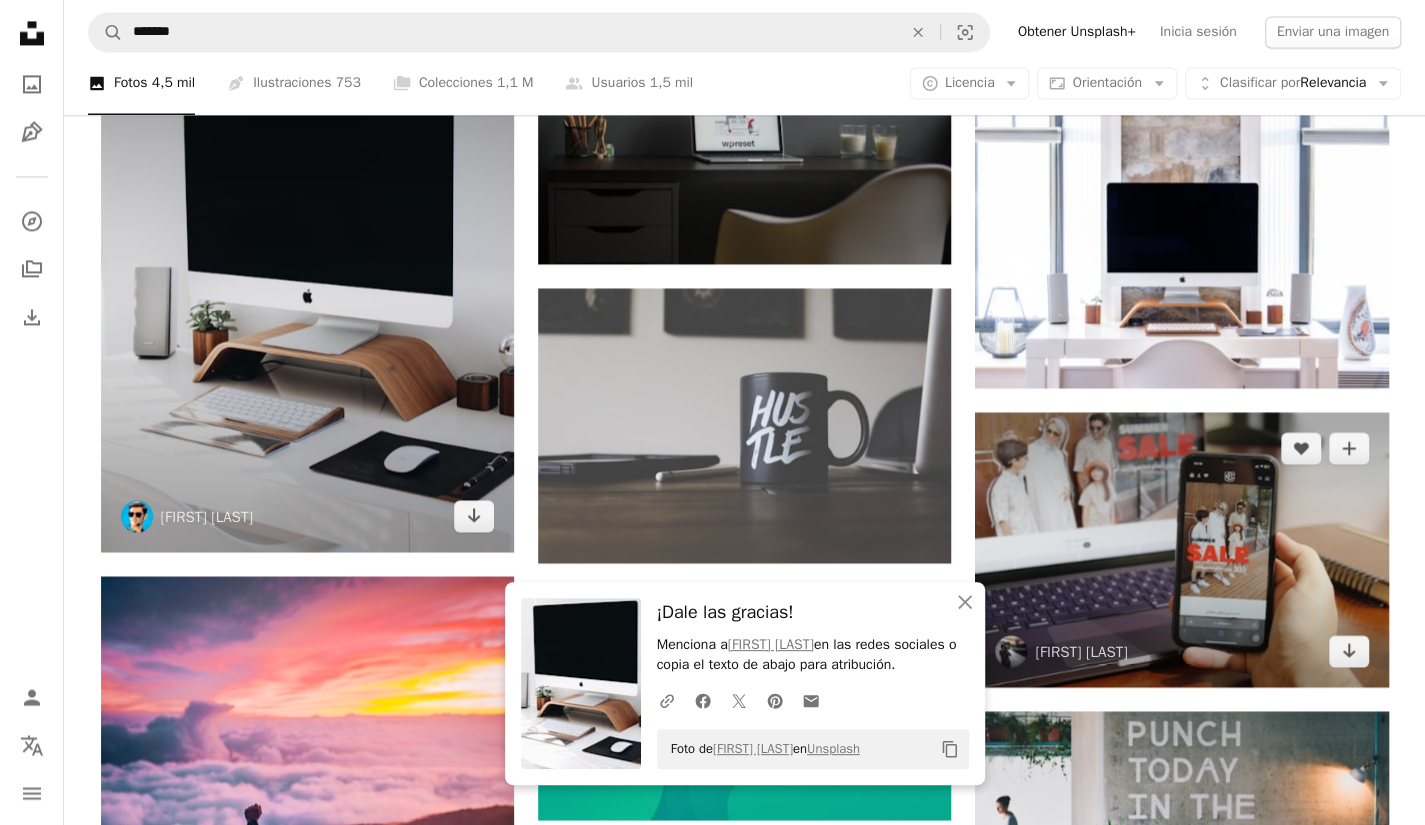scroll, scrollTop: 40500, scrollLeft: 0, axis: vertical 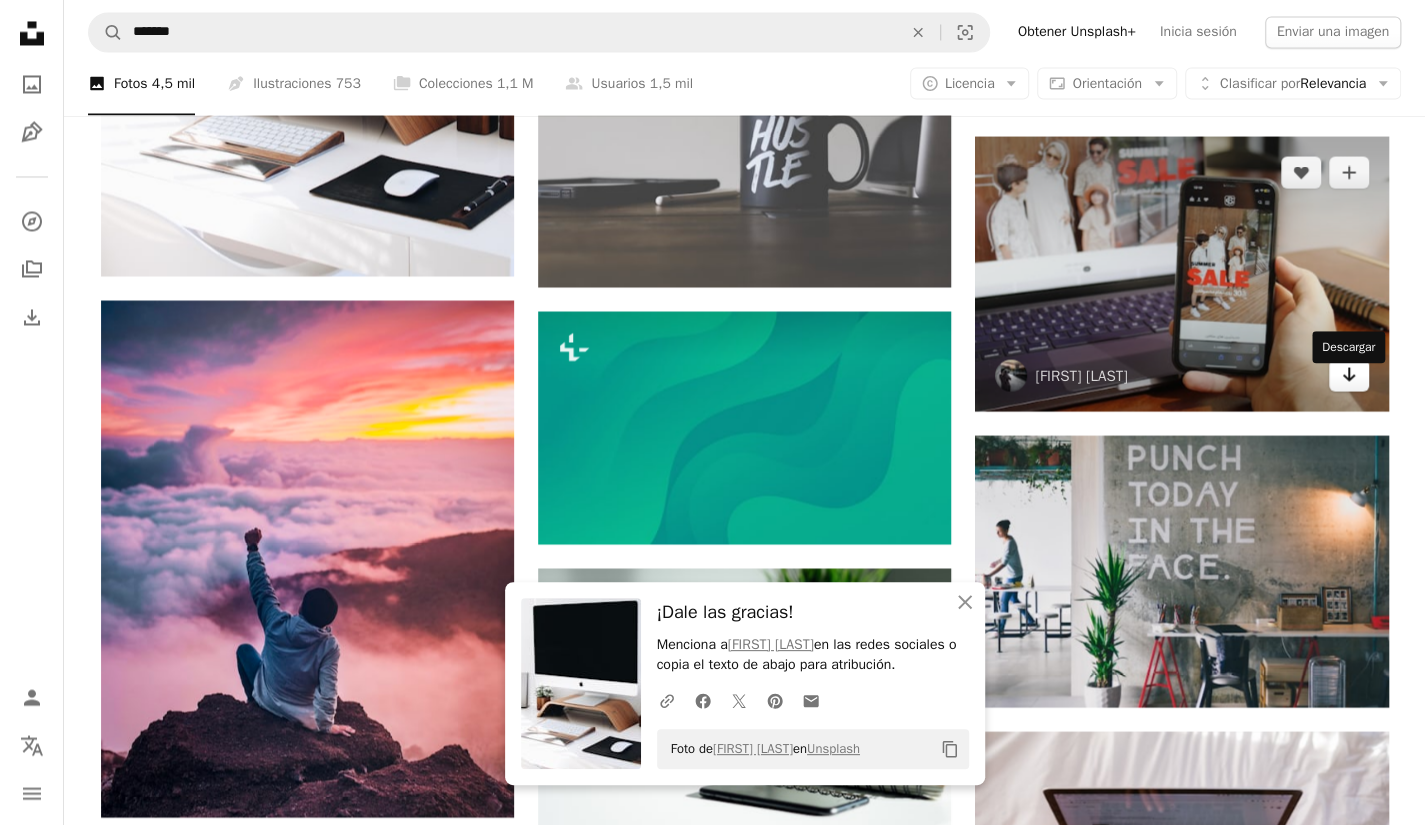 click on "Arrow pointing down" 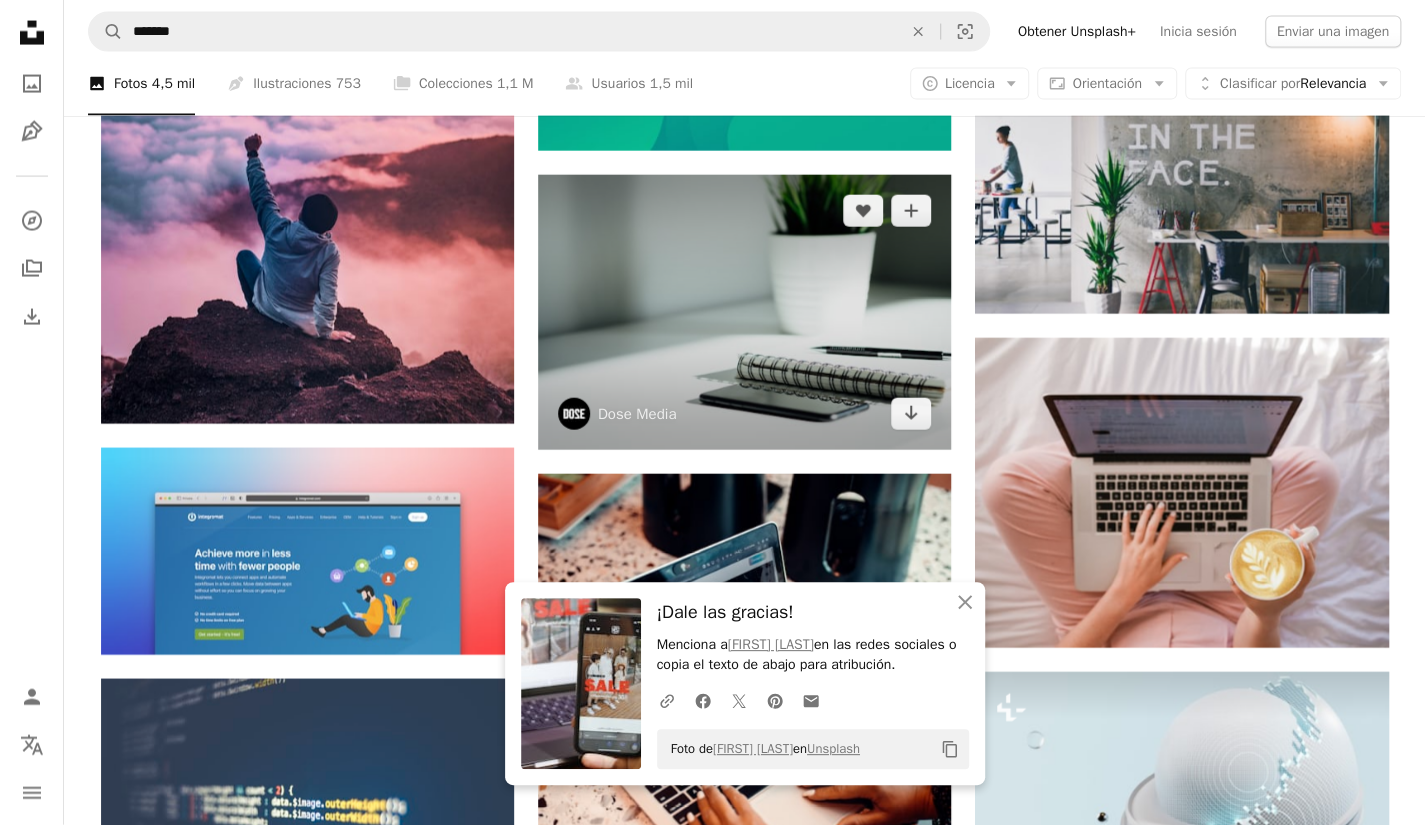 scroll, scrollTop: 40800, scrollLeft: 0, axis: vertical 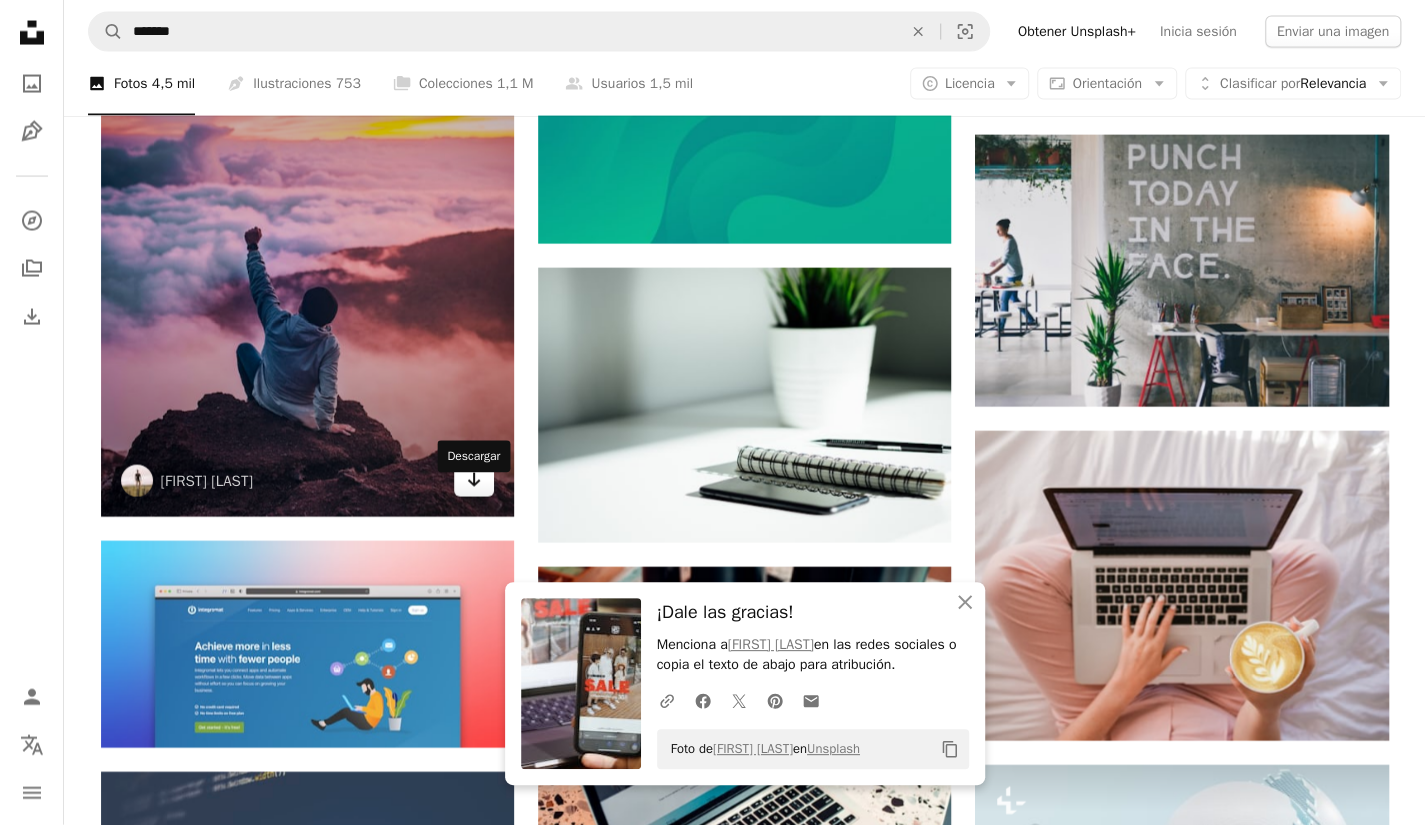 click on "Arrow pointing down" 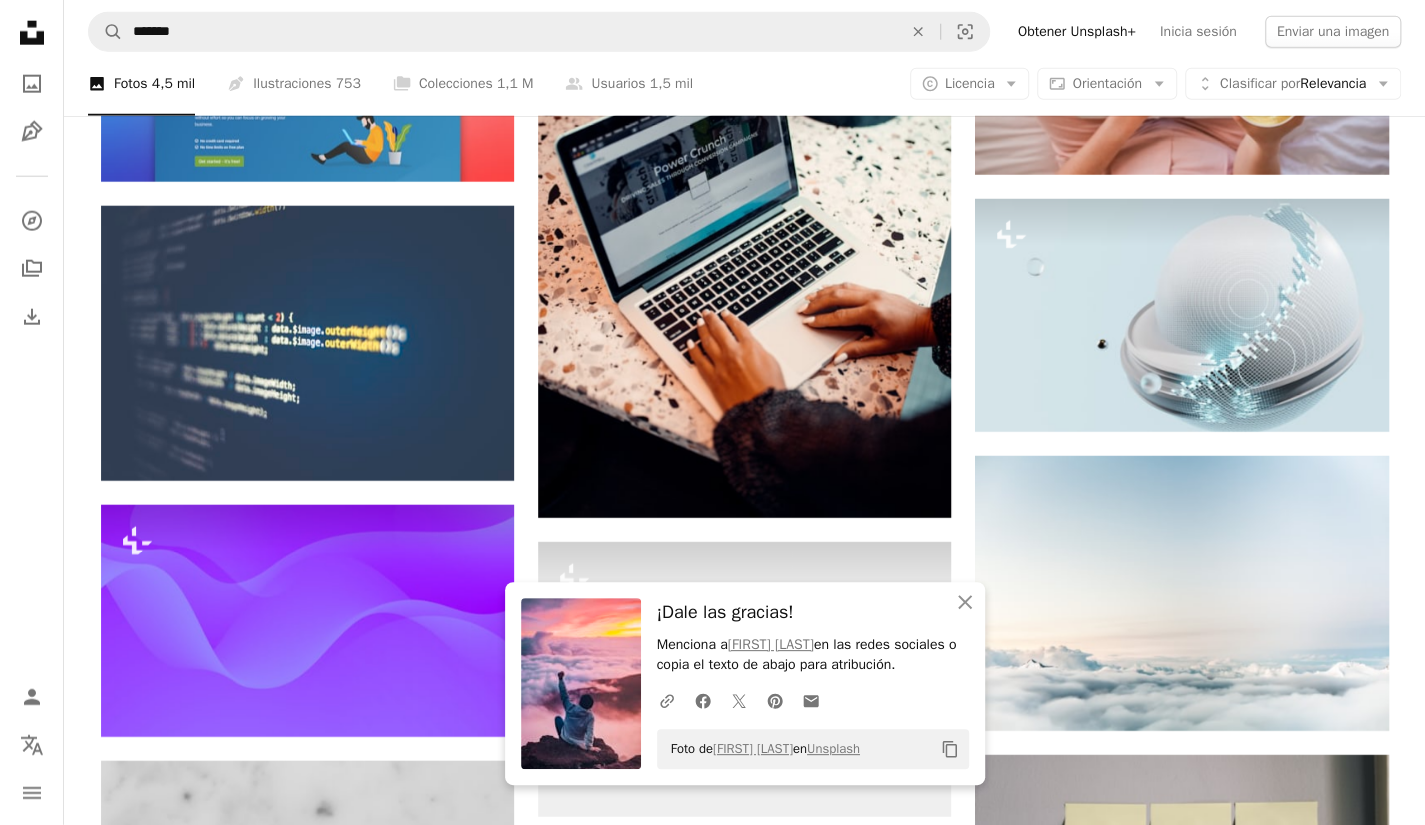 scroll, scrollTop: 41600, scrollLeft: 0, axis: vertical 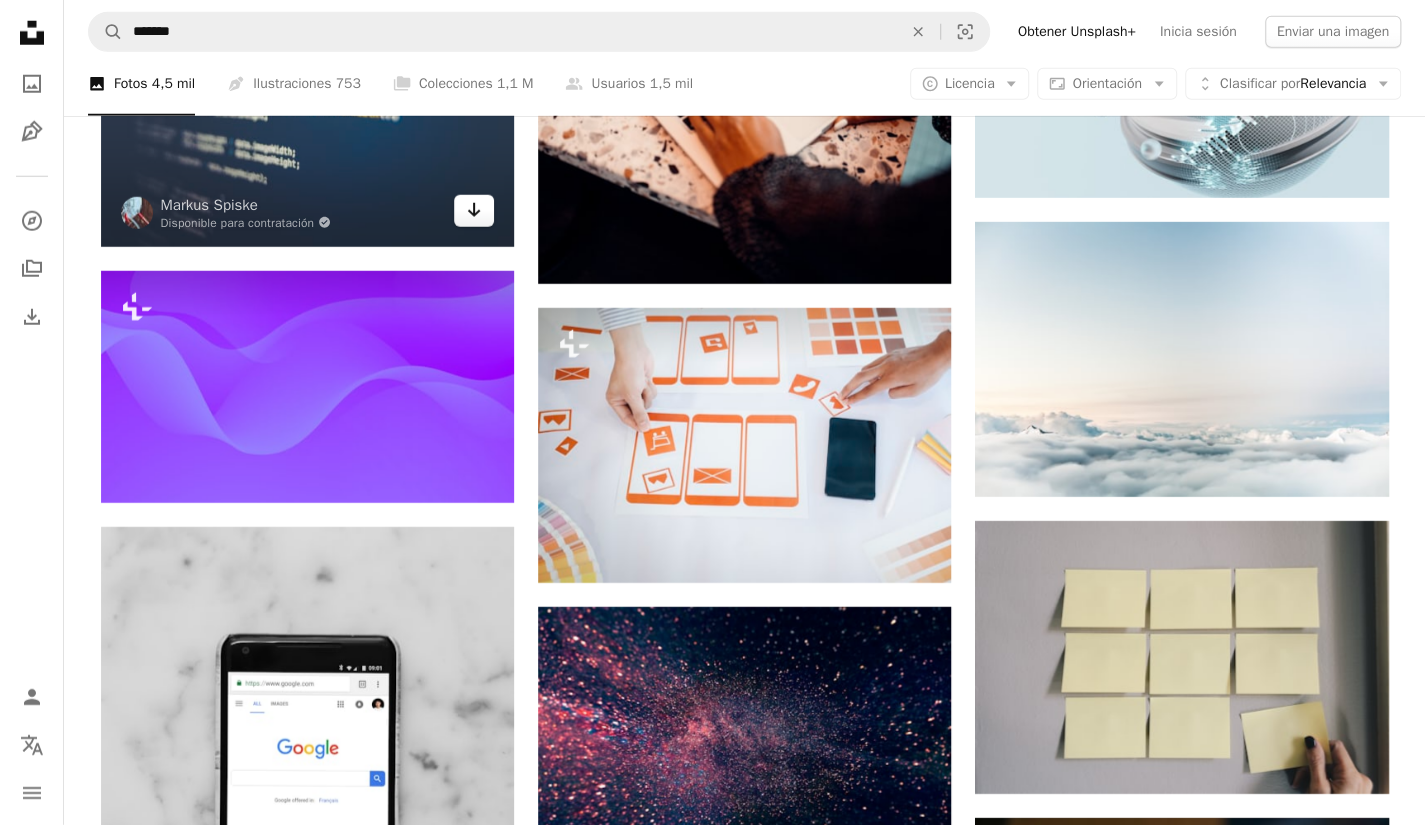 click on "Arrow pointing down" at bounding box center (474, 211) 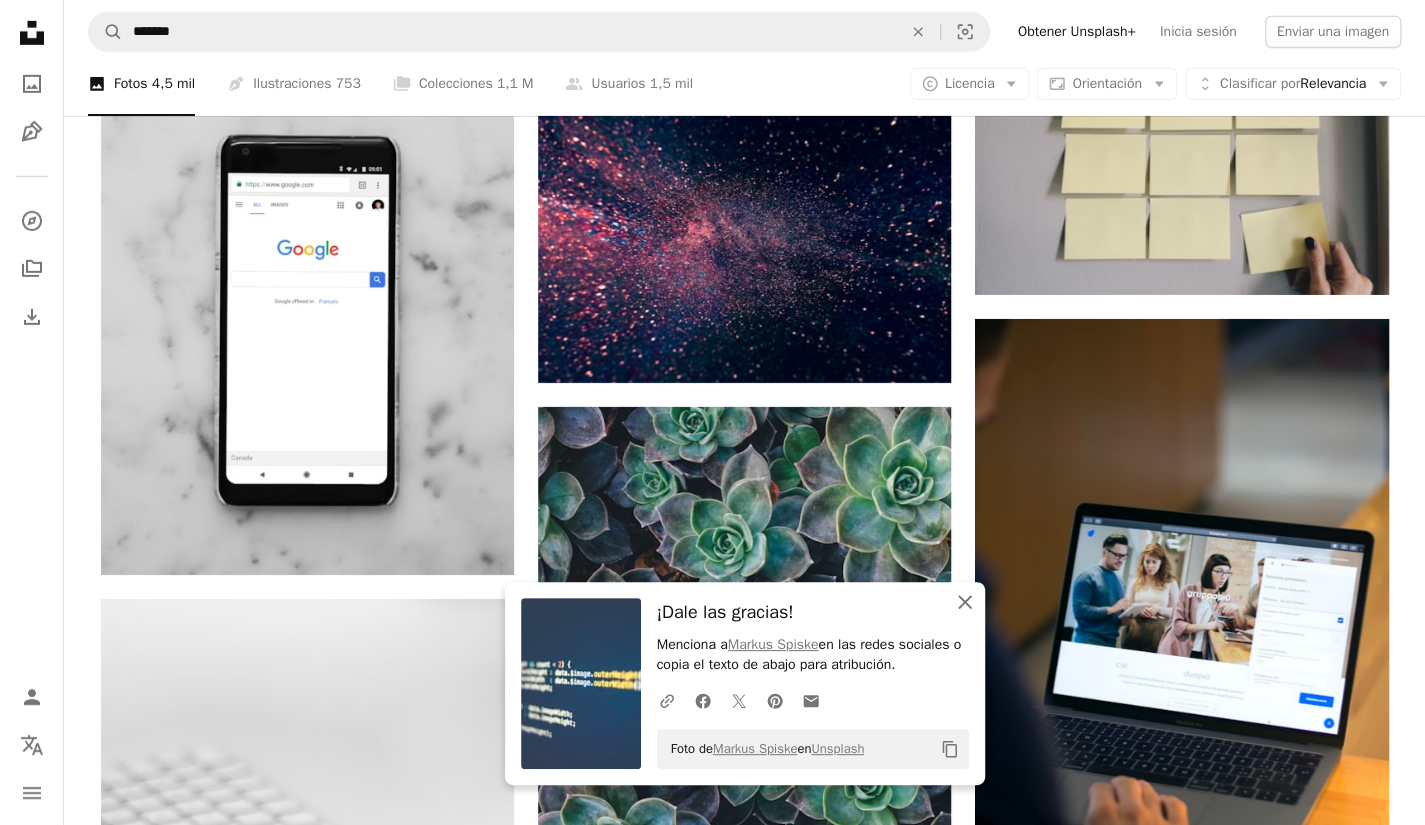 scroll, scrollTop: 42100, scrollLeft: 0, axis: vertical 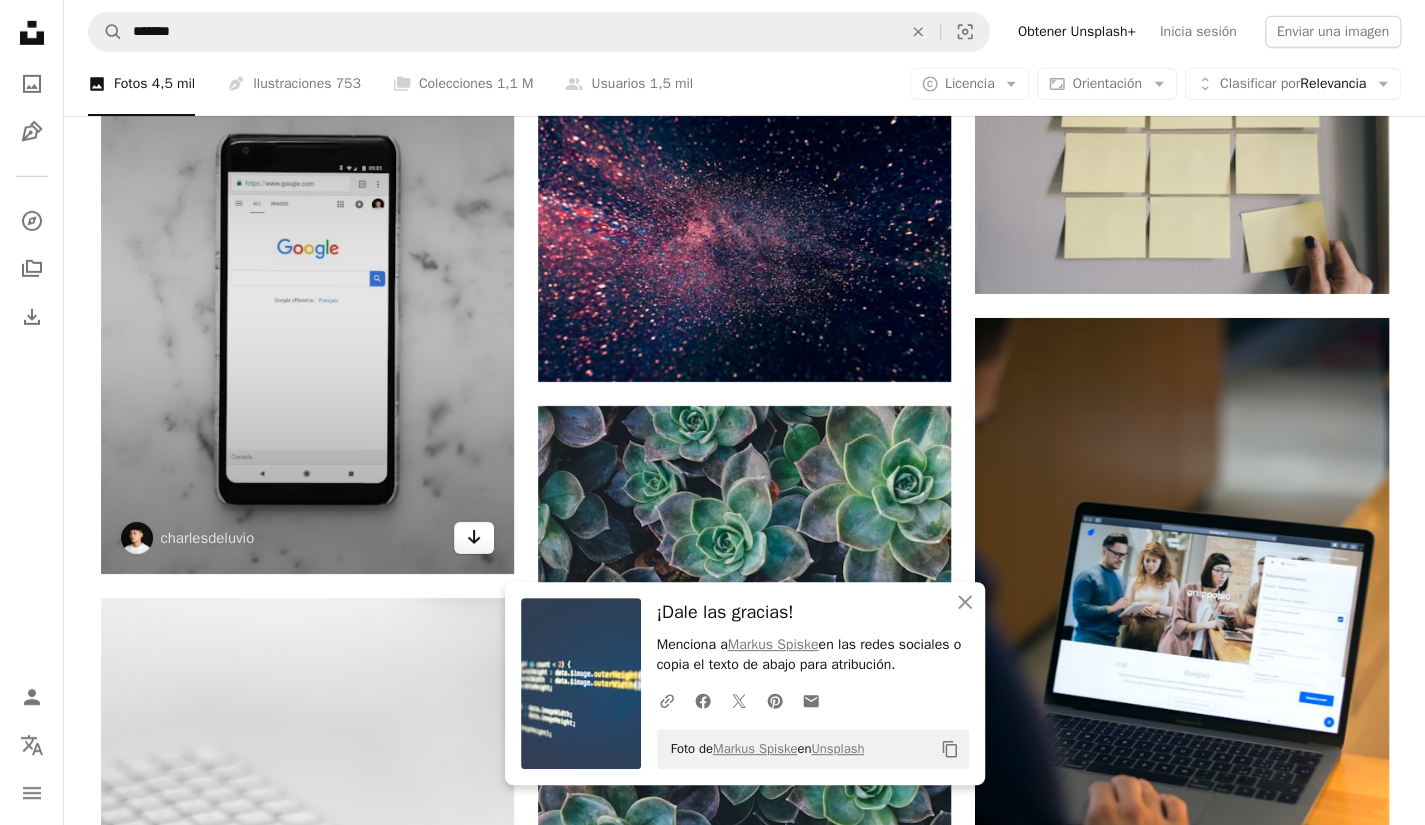 click 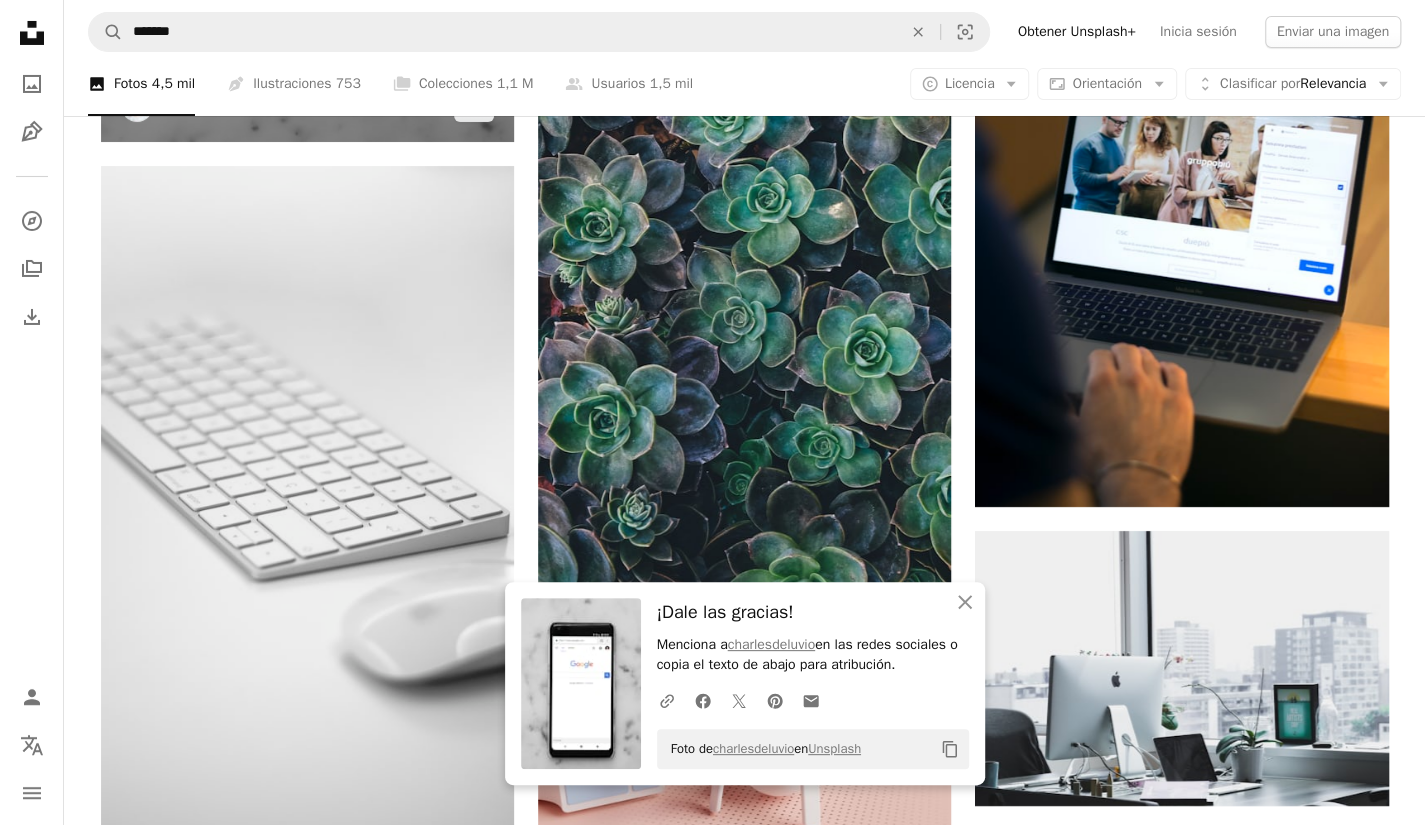 scroll, scrollTop: 42700, scrollLeft: 0, axis: vertical 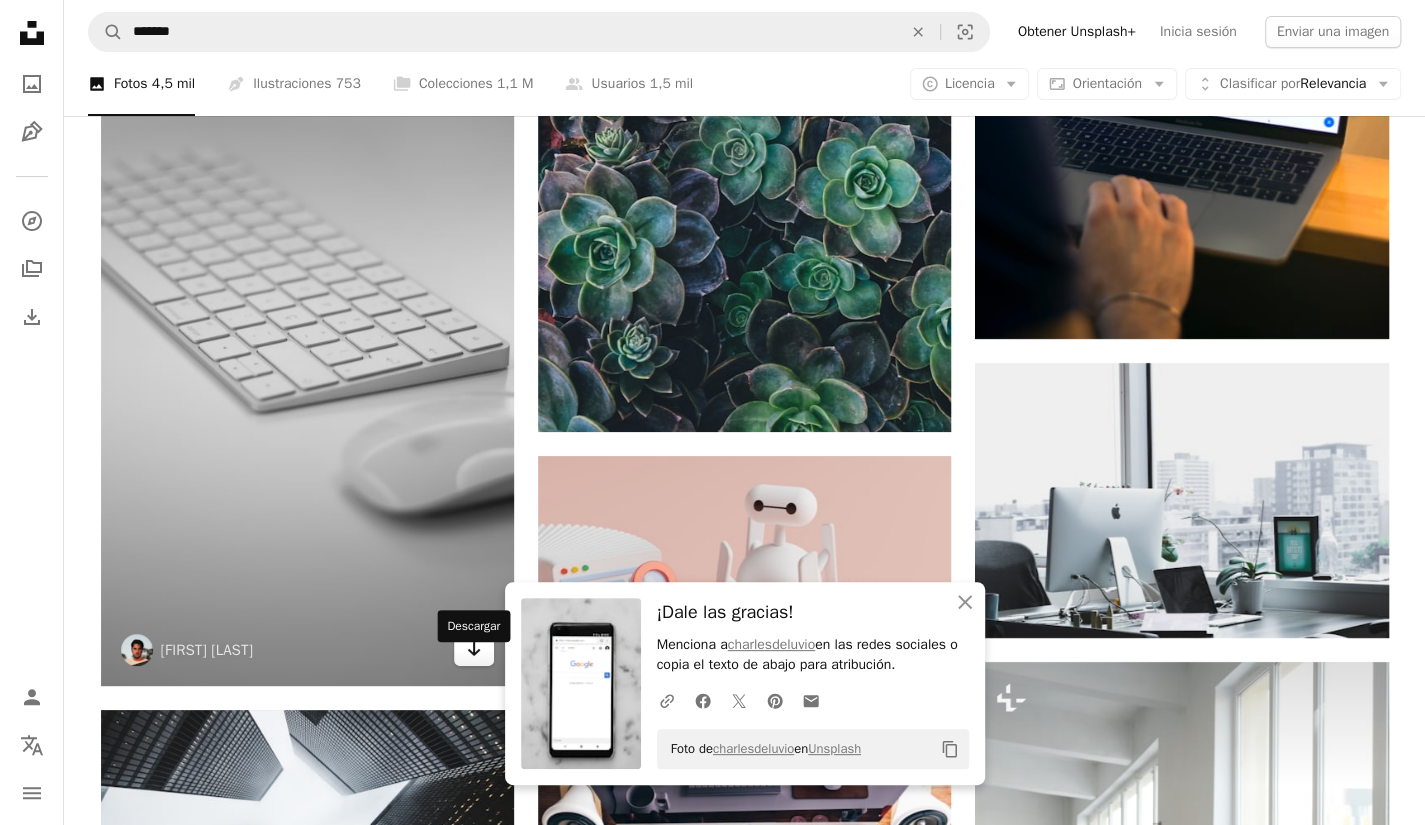click on "Arrow pointing down" 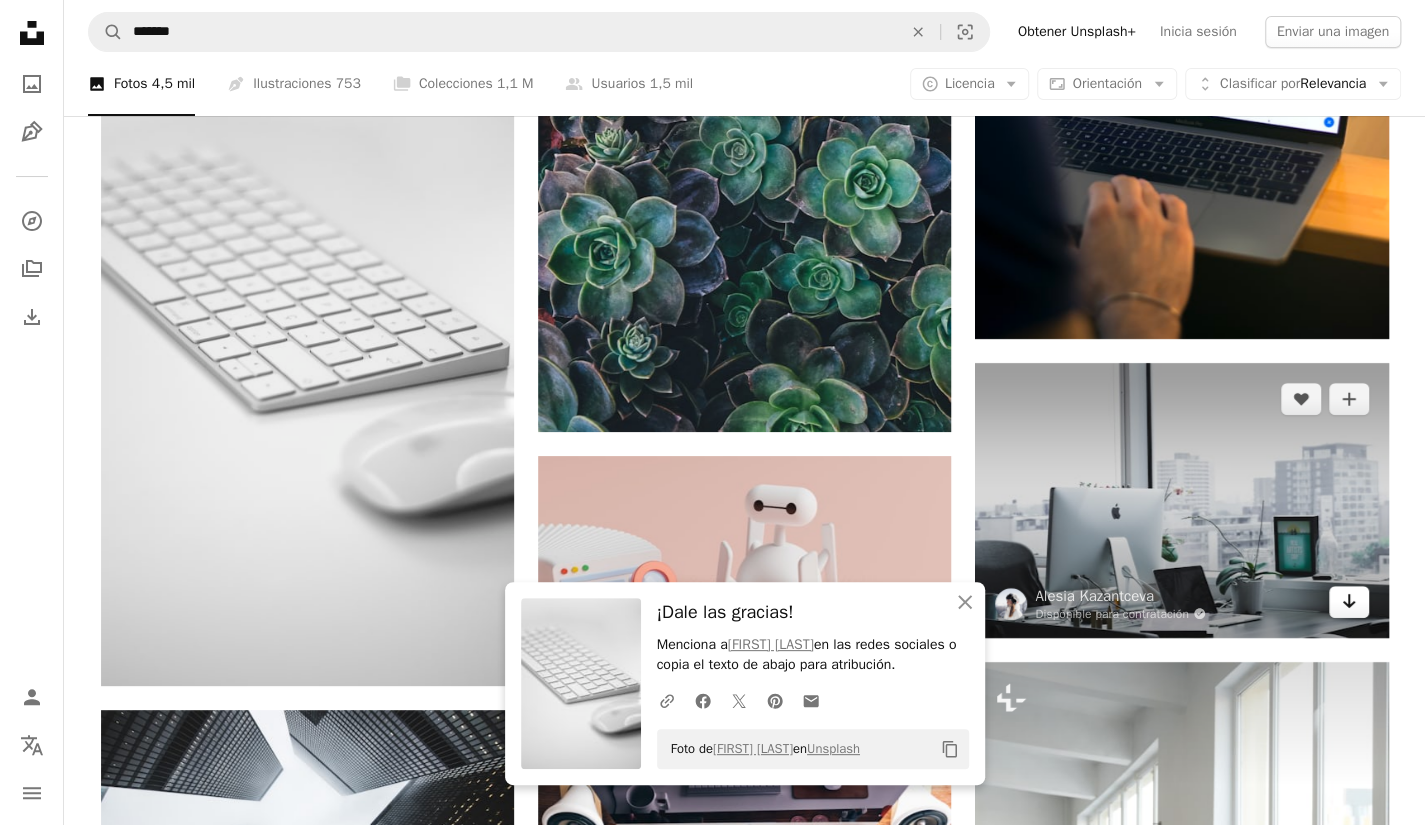 click on "Arrow pointing down" at bounding box center (1349, 602) 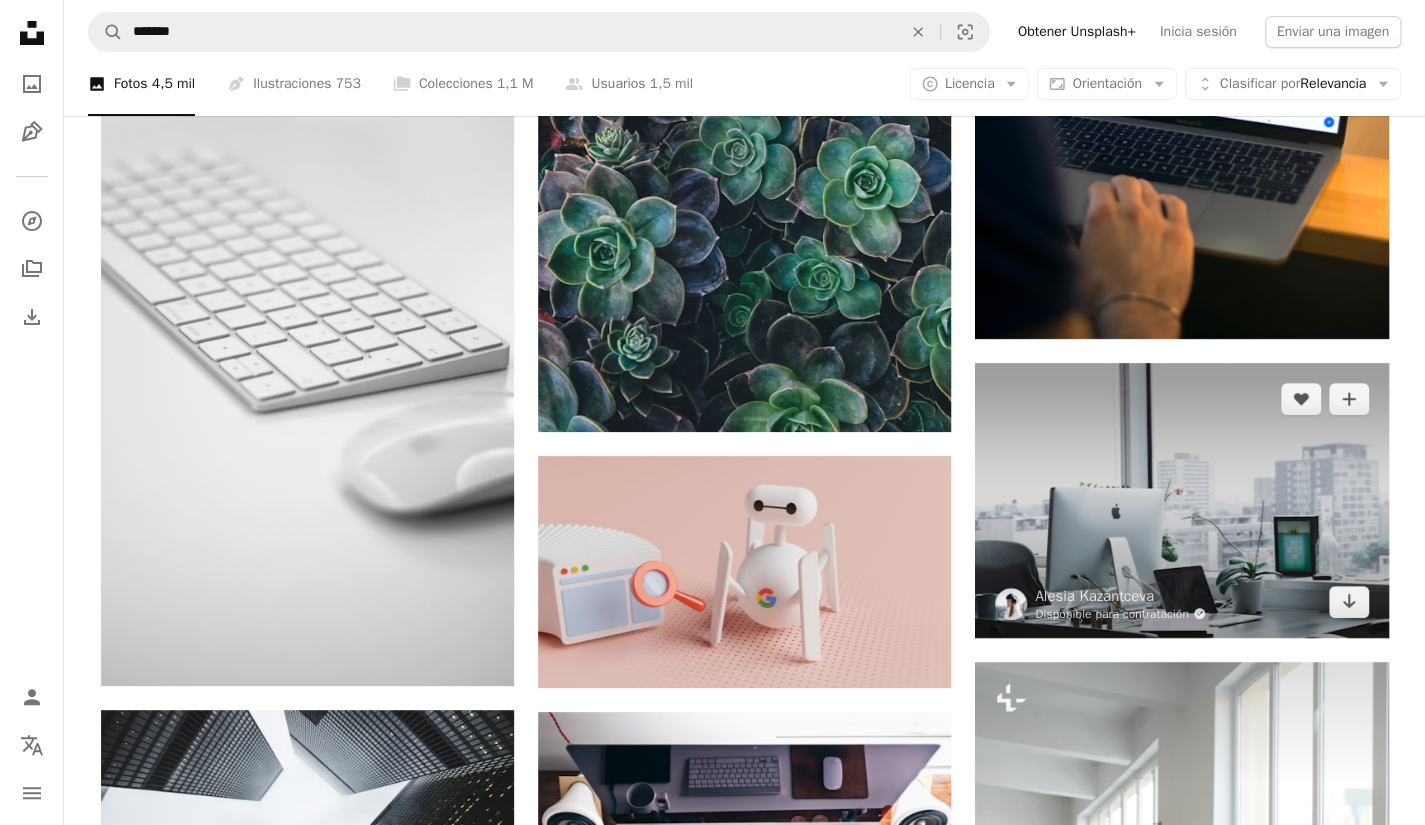 scroll, scrollTop: 43100, scrollLeft: 0, axis: vertical 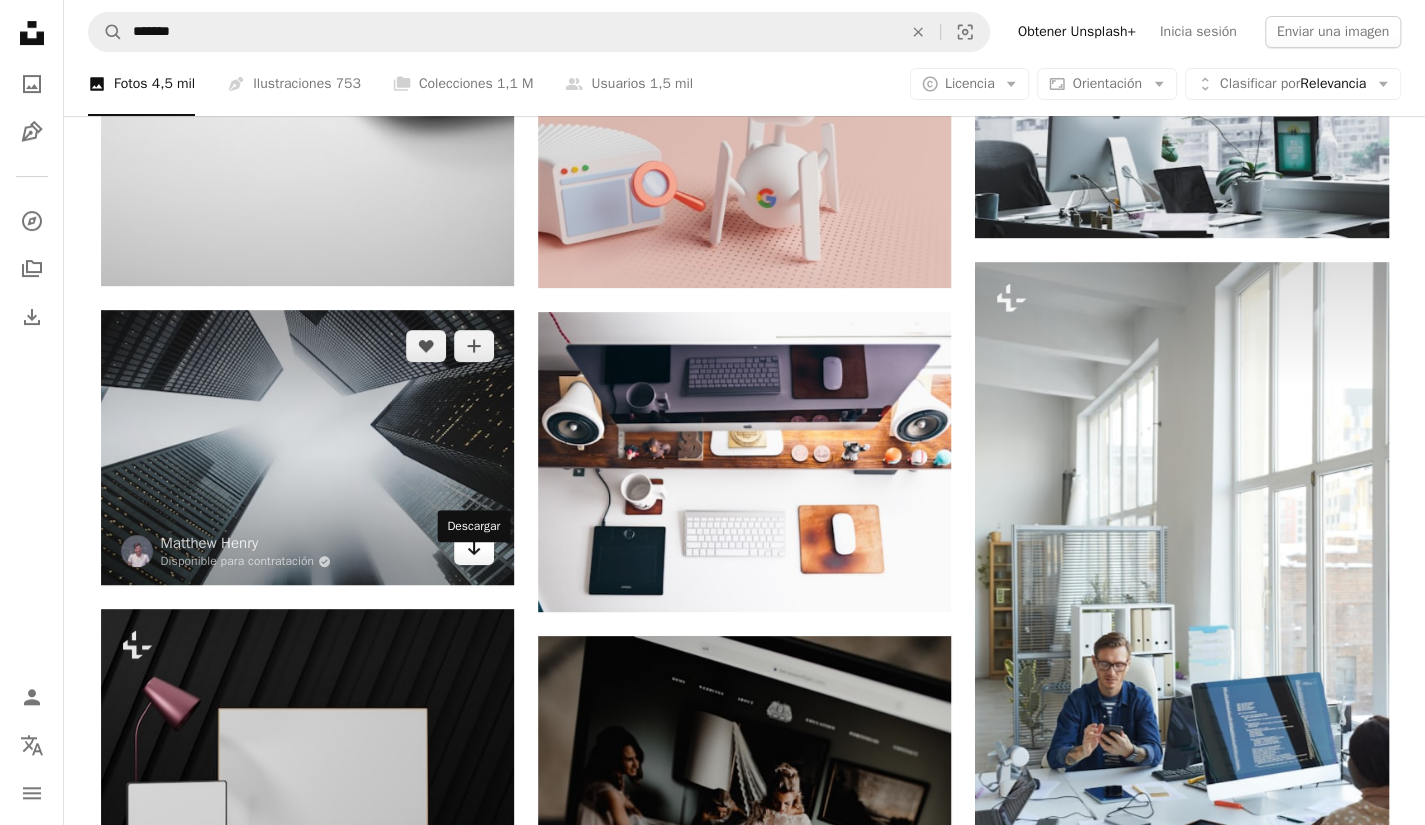 click on "Arrow pointing down" 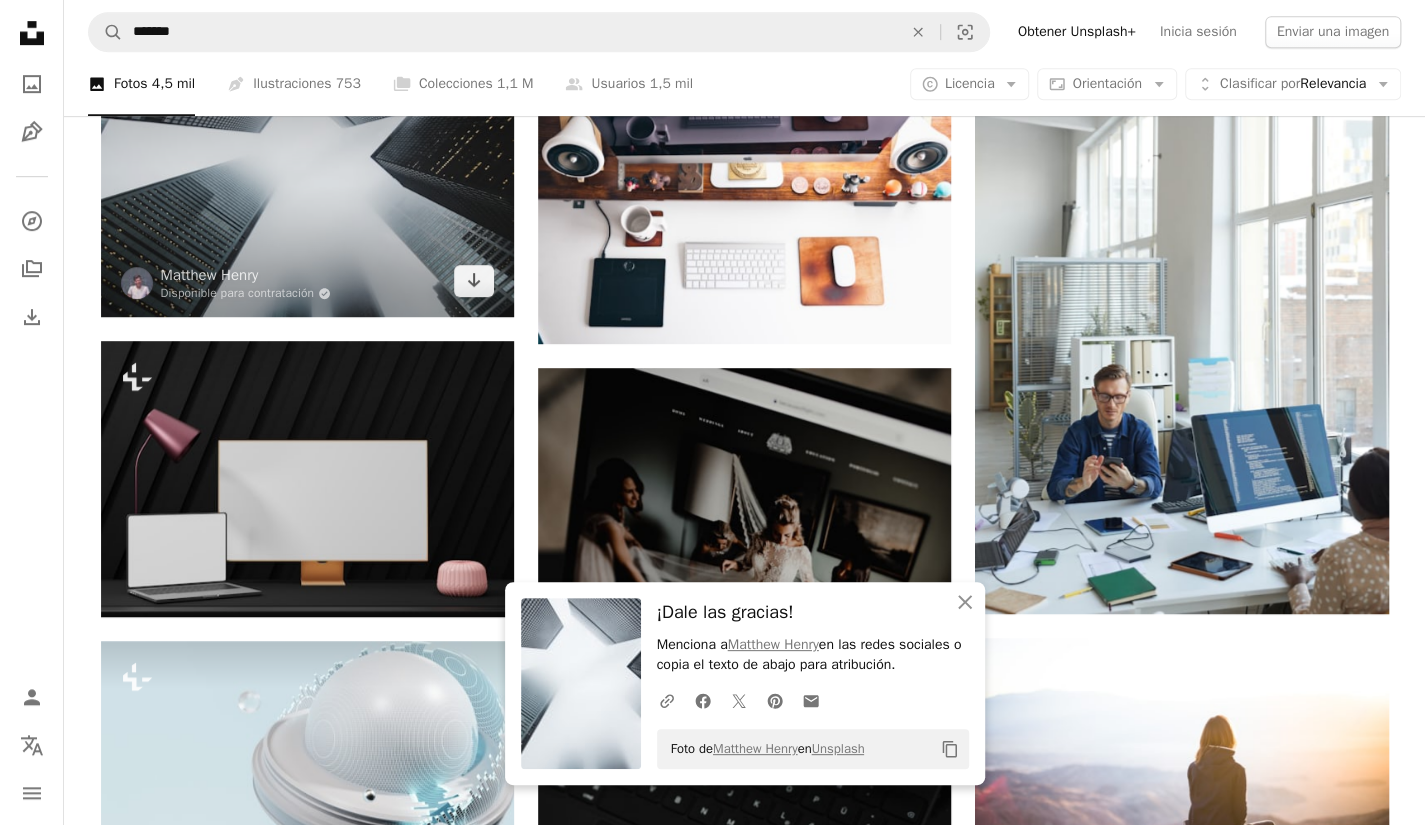 scroll, scrollTop: 43700, scrollLeft: 0, axis: vertical 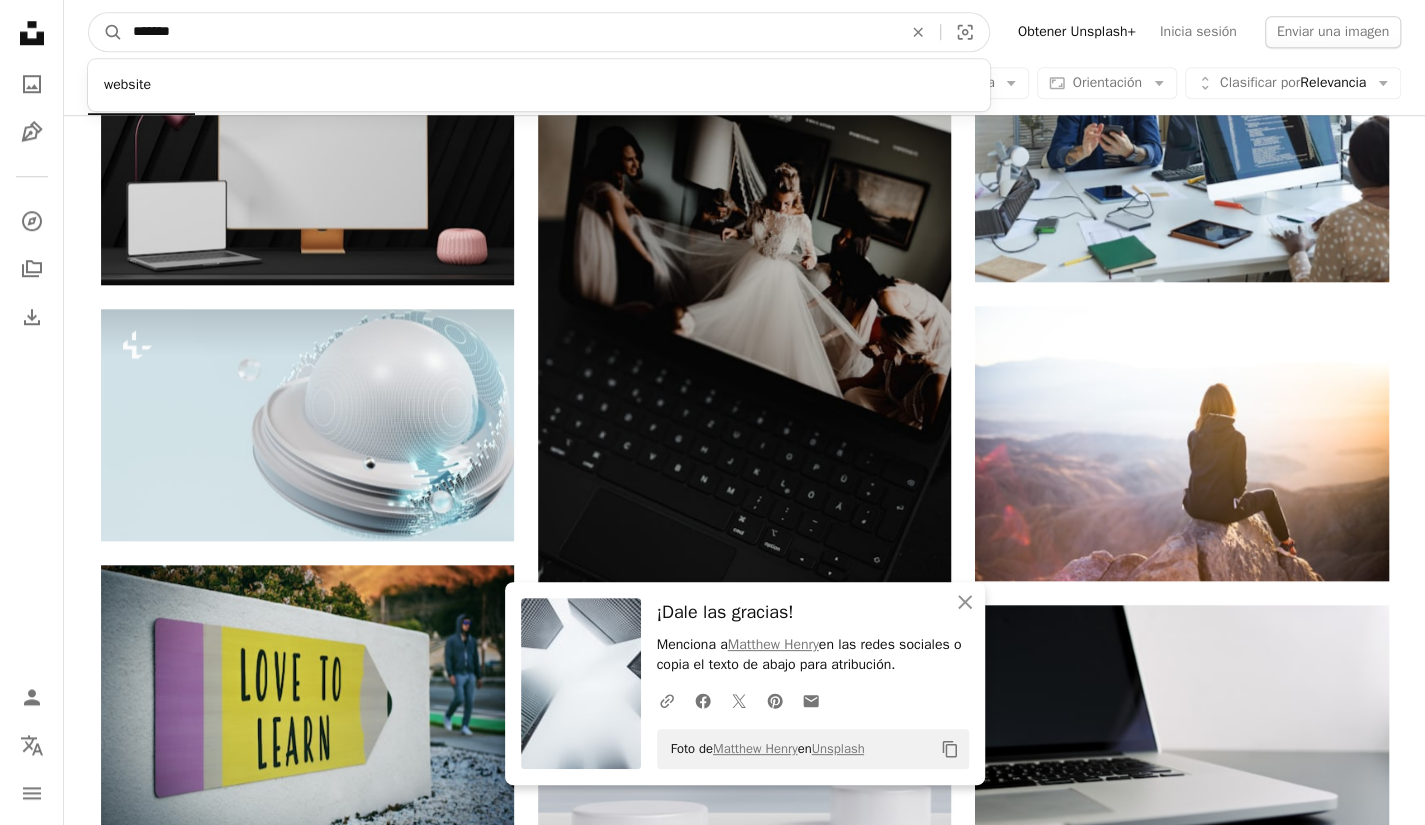 drag, startPoint x: 404, startPoint y: 35, endPoint x: 0, endPoint y: 0, distance: 405.51324 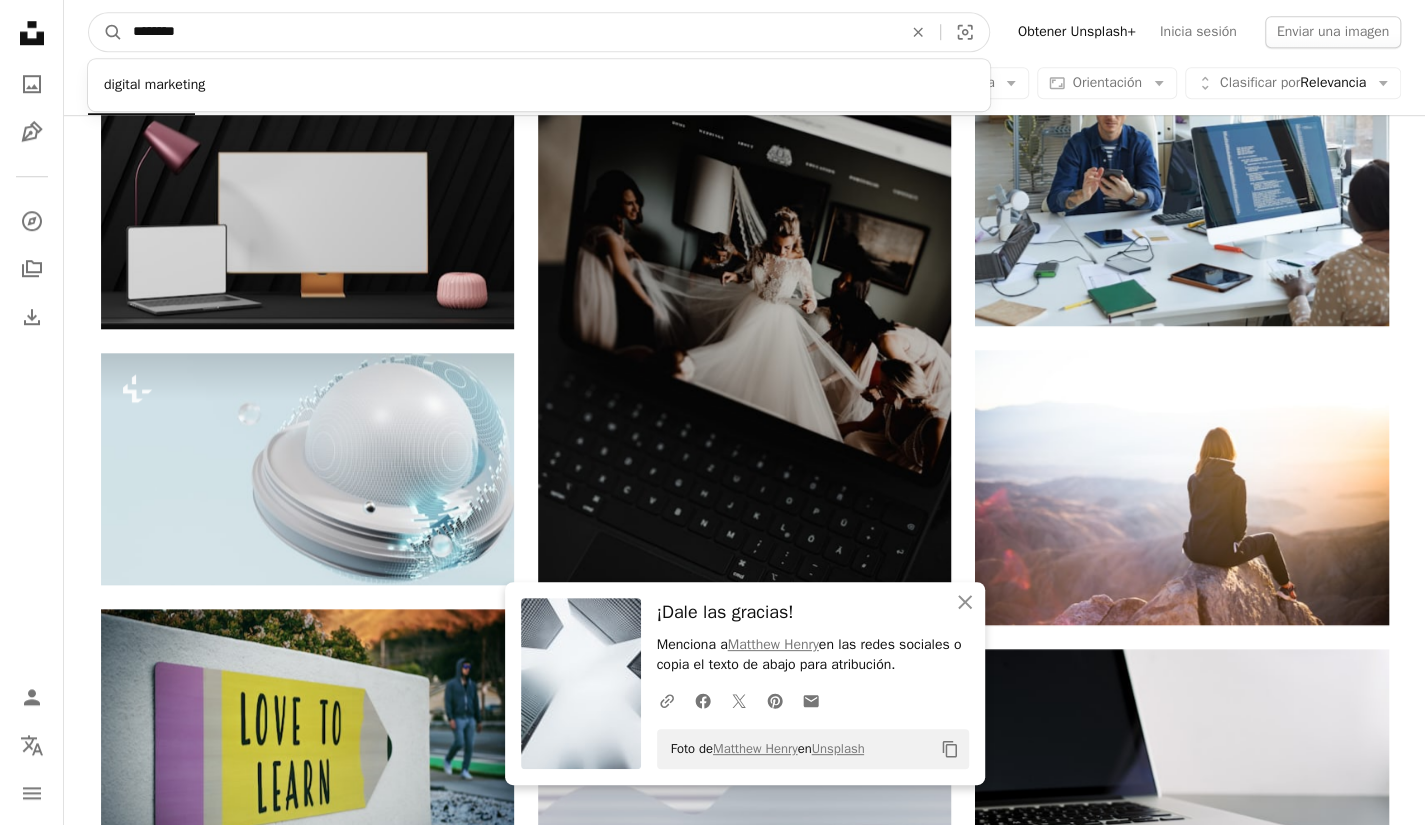 type on "*********" 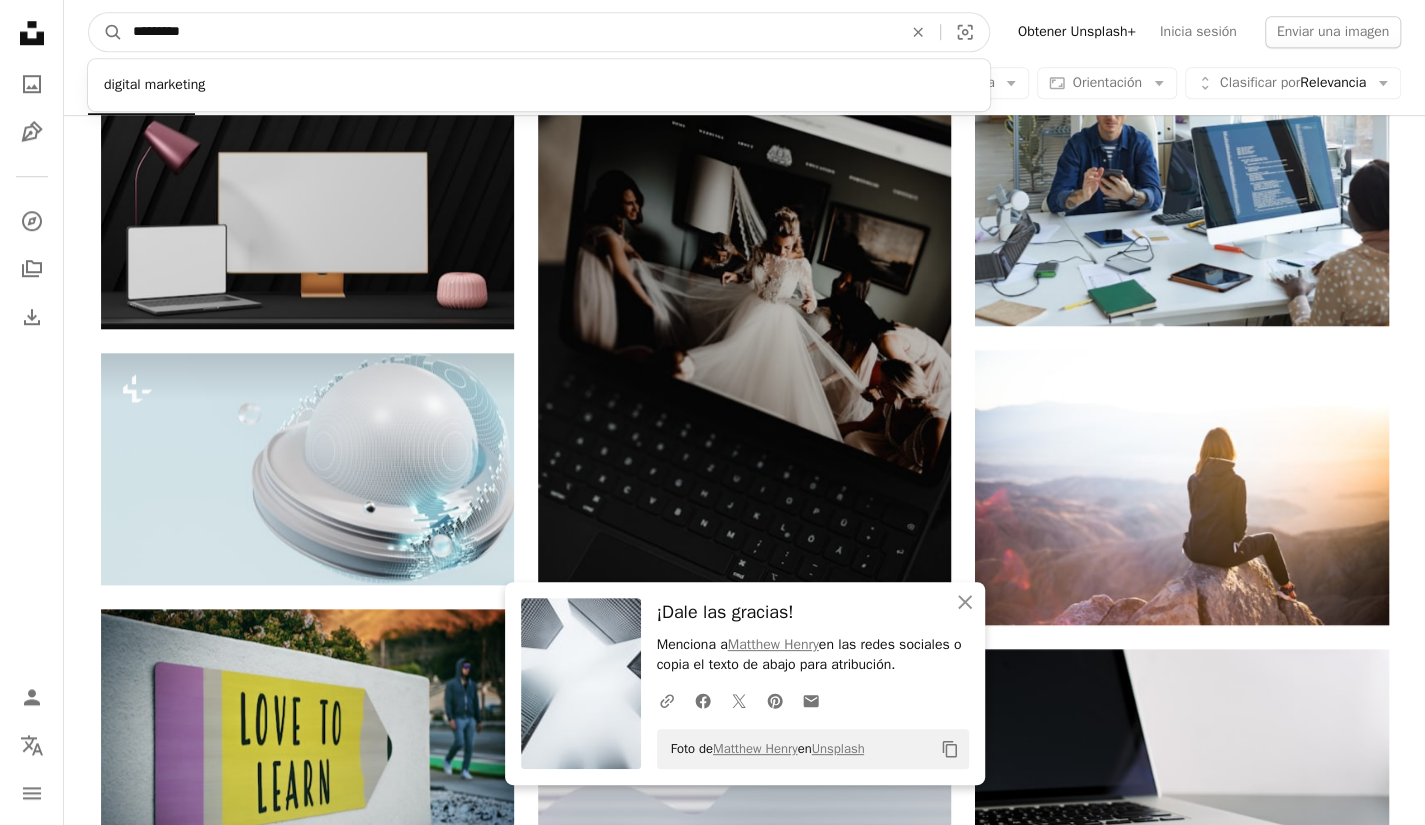 click on "A magnifying glass" at bounding box center (106, 32) 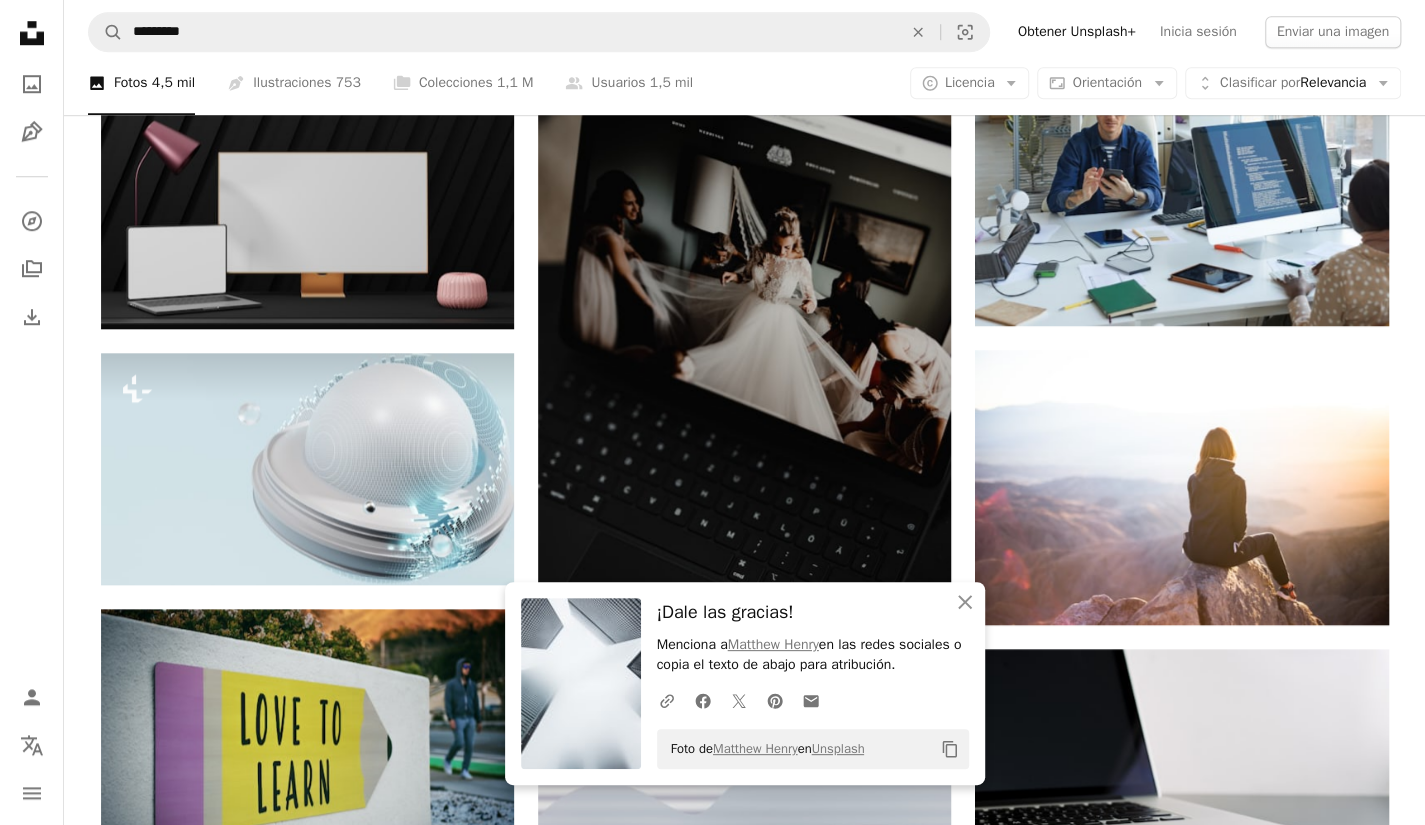 scroll, scrollTop: 0, scrollLeft: 0, axis: both 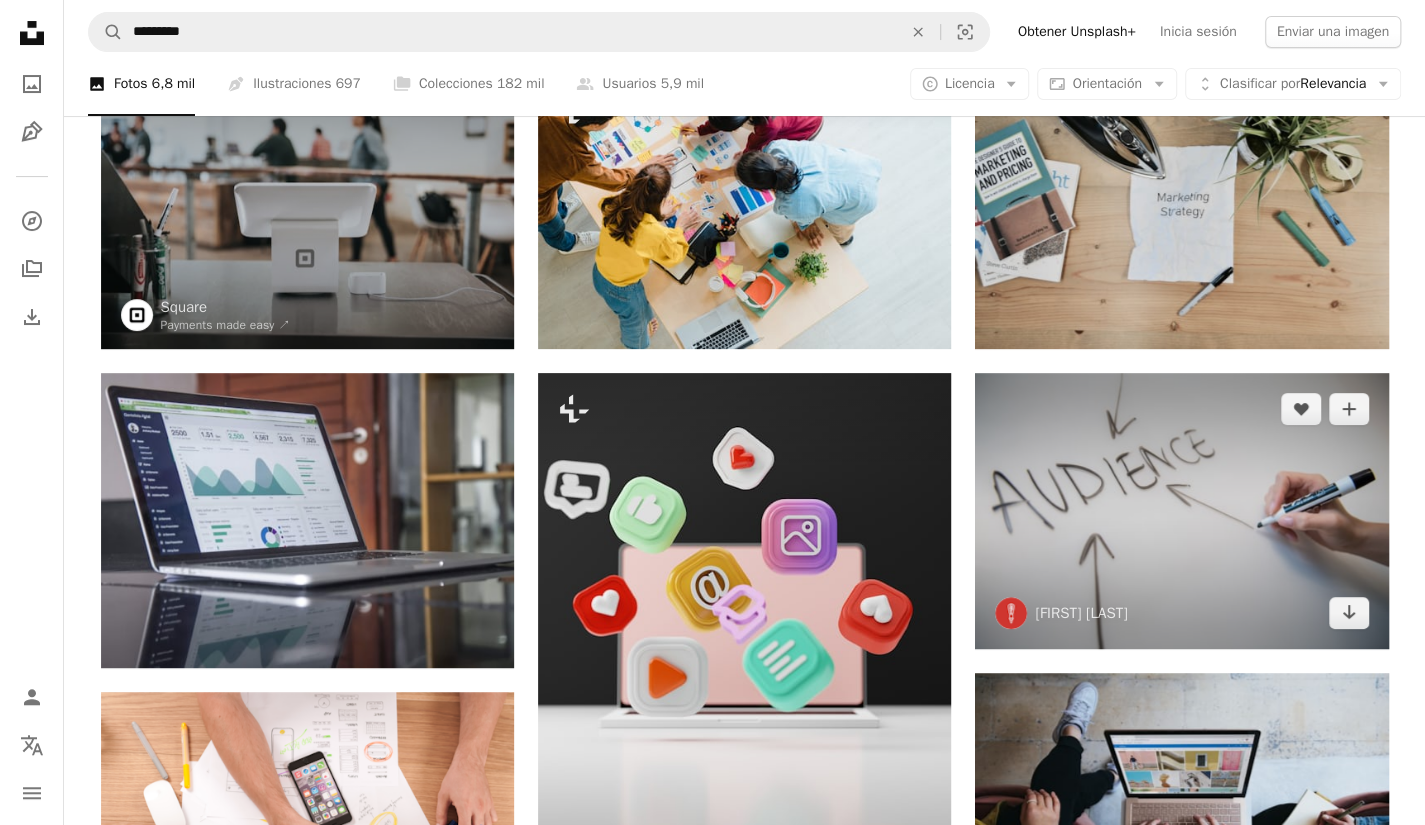 click at bounding box center [1181, 510] 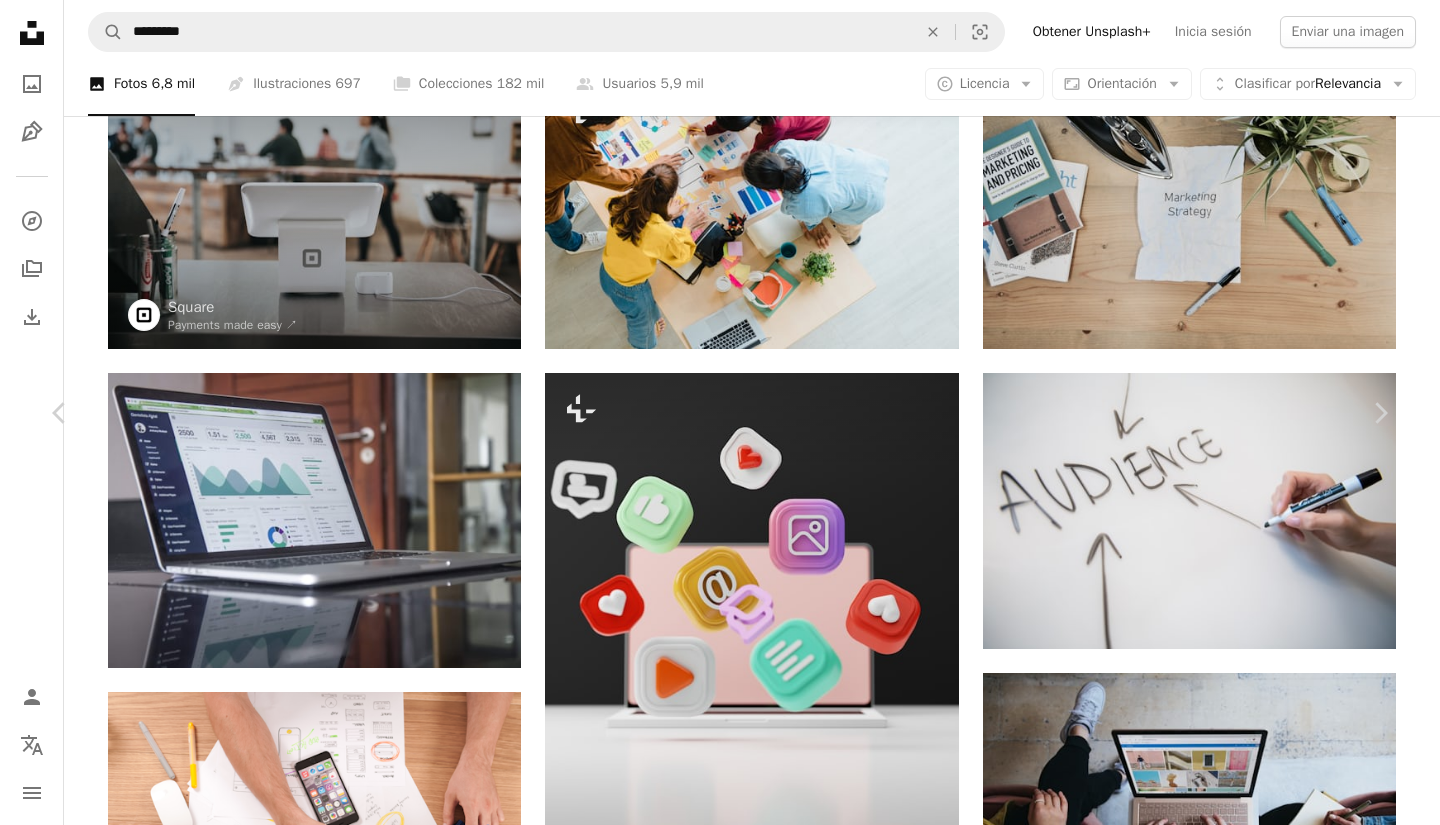 scroll, scrollTop: 7192, scrollLeft: 0, axis: vertical 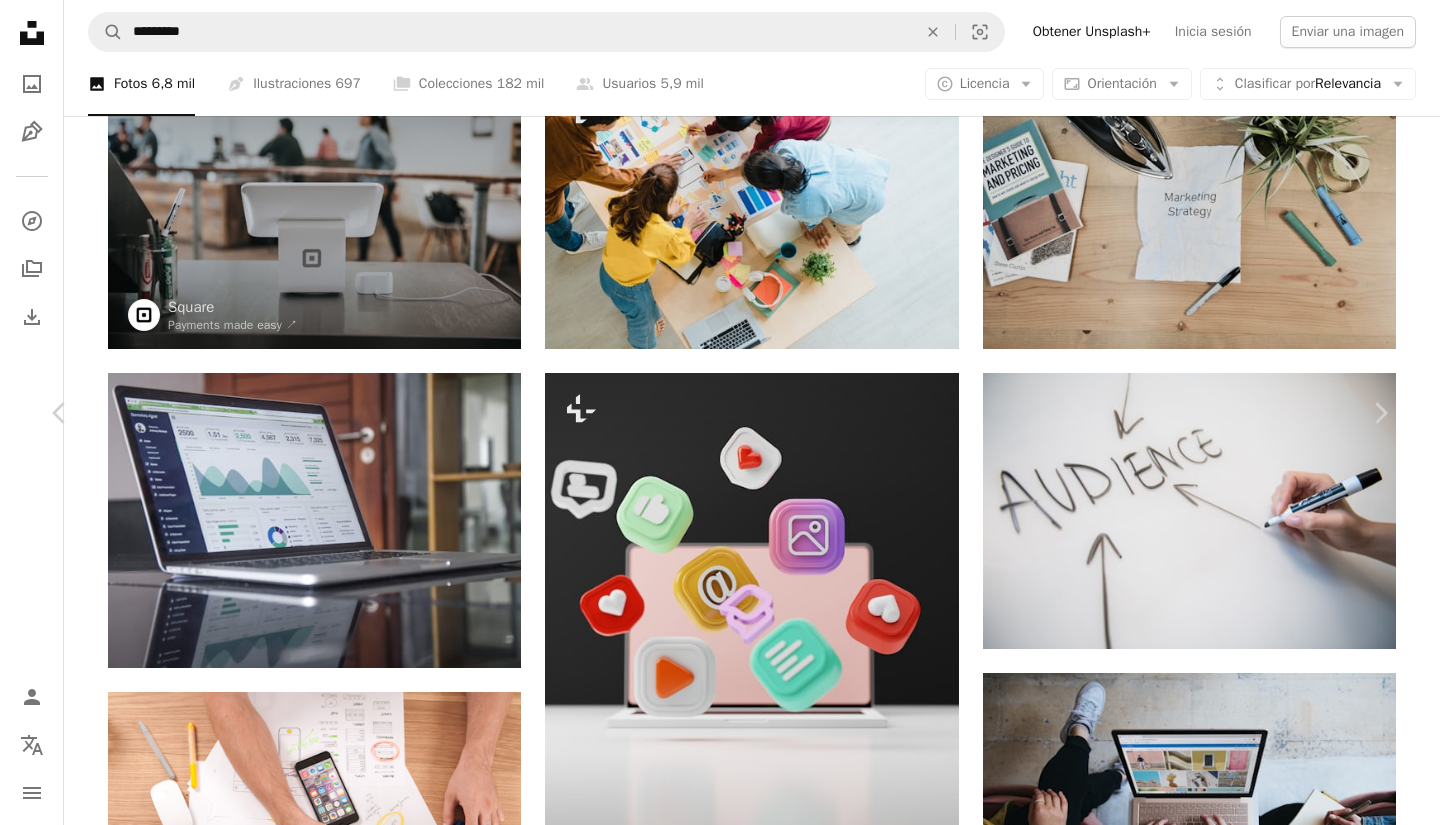 click on "Arrow pointing down" at bounding box center (467, 5690) 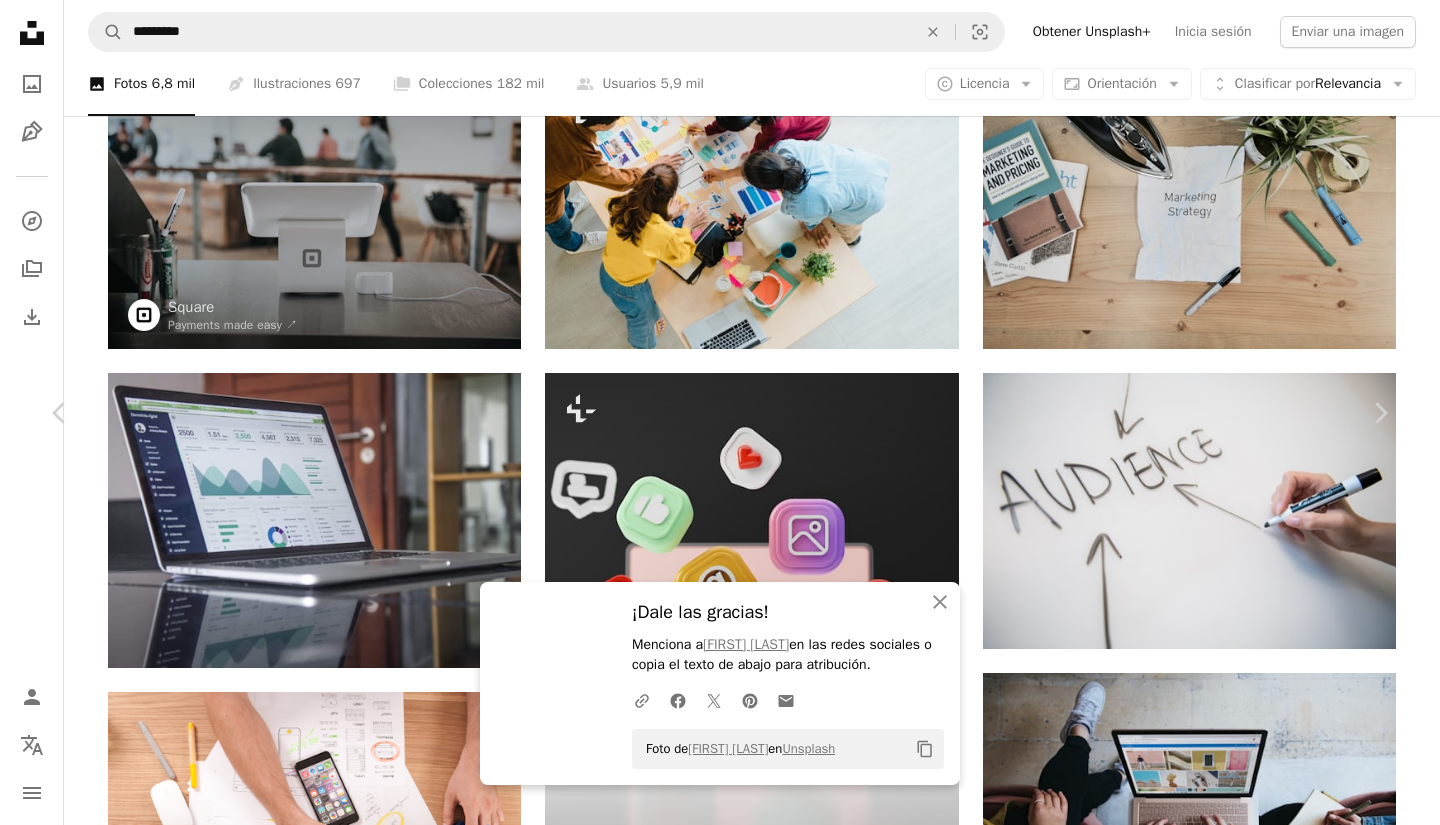 scroll, scrollTop: 8384, scrollLeft: 0, axis: vertical 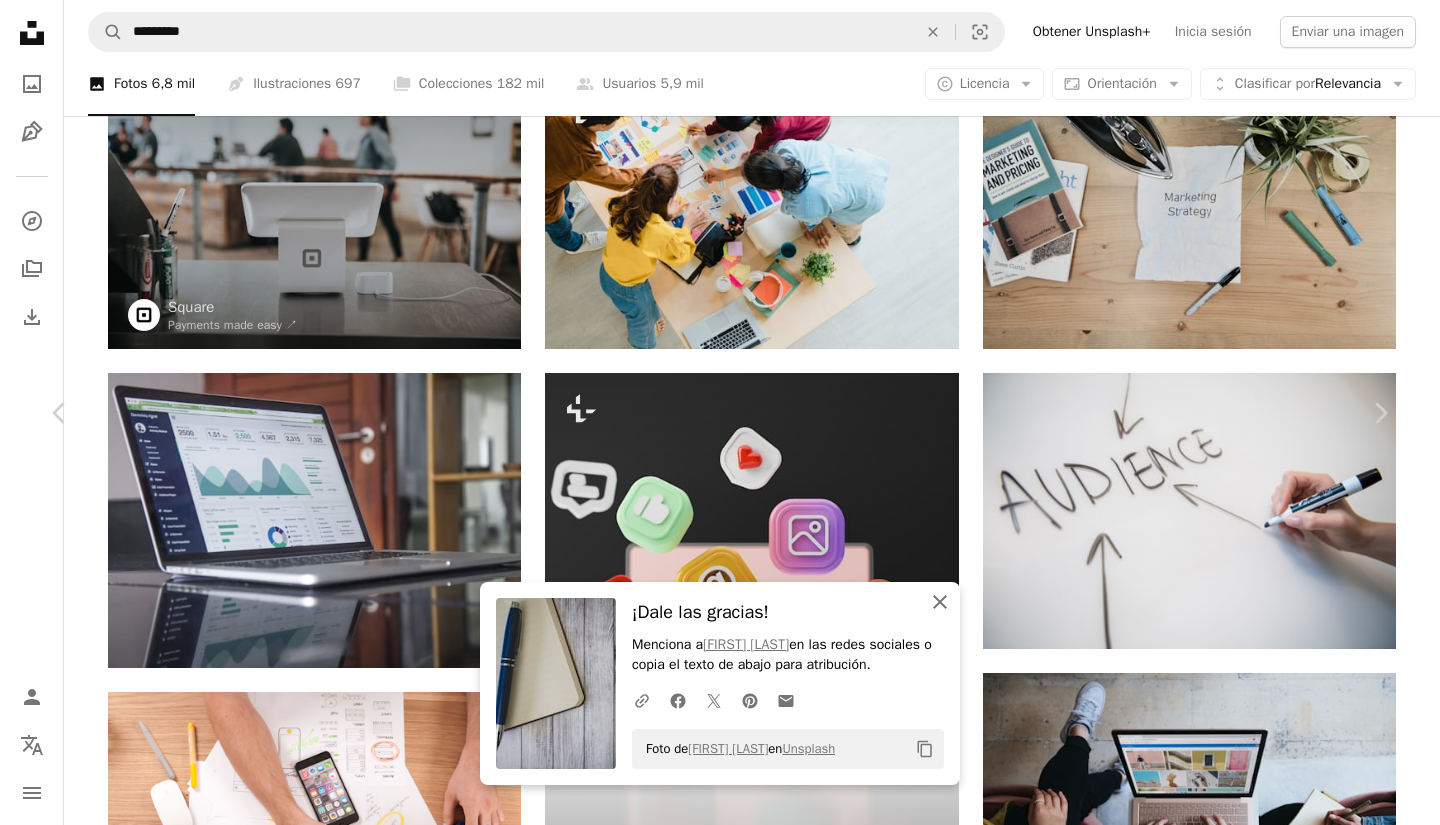 drag, startPoint x: 943, startPoint y: 599, endPoint x: 701, endPoint y: 399, distance: 313.94904 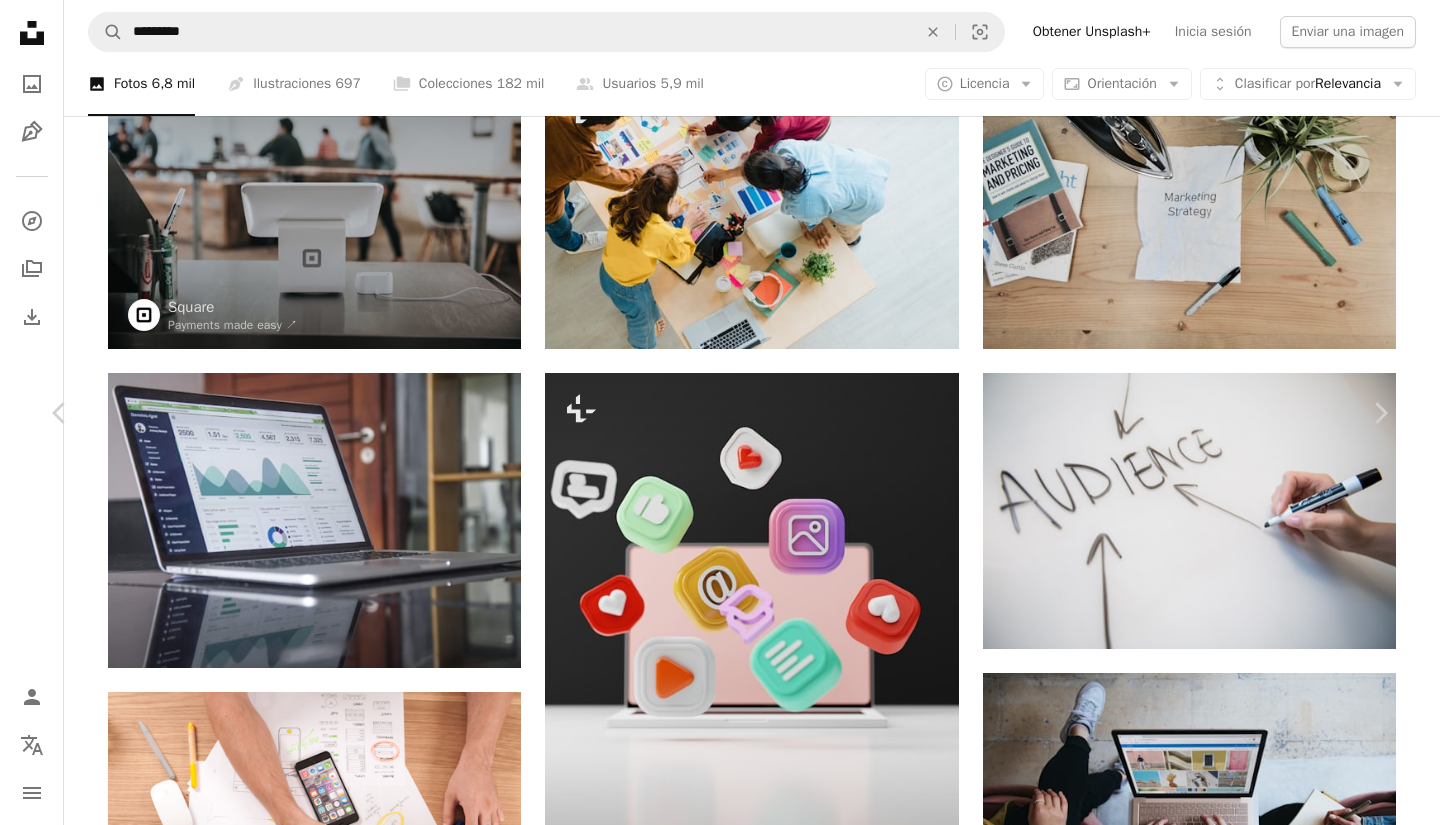 scroll, scrollTop: 9484, scrollLeft: 0, axis: vertical 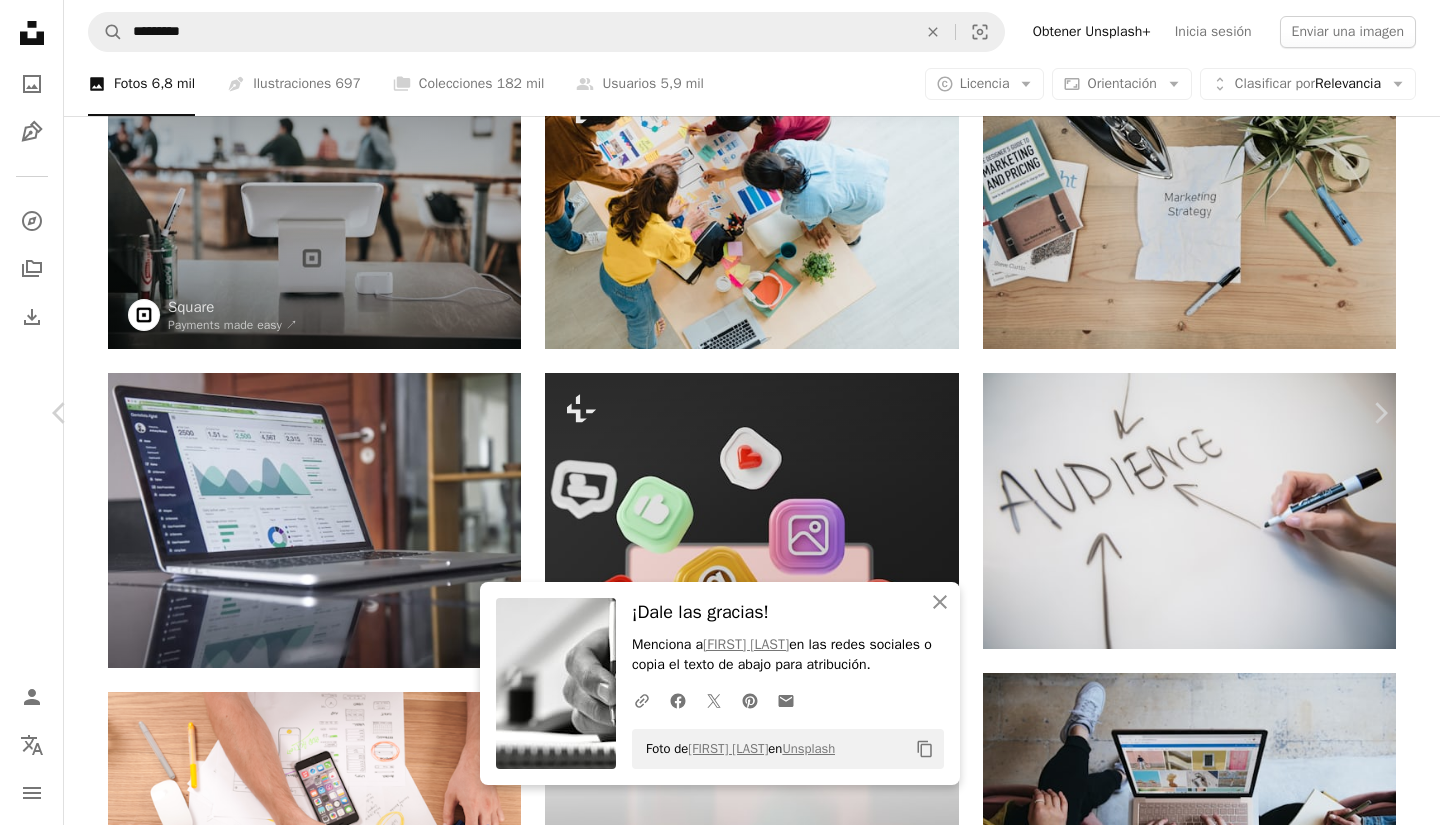 click on "An X shape Chevron left Chevron right An X shape Cerrar ¡Dale las gracias! Menciona a Harmandeep Singh en las redes sociales o copia el texto de abajo para atribución. A URL sharing icon (chains) Facebook icon X (formerly Twitter) icon Pinterest icon An envelope Foto de Harmandeep Singh en Unsplash
Copy content Melanie Deziel storyfuel A heart A plus sign Descargar gratis Chevron down Zoom in Visualizaciones 14.026.175 Descargas 238.357 Presentado en Negocios y Trabajo A forward-right arrow Compartir Info icon Información More Actions Calendar outlined Publicado el 11 de diciembre de 2020 Camera NIKON CORPORATION, NIKON D5 Safety Uso gratuito bajo la Licencia Unsplash negocio marketing crecimiento audiencia idea genial pizarra seguidores Suscriptores Humano gris Mensaje de texto social pizarron letra Imágenes gratuitas Explora imágenes premium relacionadas en iStock | Ahorra un 20 % con el código UNSPLASH20 Ver más en iStock ↗ Imágenes relacionadas A heart A plus sign A heart" at bounding box center [720, 5448] 